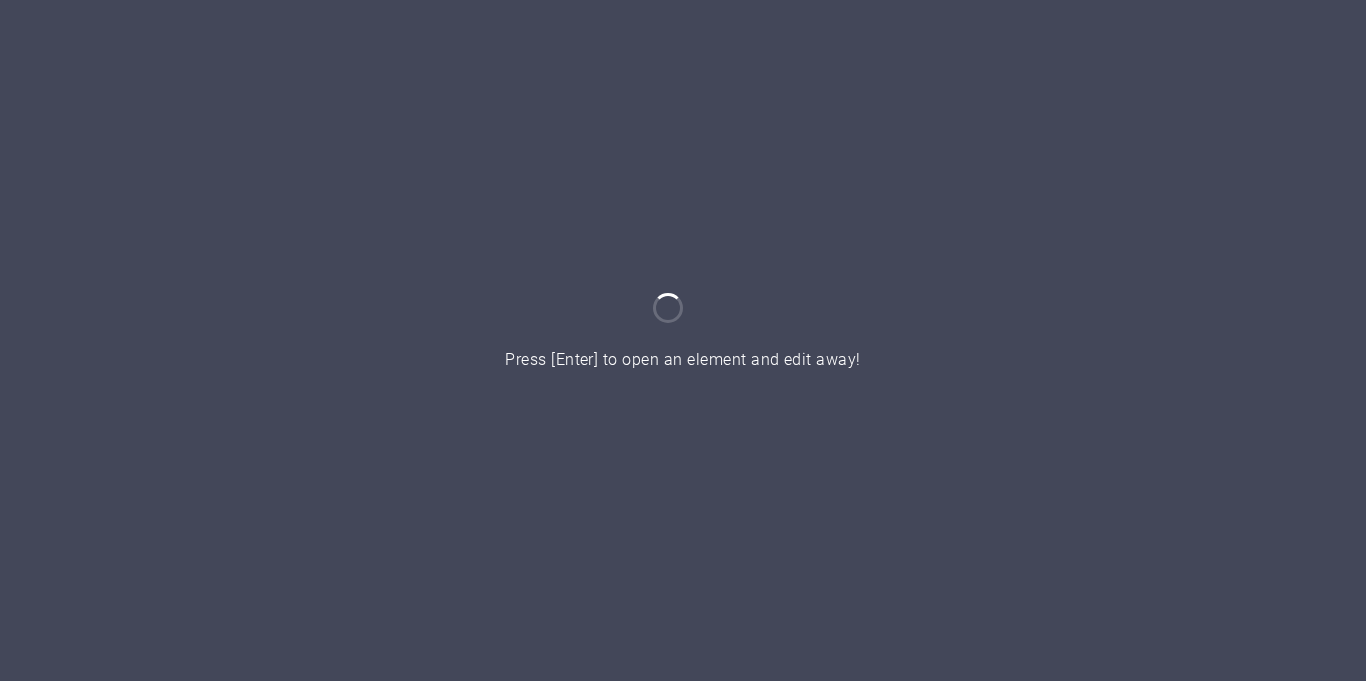 scroll, scrollTop: 0, scrollLeft: 0, axis: both 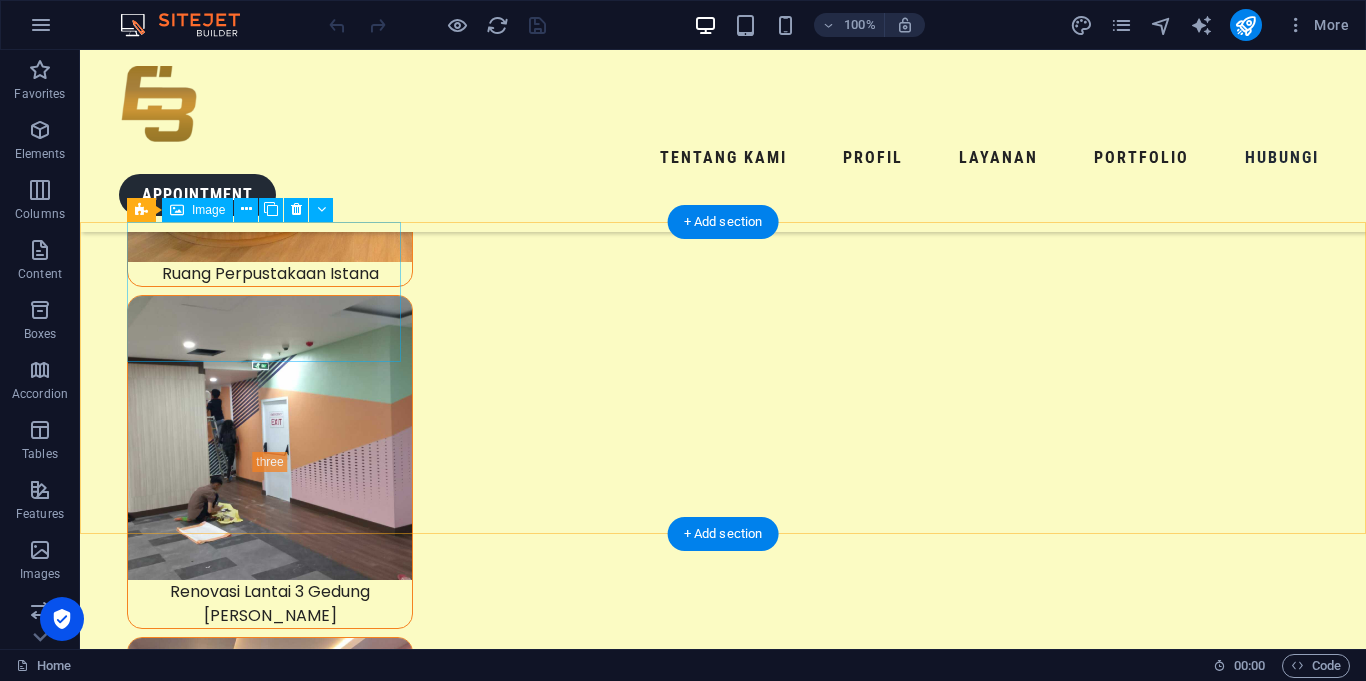 click at bounding box center (241, 19362) 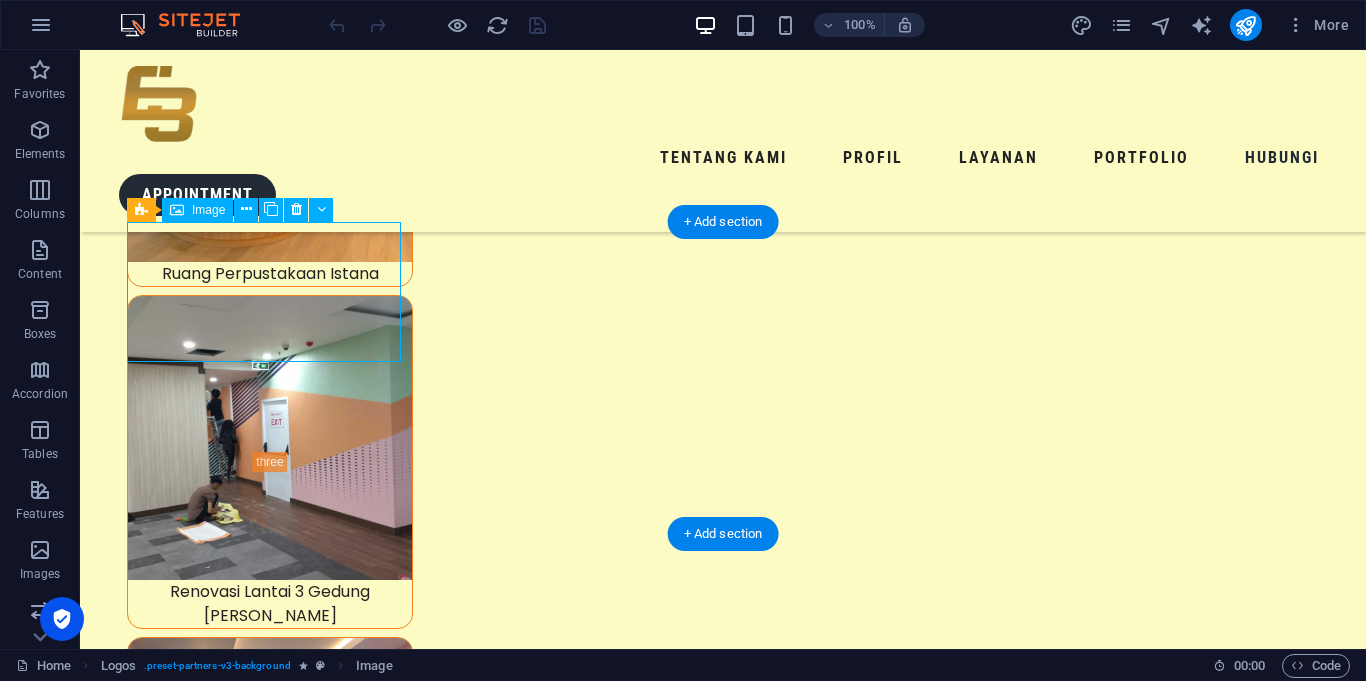click at bounding box center (241, 19362) 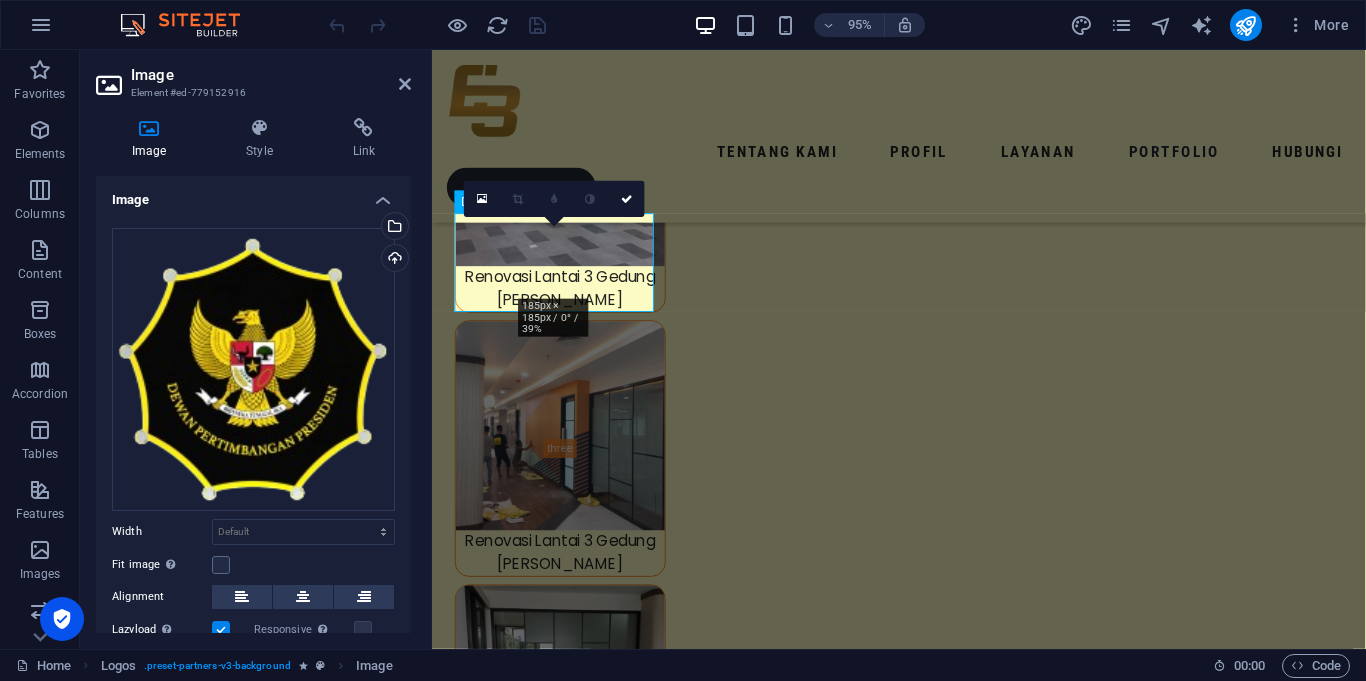 scroll, scrollTop: 8390, scrollLeft: 0, axis: vertical 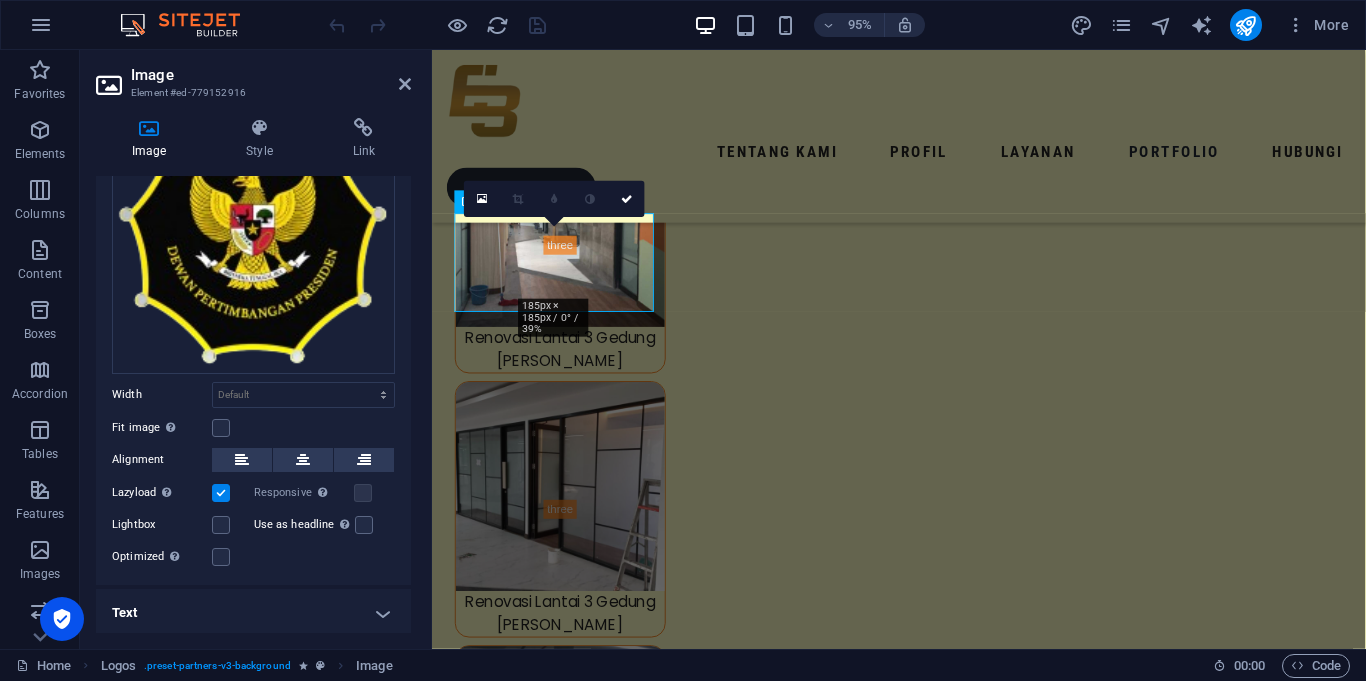 click on "Text" at bounding box center (253, 613) 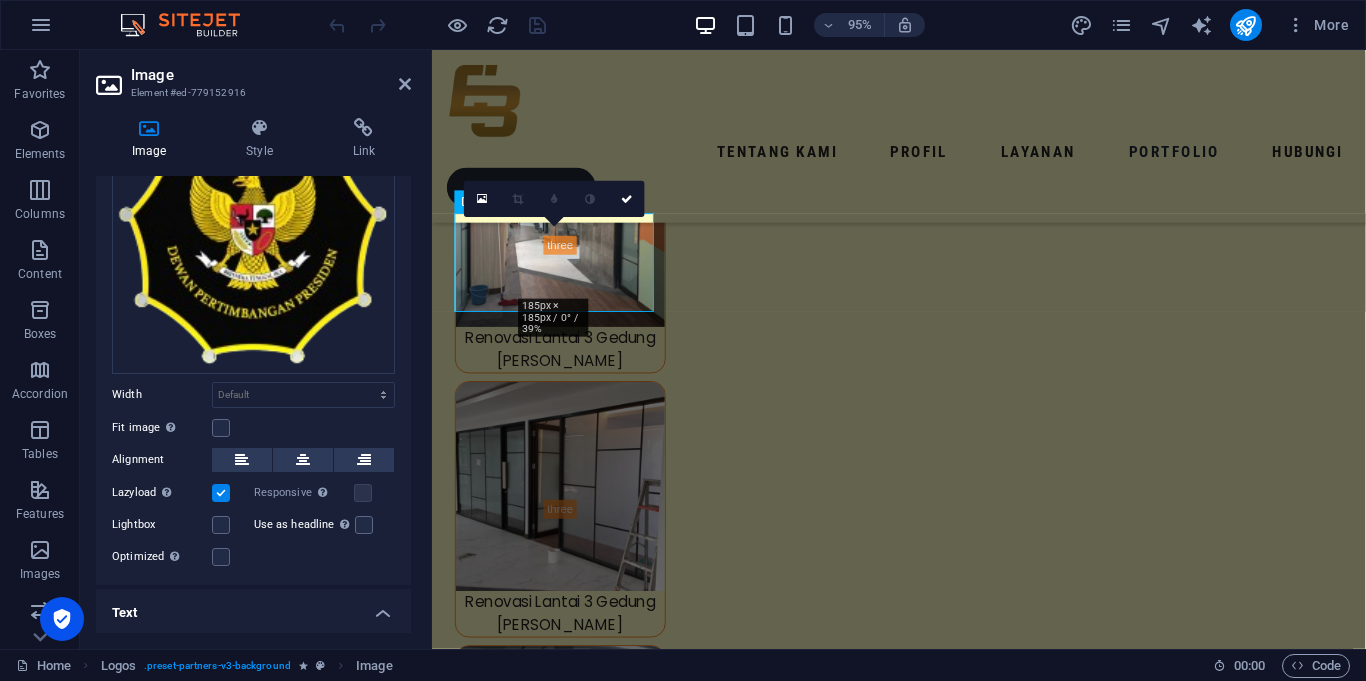 scroll, scrollTop: 325, scrollLeft: 0, axis: vertical 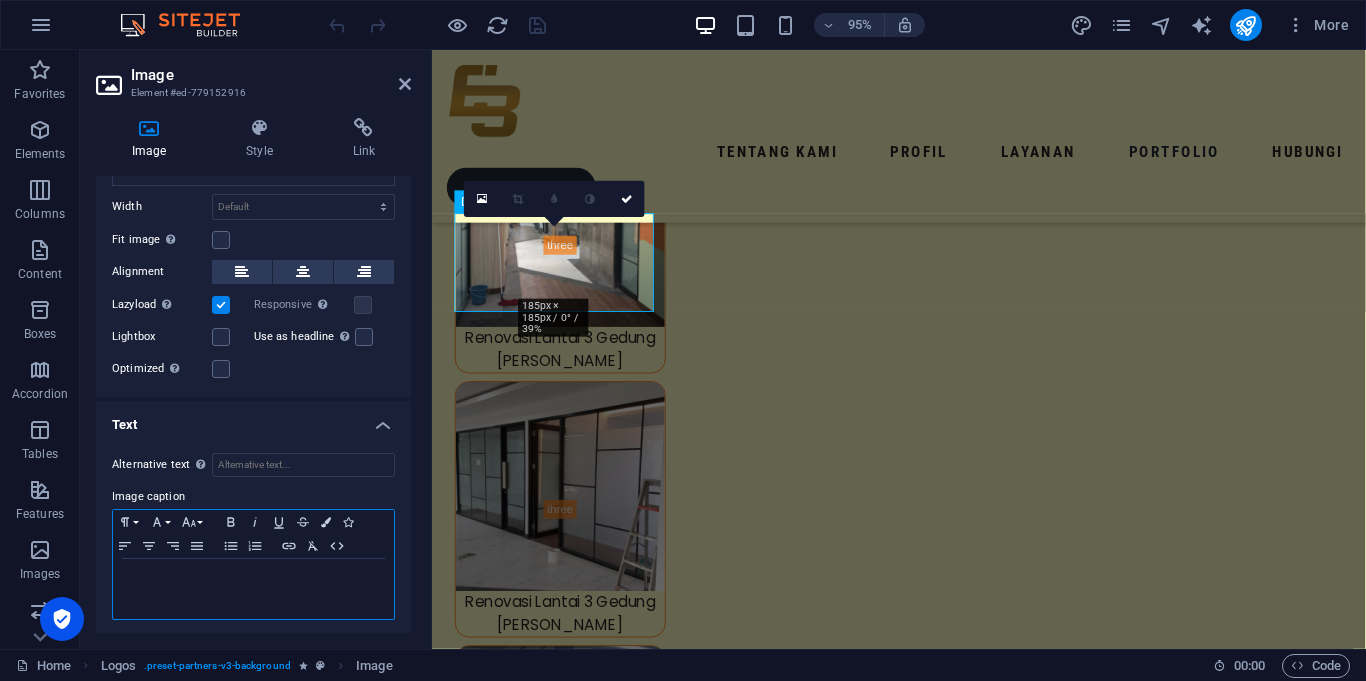 click at bounding box center (253, 589) 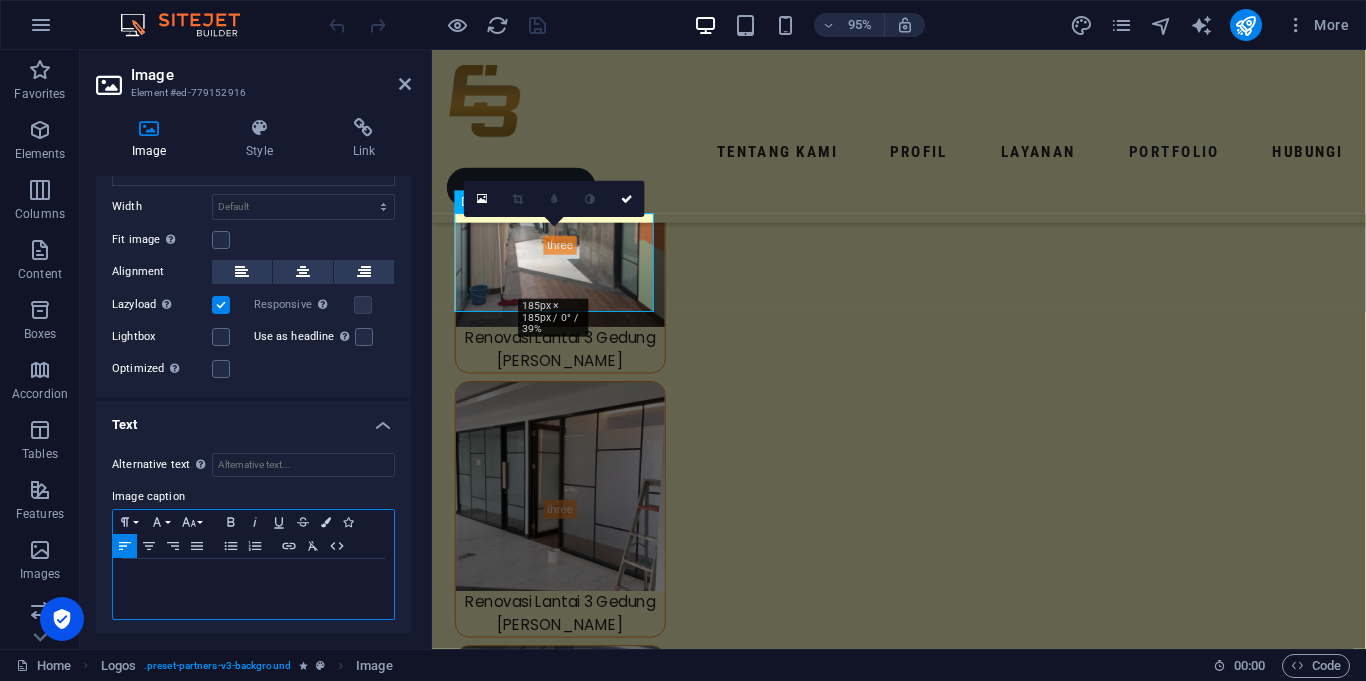 type 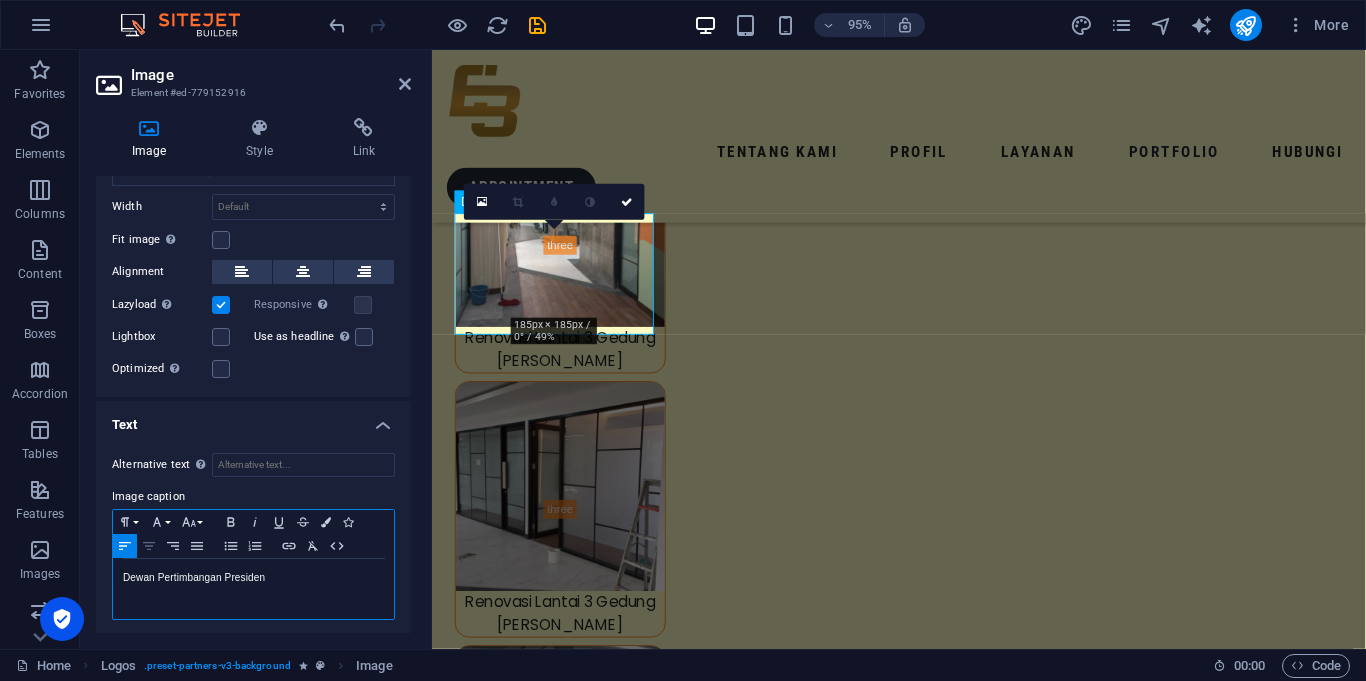 click 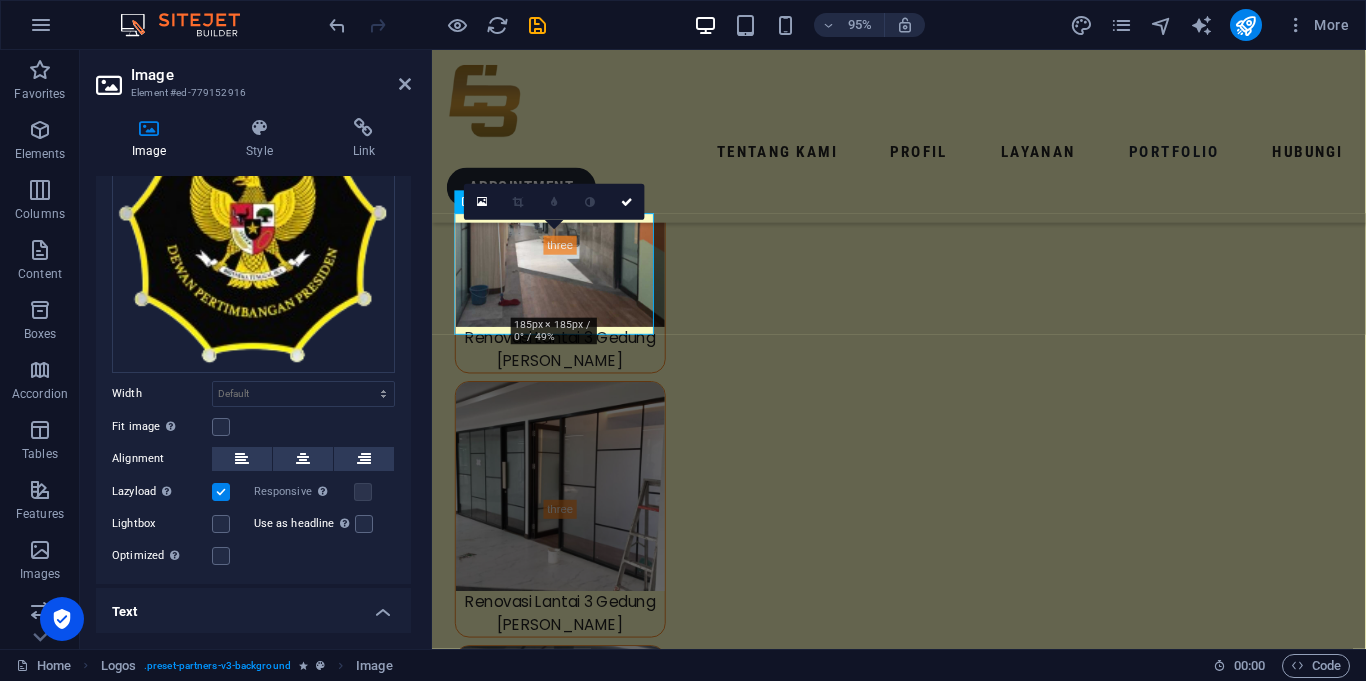 scroll, scrollTop: 325, scrollLeft: 0, axis: vertical 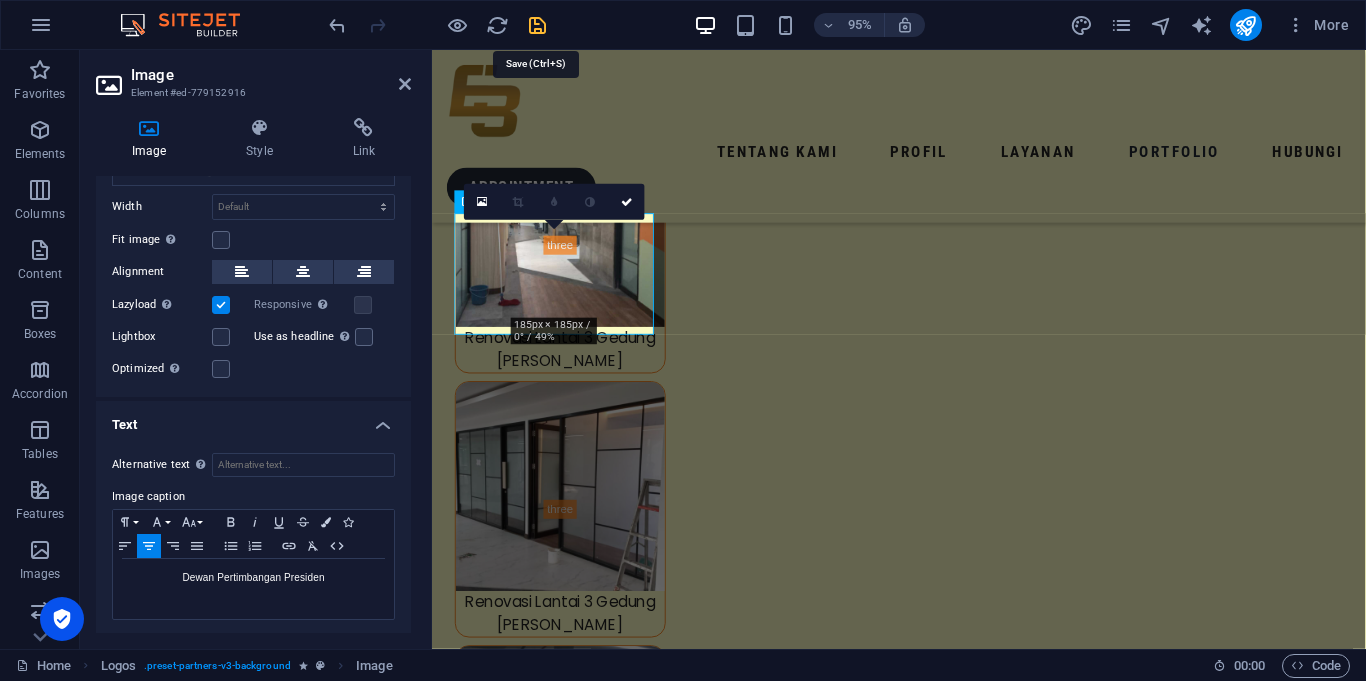 click at bounding box center (537, 25) 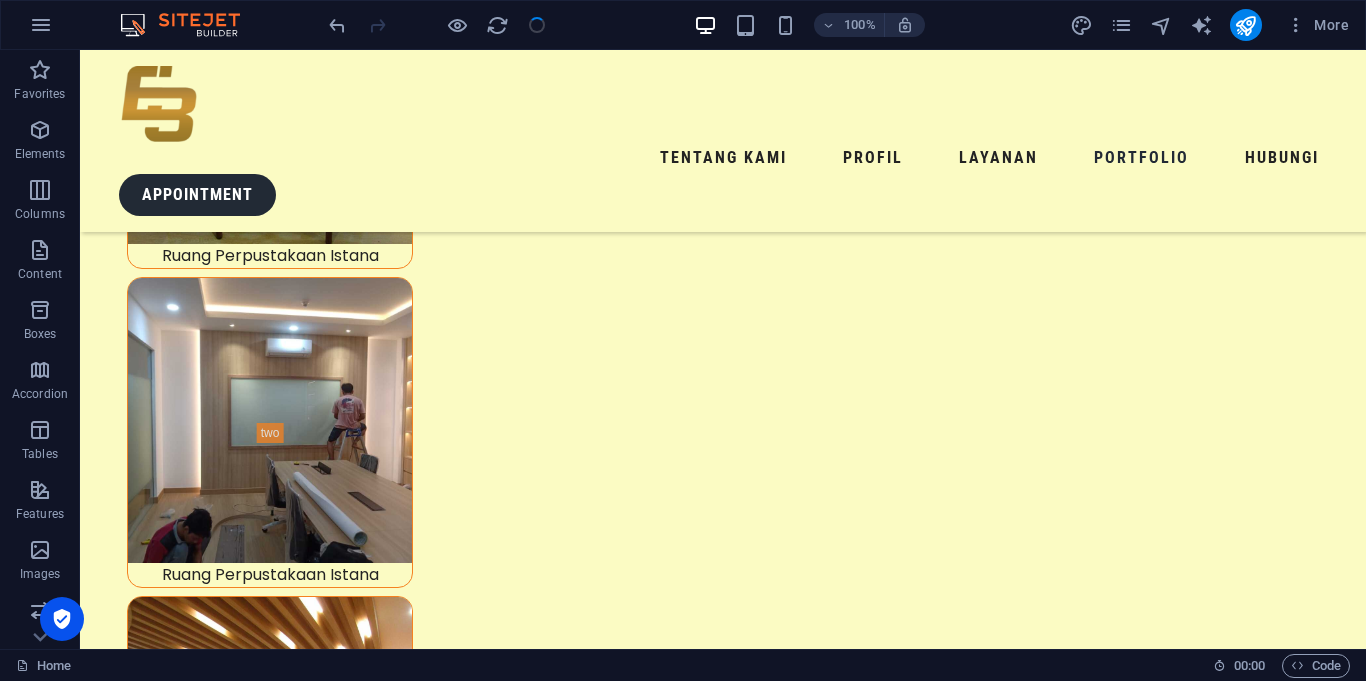scroll, scrollTop: 9009, scrollLeft: 0, axis: vertical 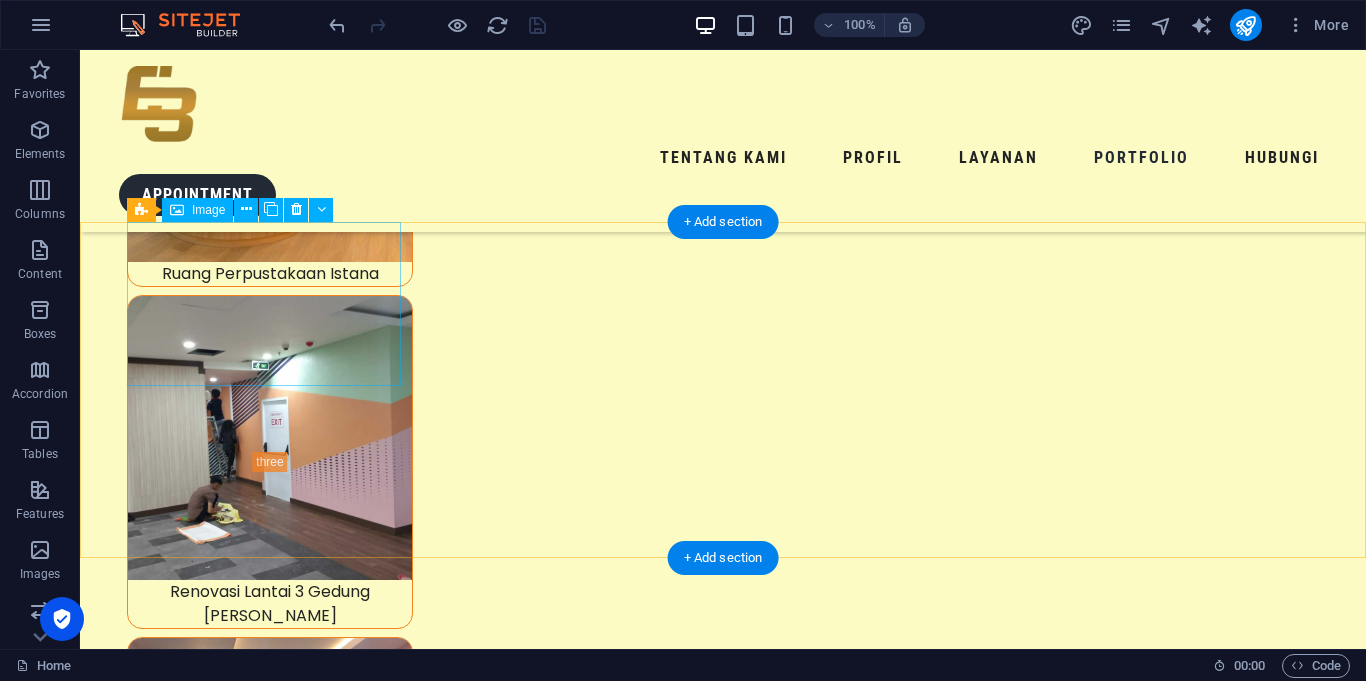 click on "Dewan Pertimbangan Presiden" at bounding box center [241, 19374] 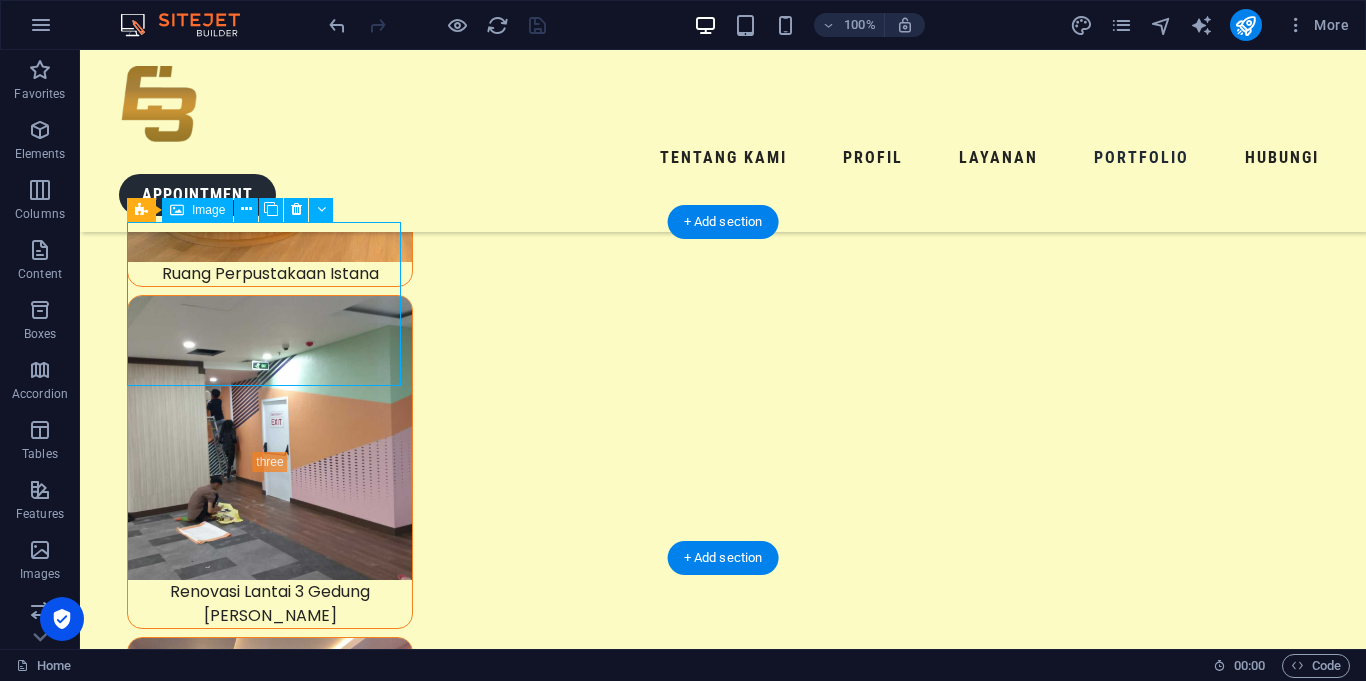 click on "Dewan Pertimbangan Presiden" at bounding box center [241, 19374] 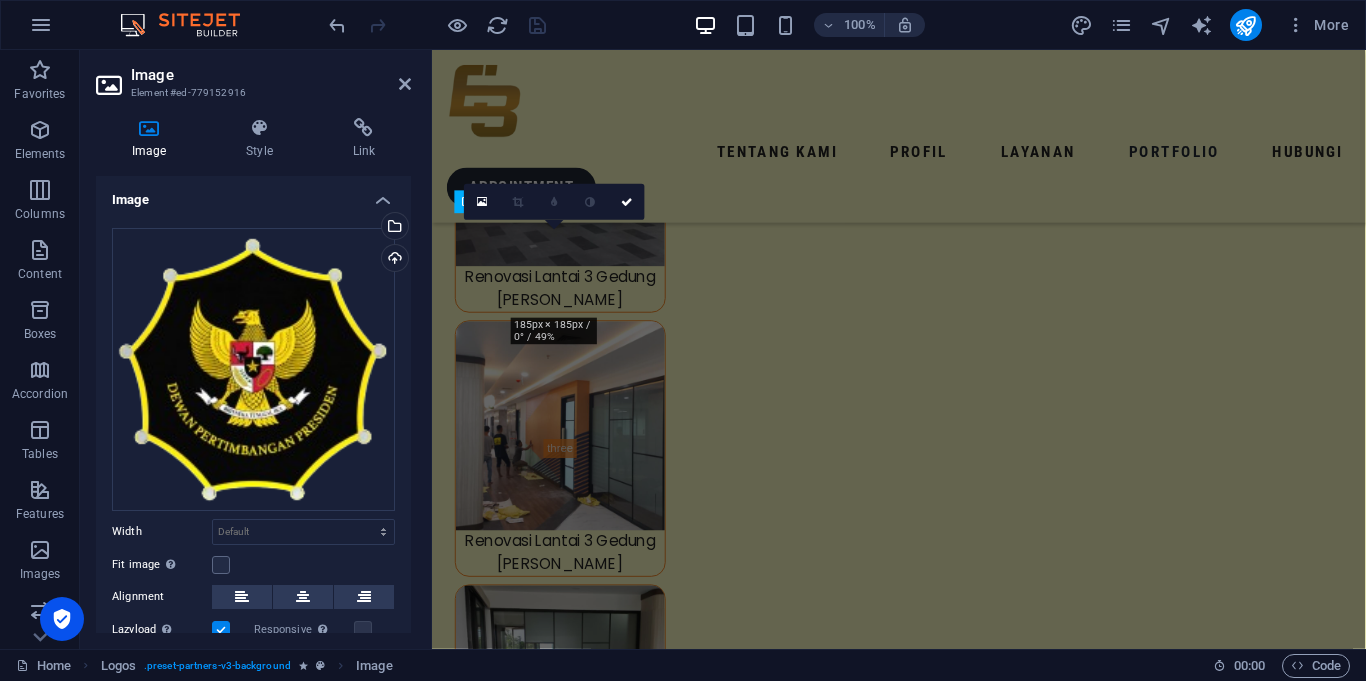 scroll, scrollTop: 8390, scrollLeft: 0, axis: vertical 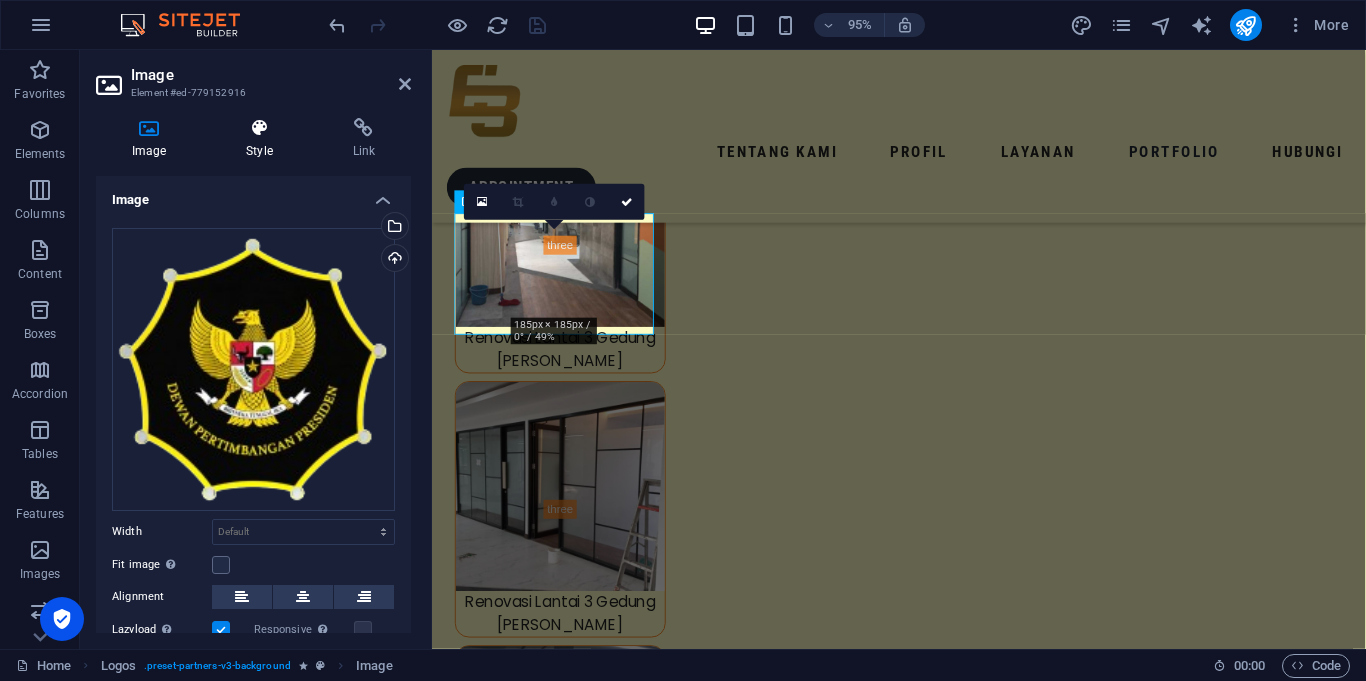 click on "Style" at bounding box center [263, 139] 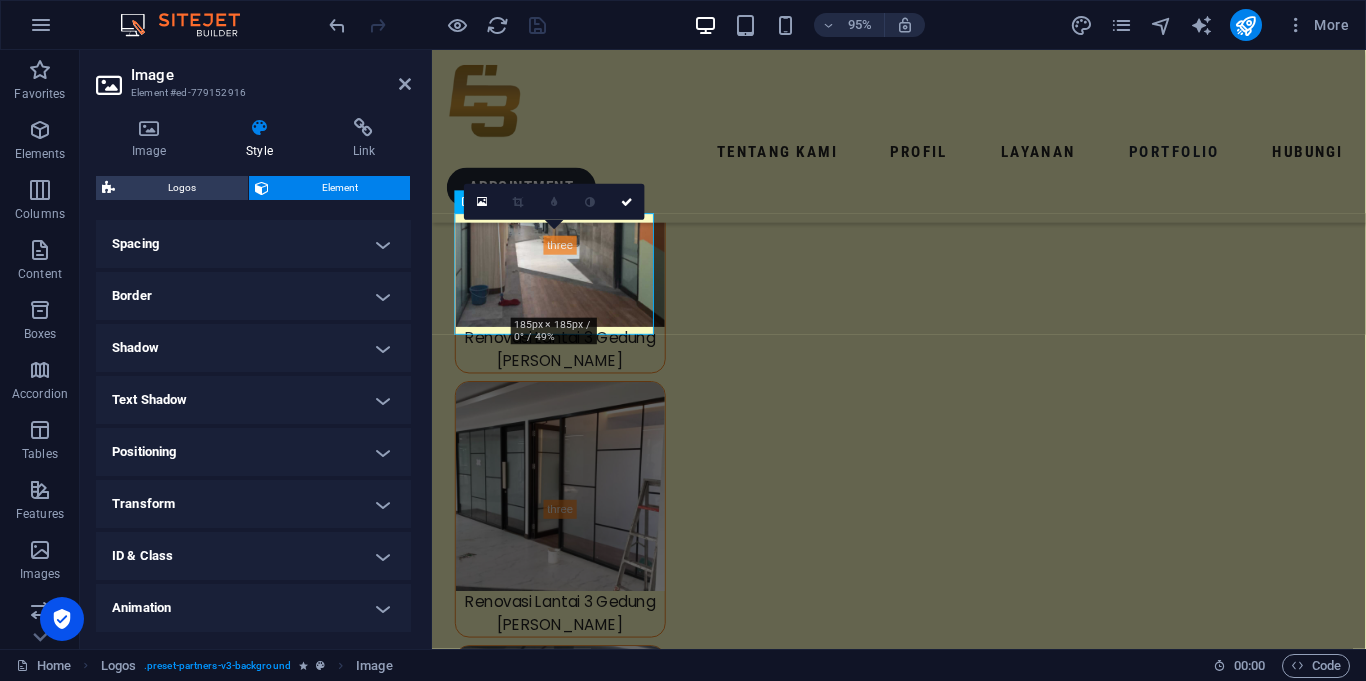 scroll, scrollTop: 380, scrollLeft: 0, axis: vertical 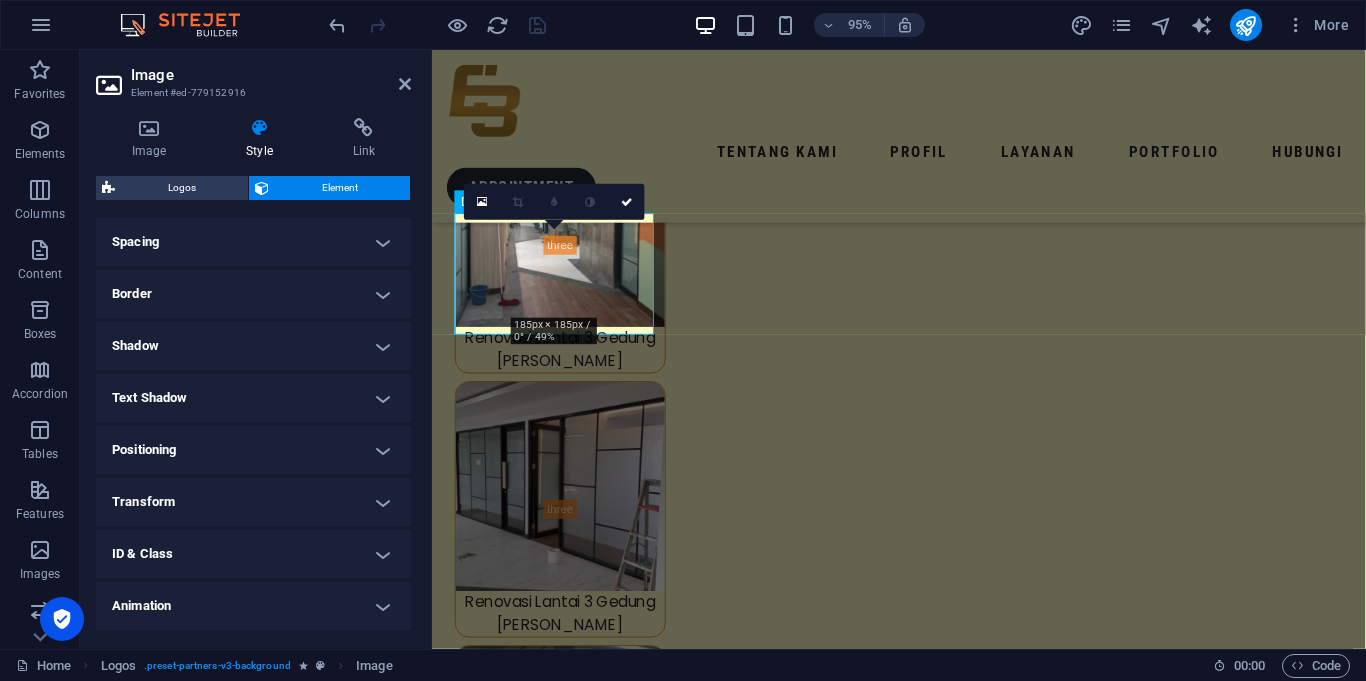 click on "Positioning" at bounding box center (253, 450) 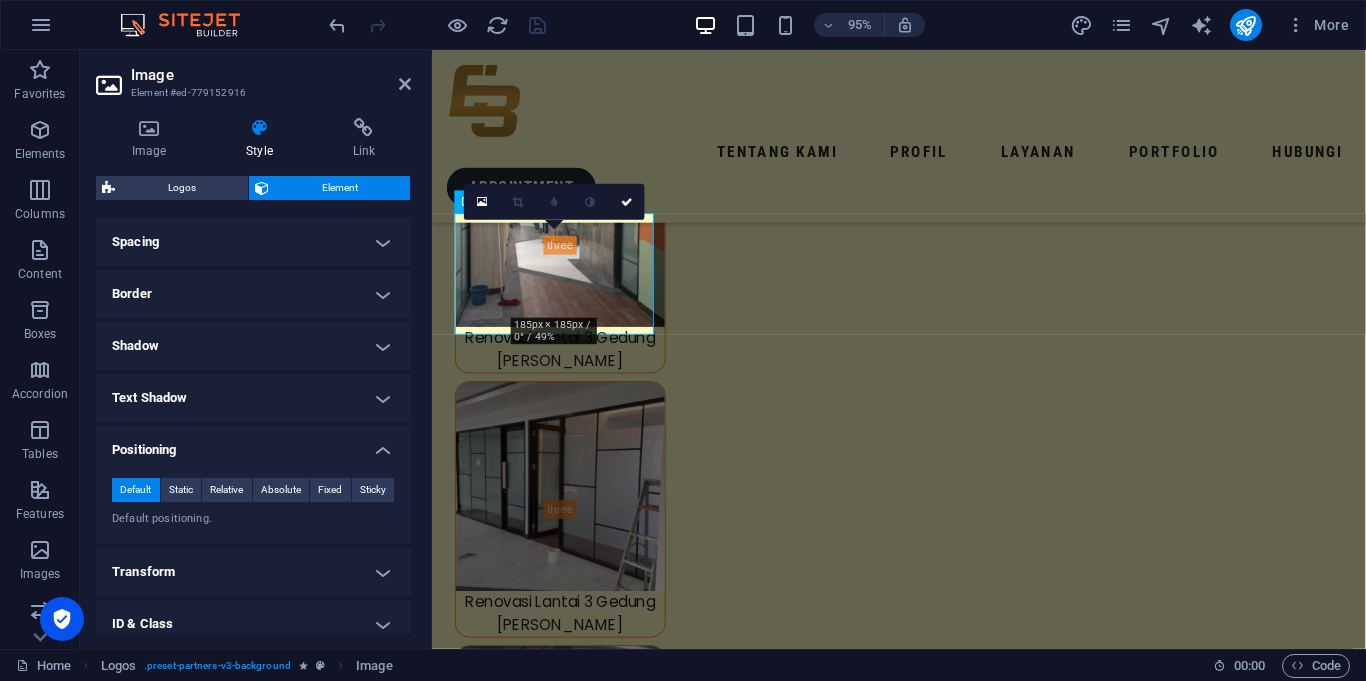 scroll, scrollTop: 499, scrollLeft: 0, axis: vertical 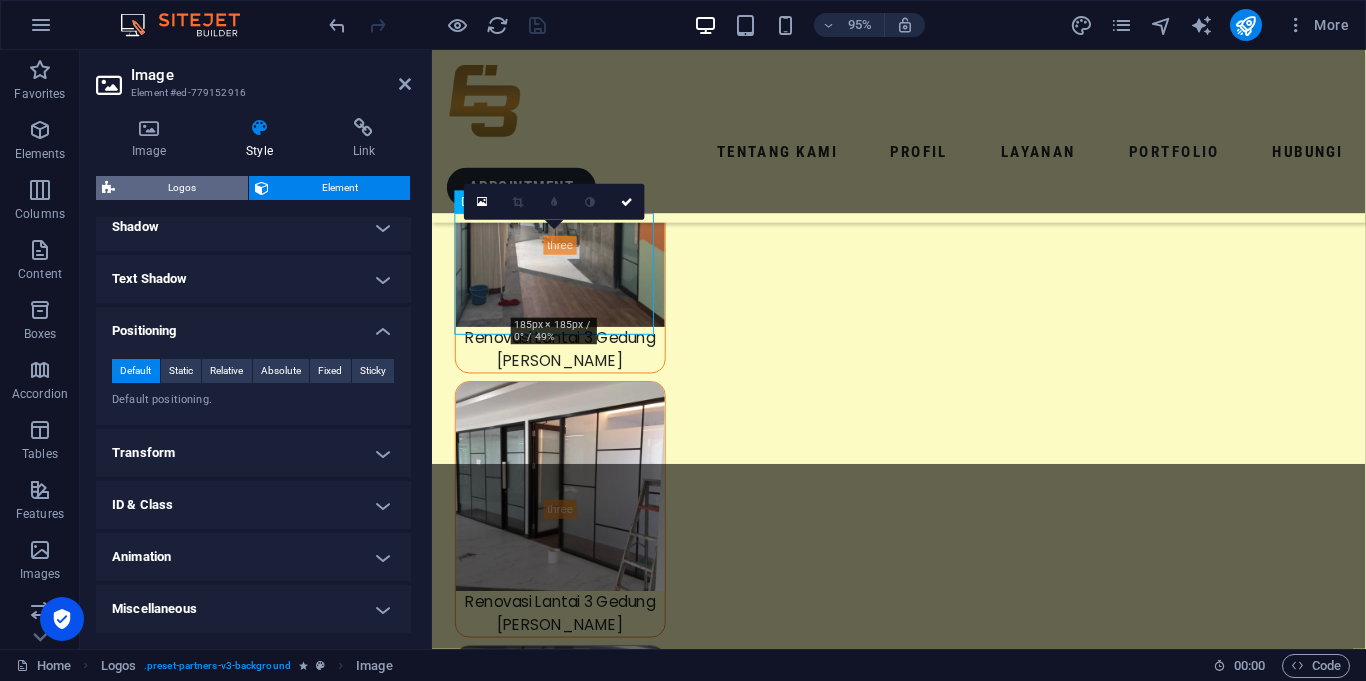 click on "Logos" at bounding box center (181, 188) 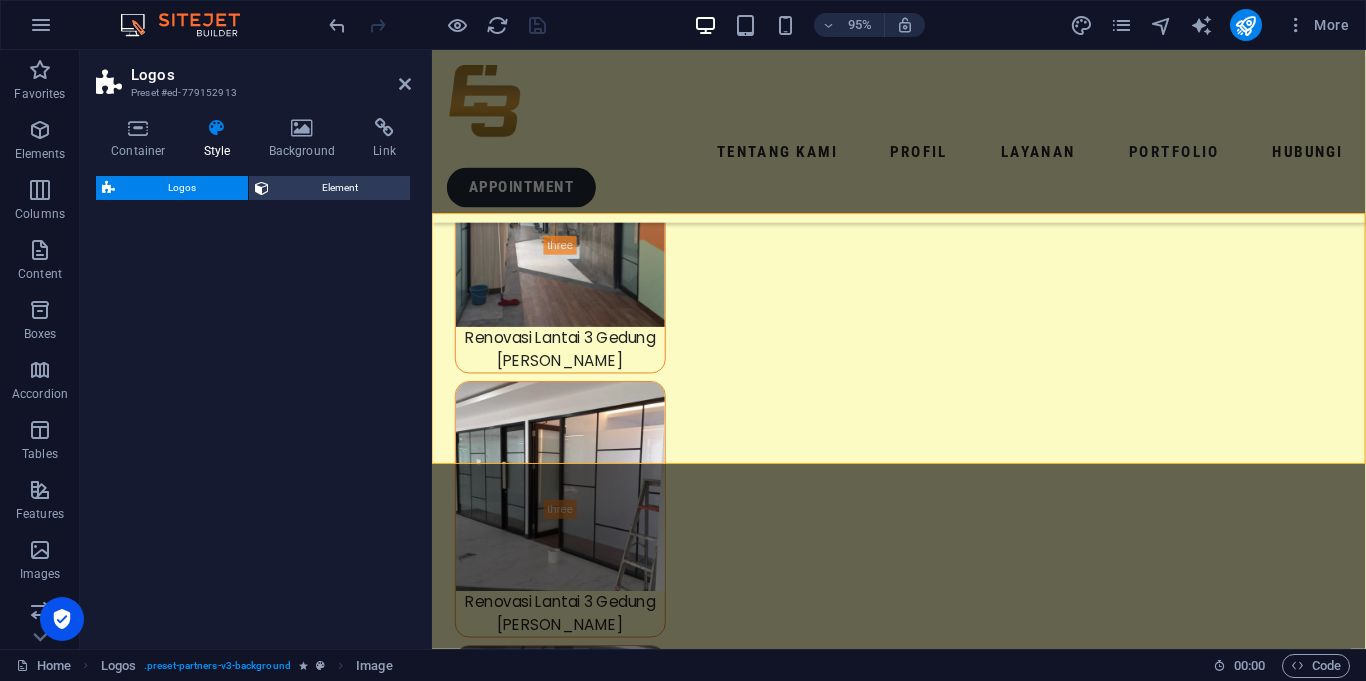 select on "rem" 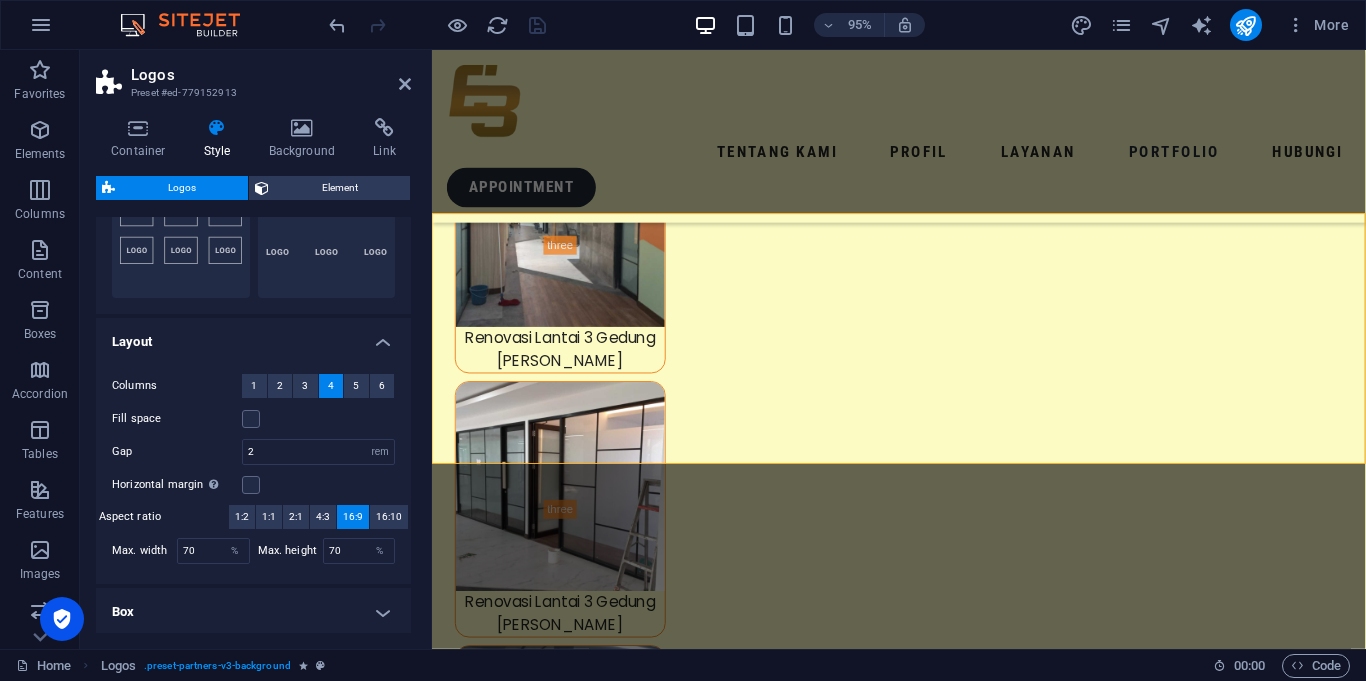 scroll, scrollTop: 326, scrollLeft: 0, axis: vertical 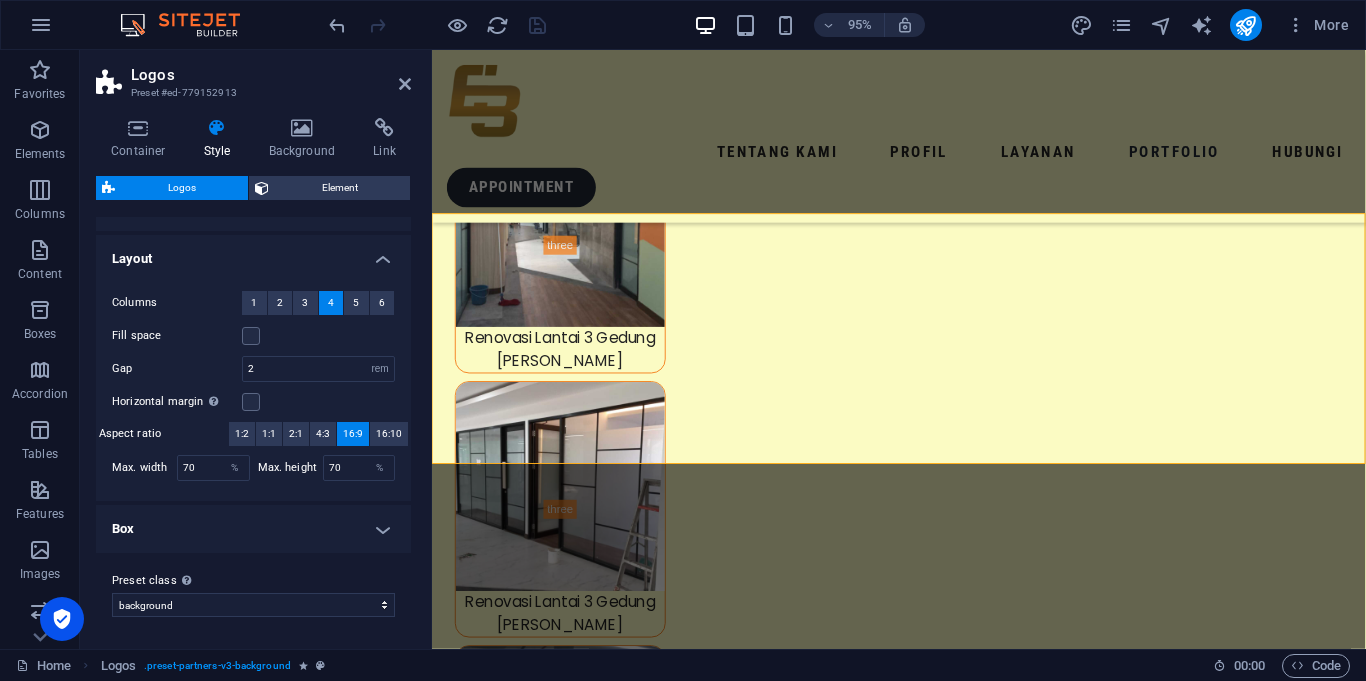 click on "Box" at bounding box center [253, 529] 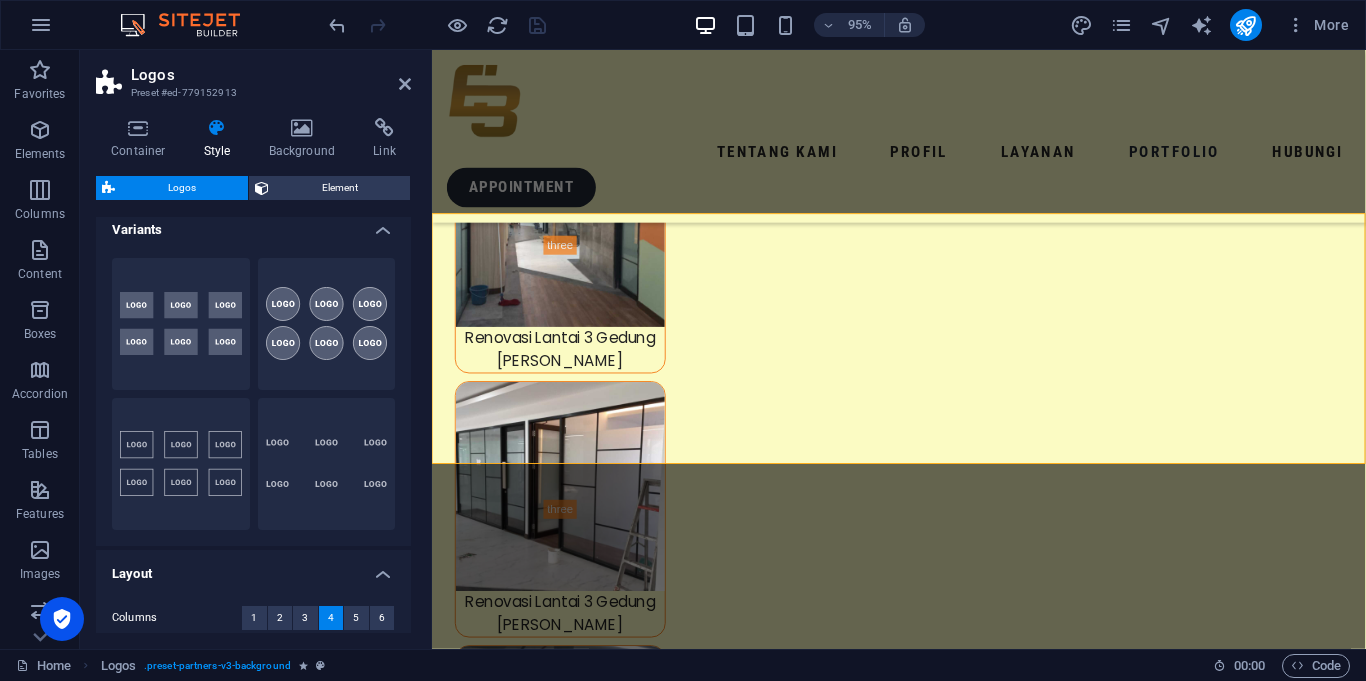 scroll, scrollTop: 0, scrollLeft: 0, axis: both 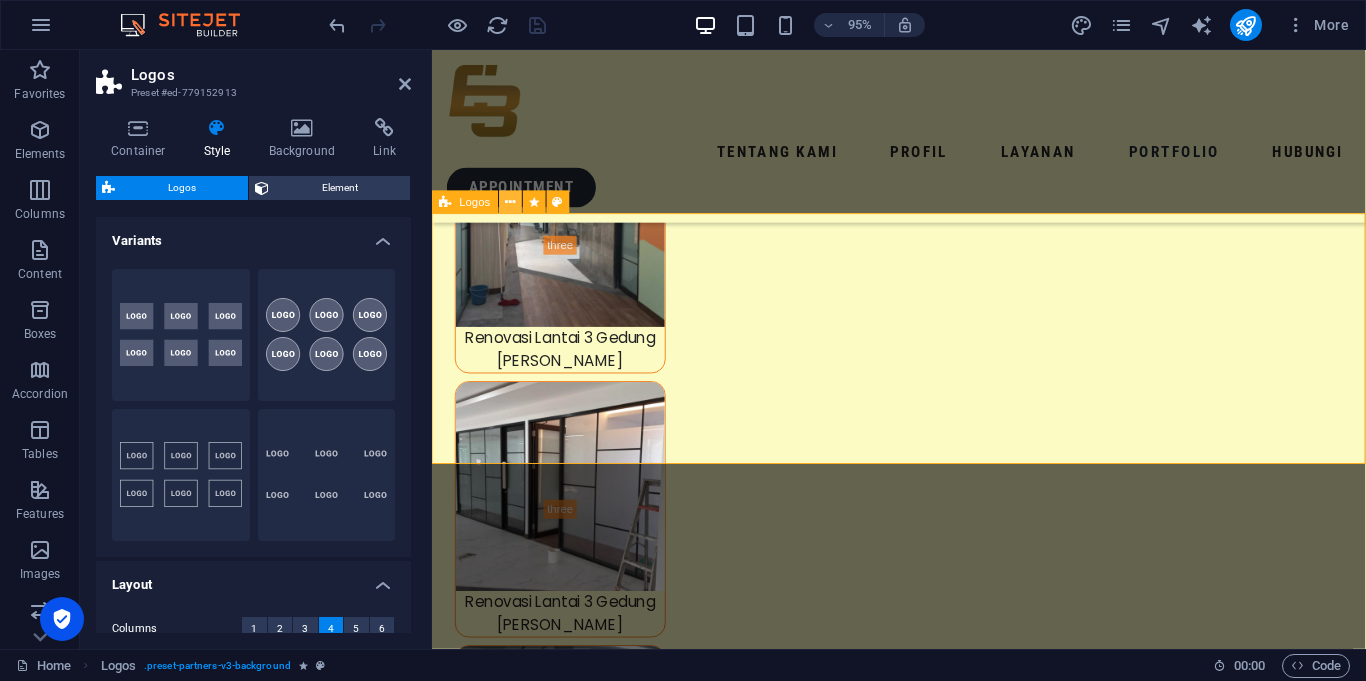 click at bounding box center (510, 202) 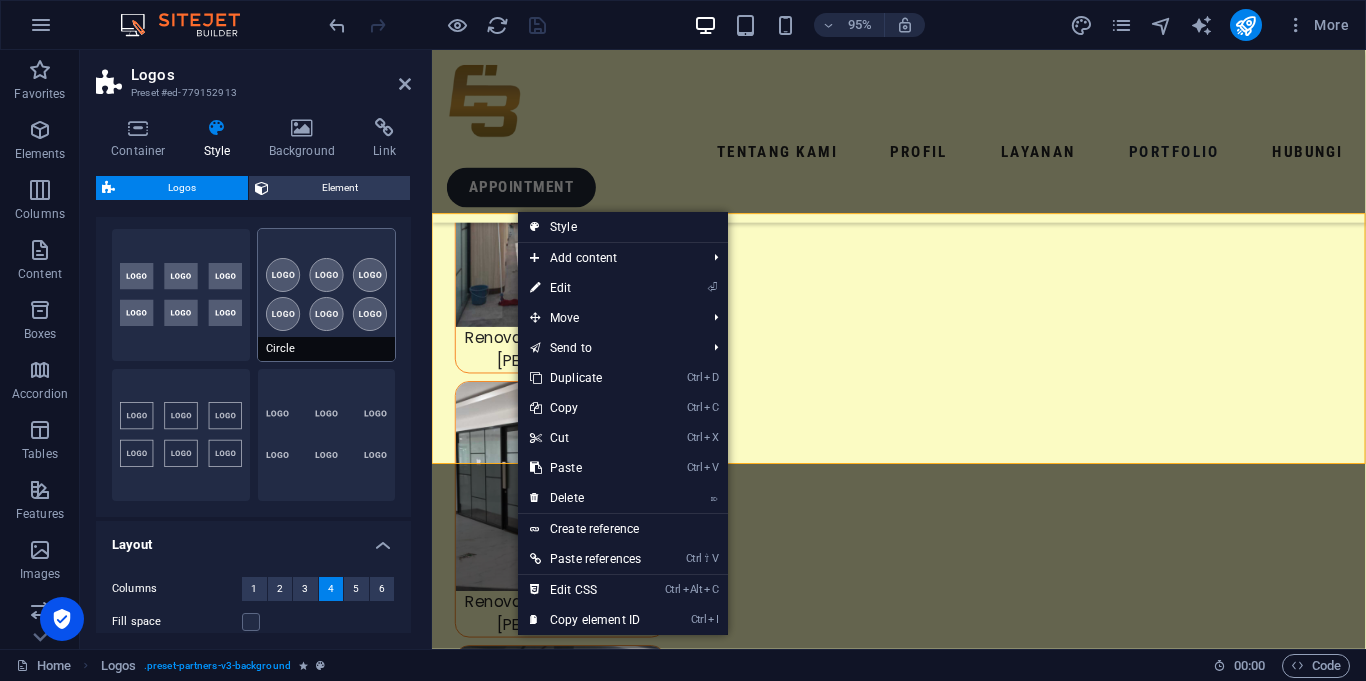 scroll, scrollTop: 0, scrollLeft: 0, axis: both 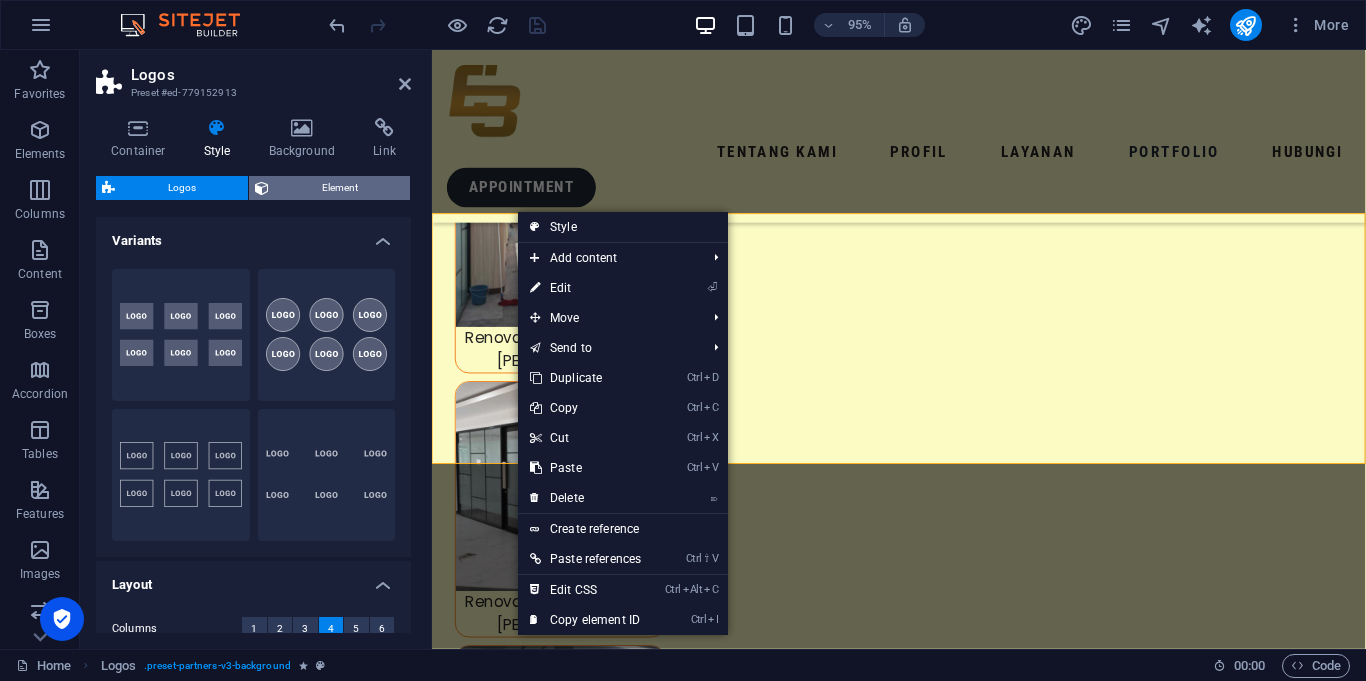 click on "Element" at bounding box center [339, 188] 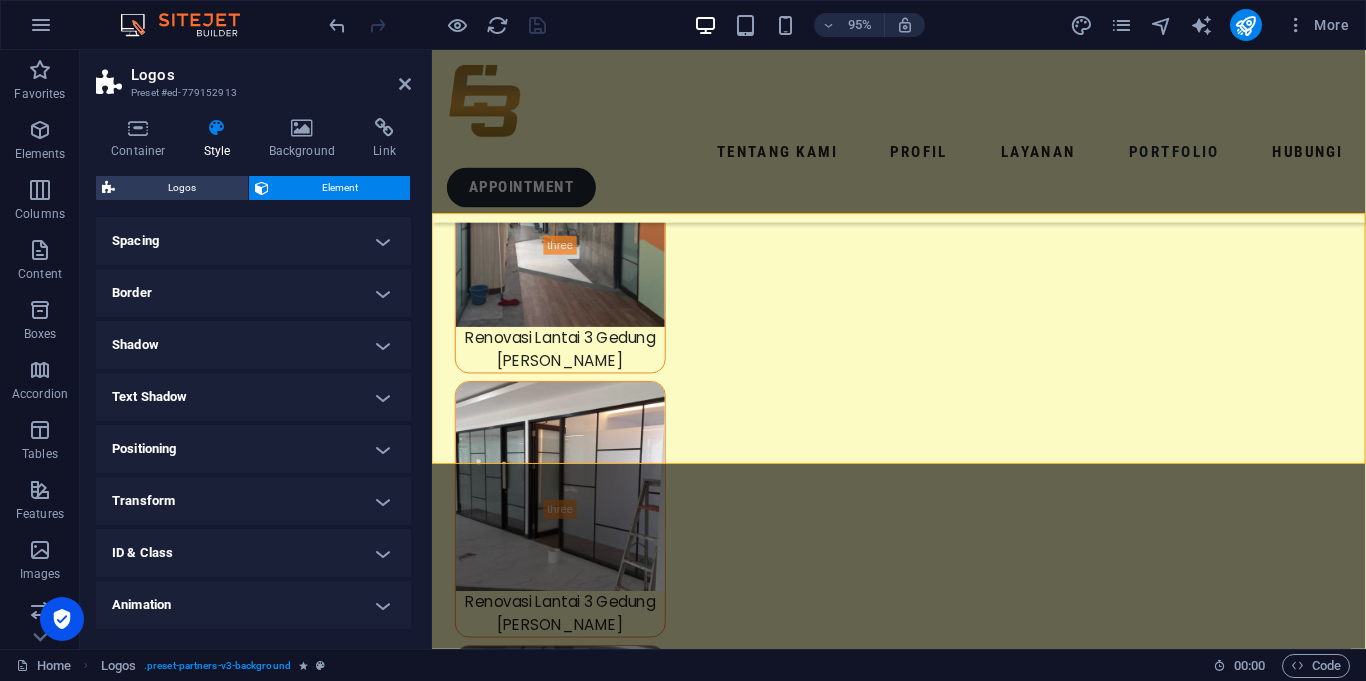 scroll, scrollTop: 178, scrollLeft: 0, axis: vertical 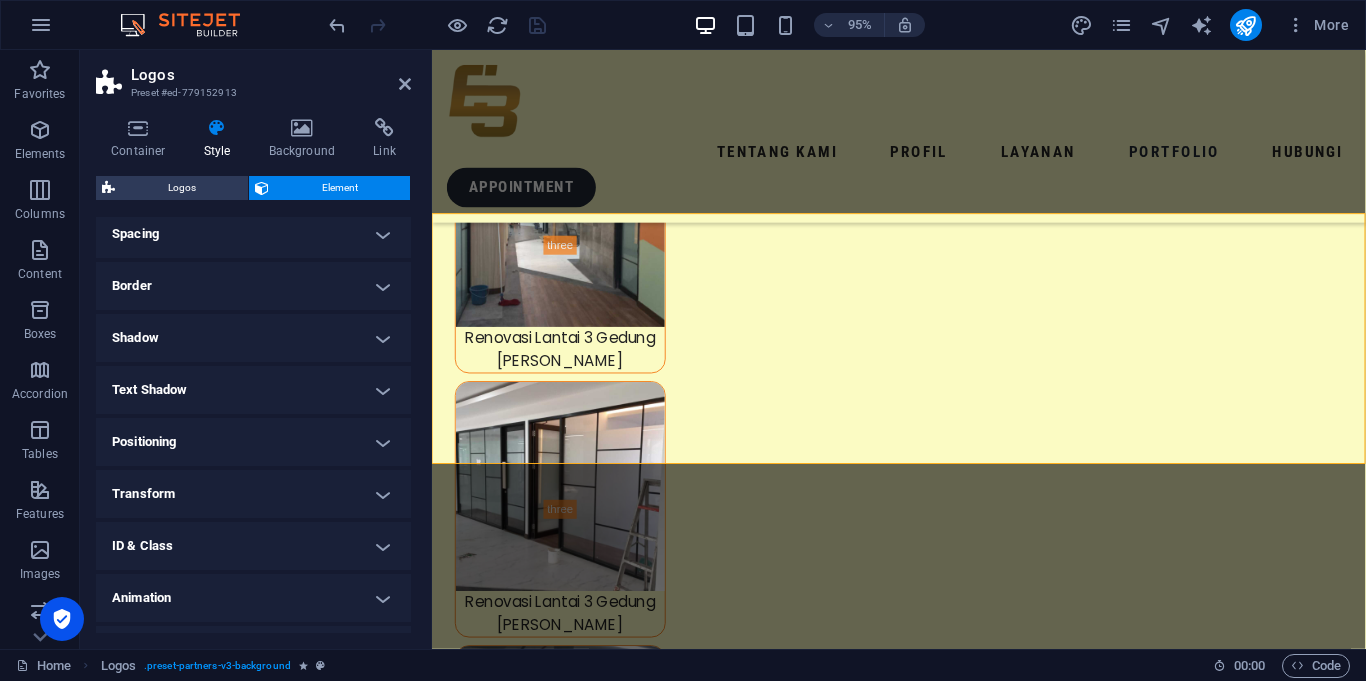 click on "Text Shadow" at bounding box center (253, 390) 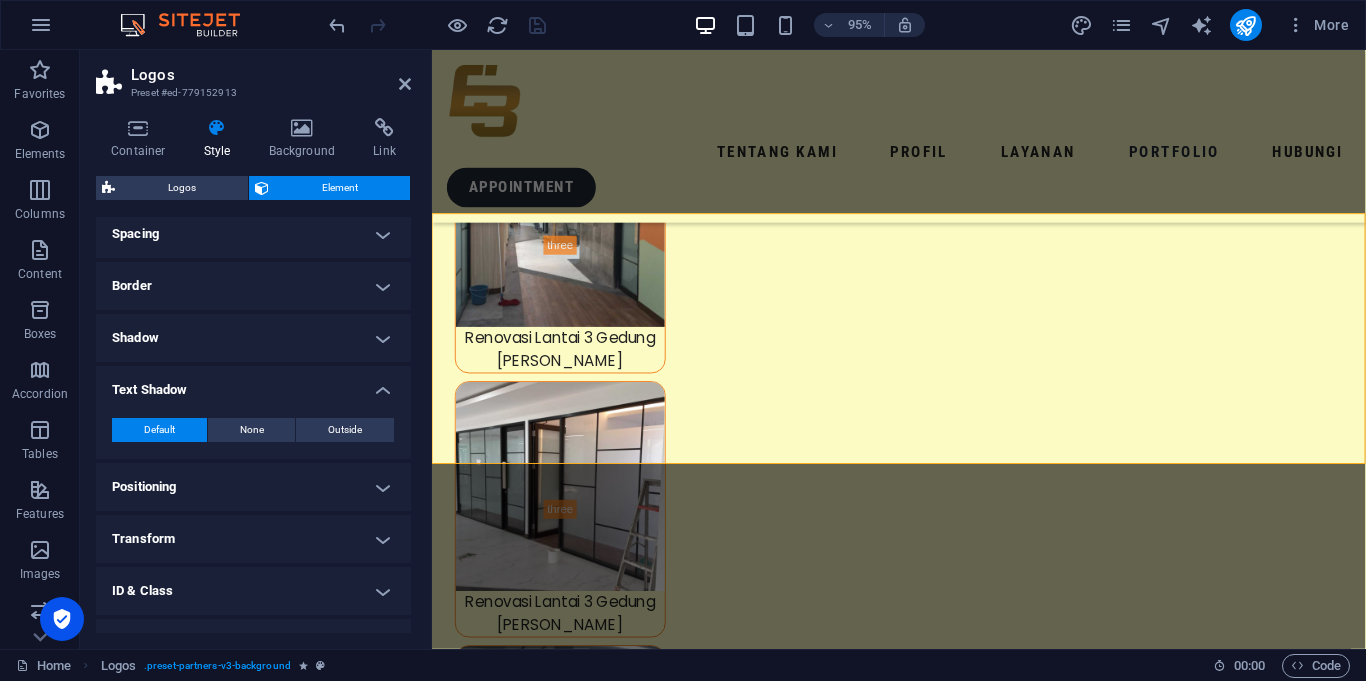 click on "Positioning" at bounding box center [253, 487] 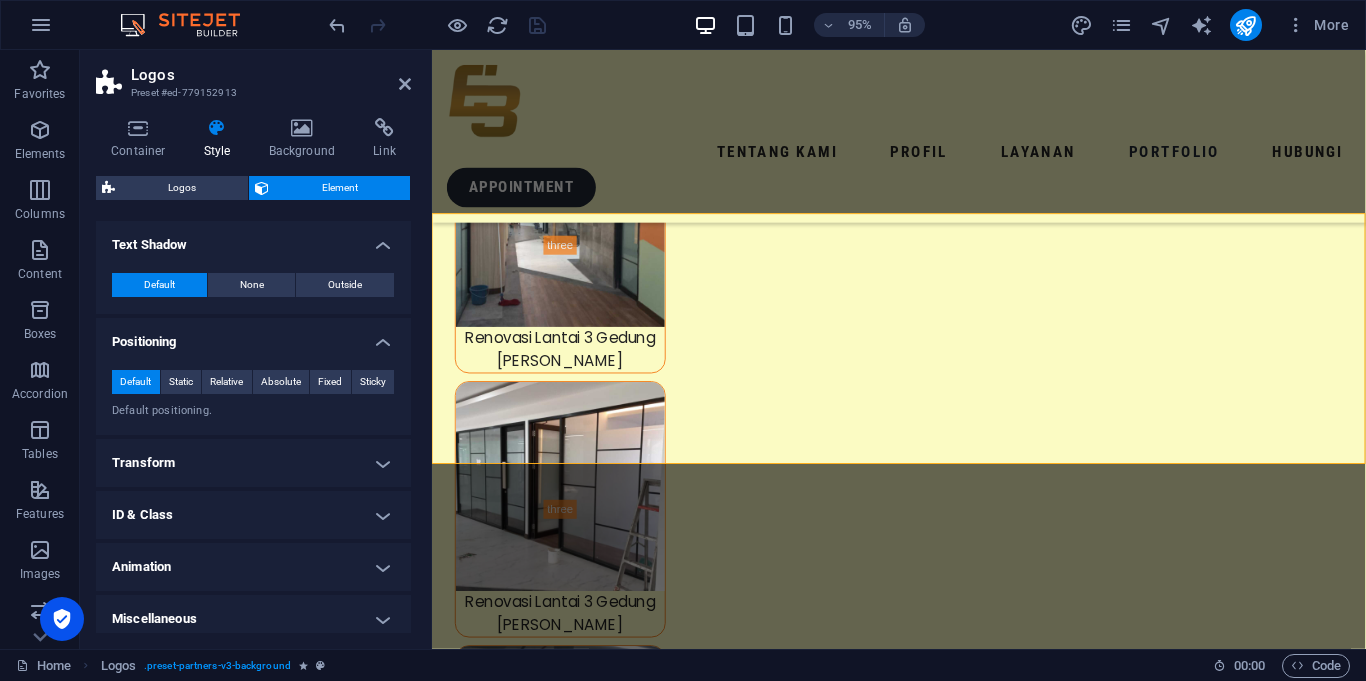 scroll, scrollTop: 333, scrollLeft: 0, axis: vertical 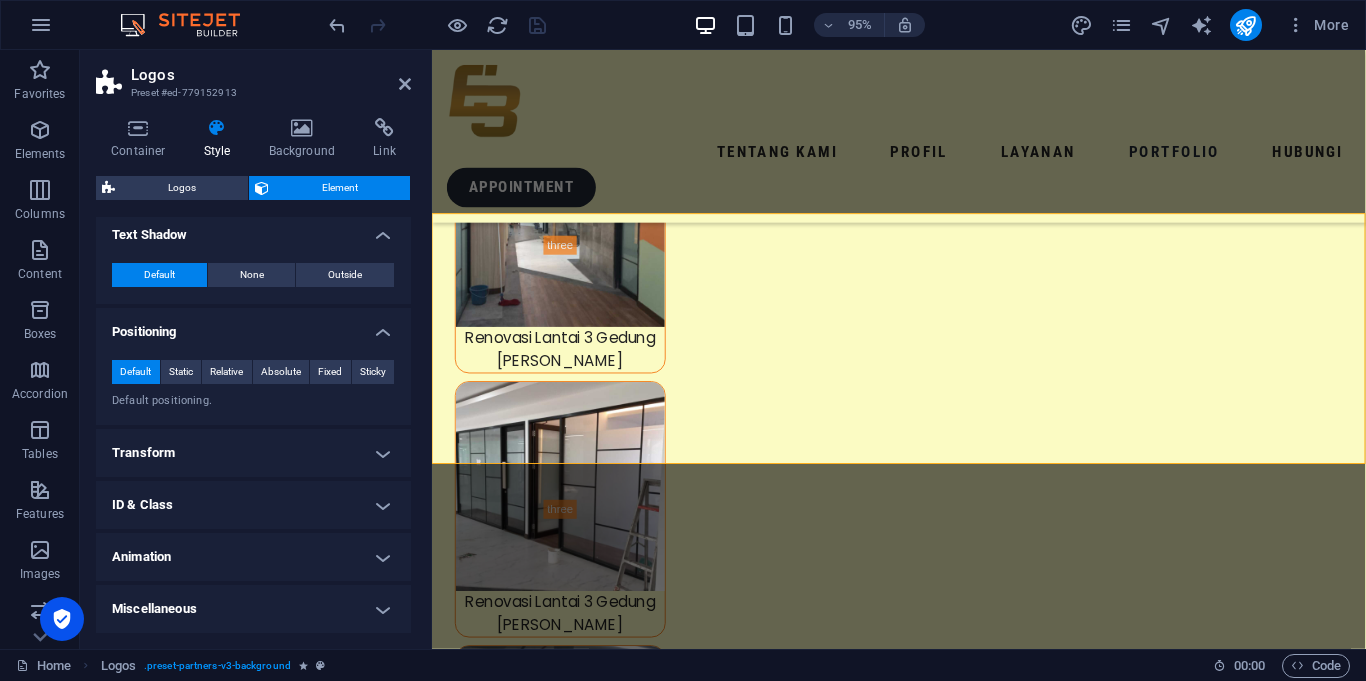 click on "Miscellaneous" at bounding box center [253, 609] 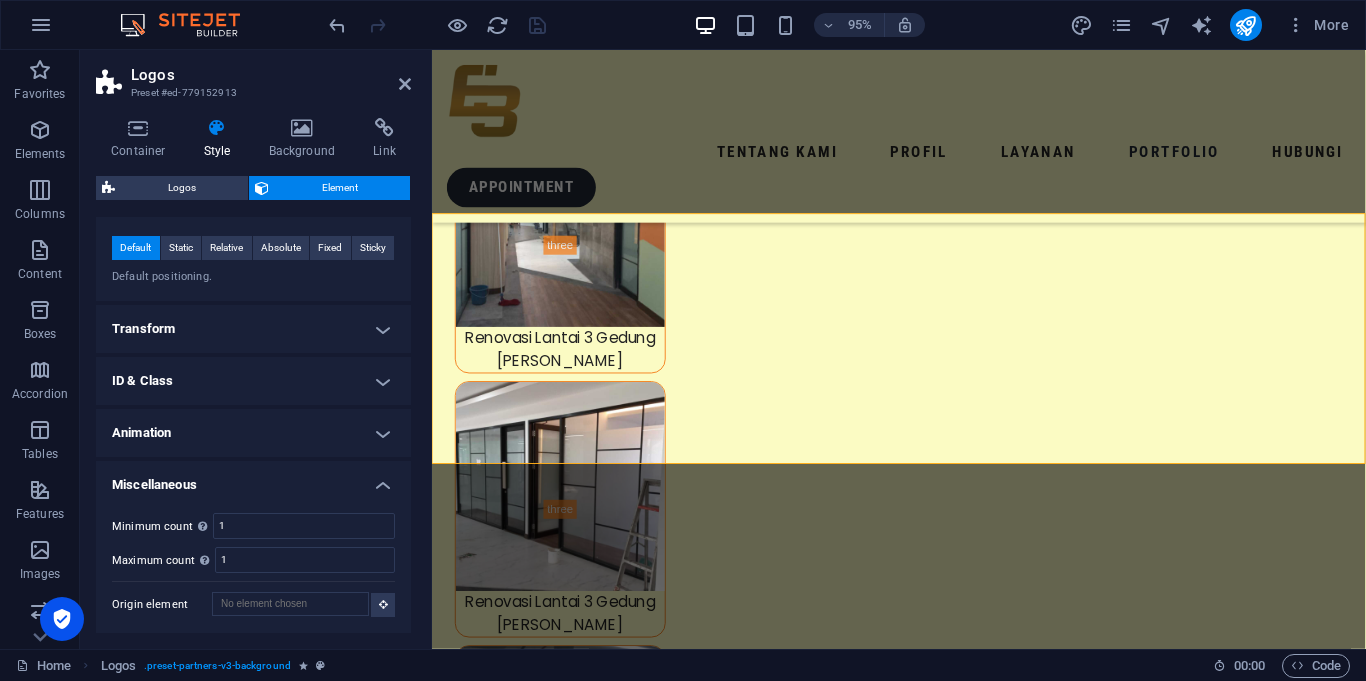 scroll, scrollTop: 0, scrollLeft: 0, axis: both 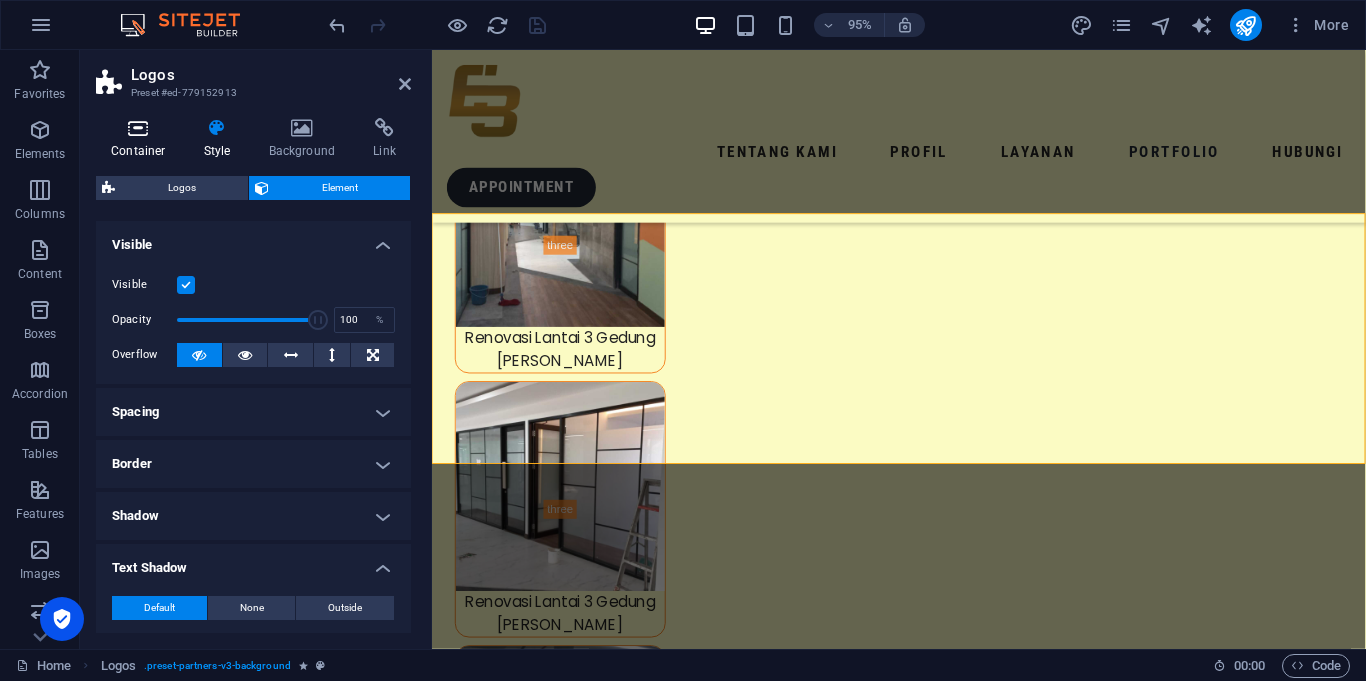 click at bounding box center (138, 128) 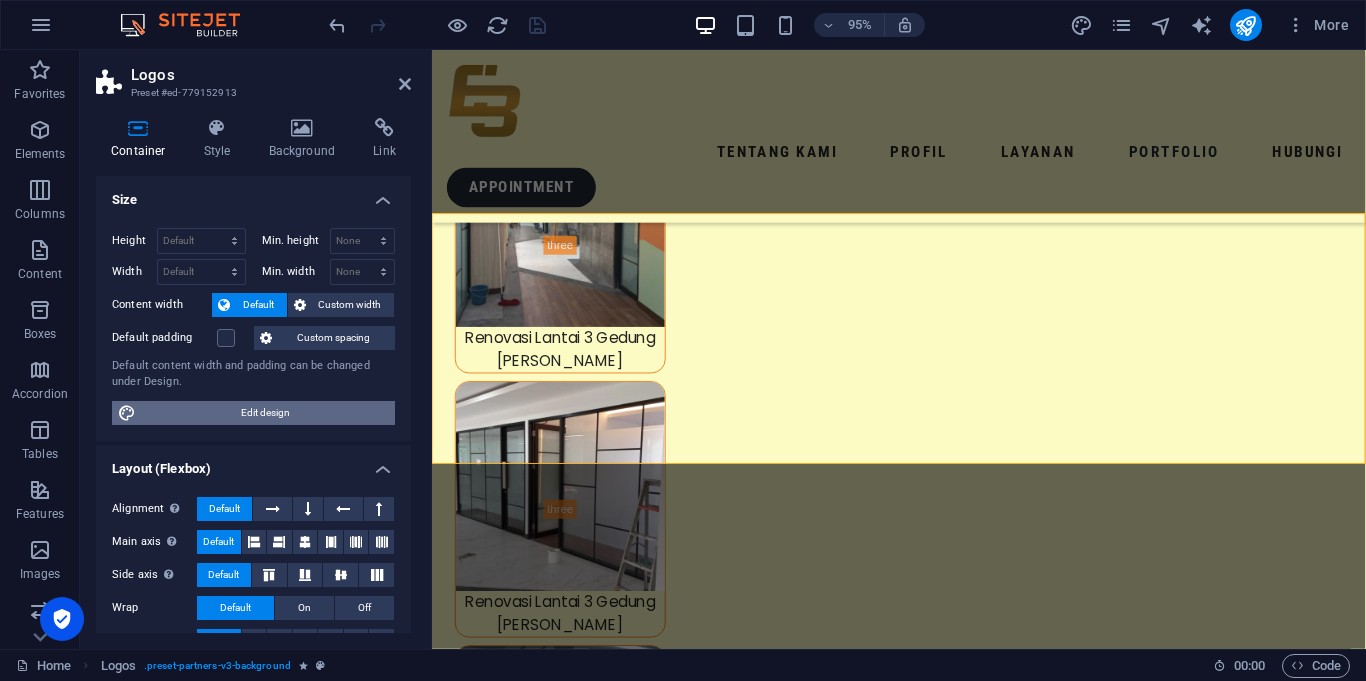 click on "Edit design" at bounding box center (265, 413) 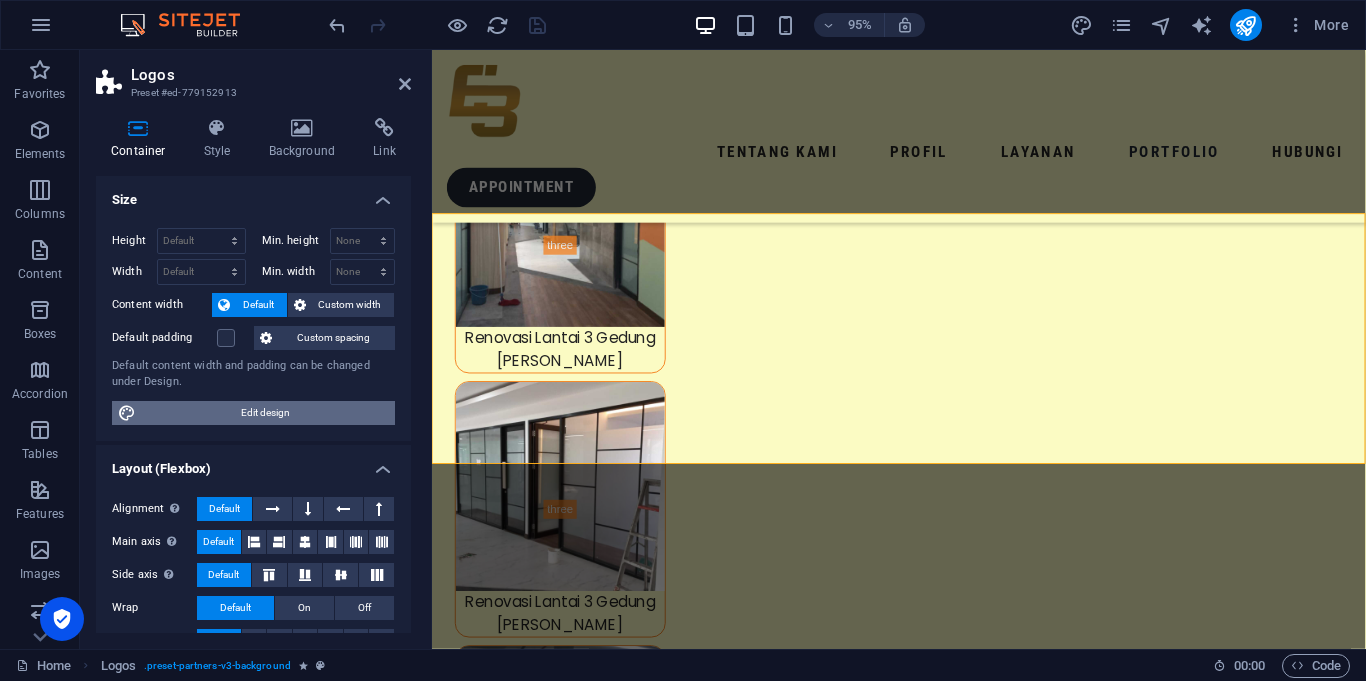 select on "px" 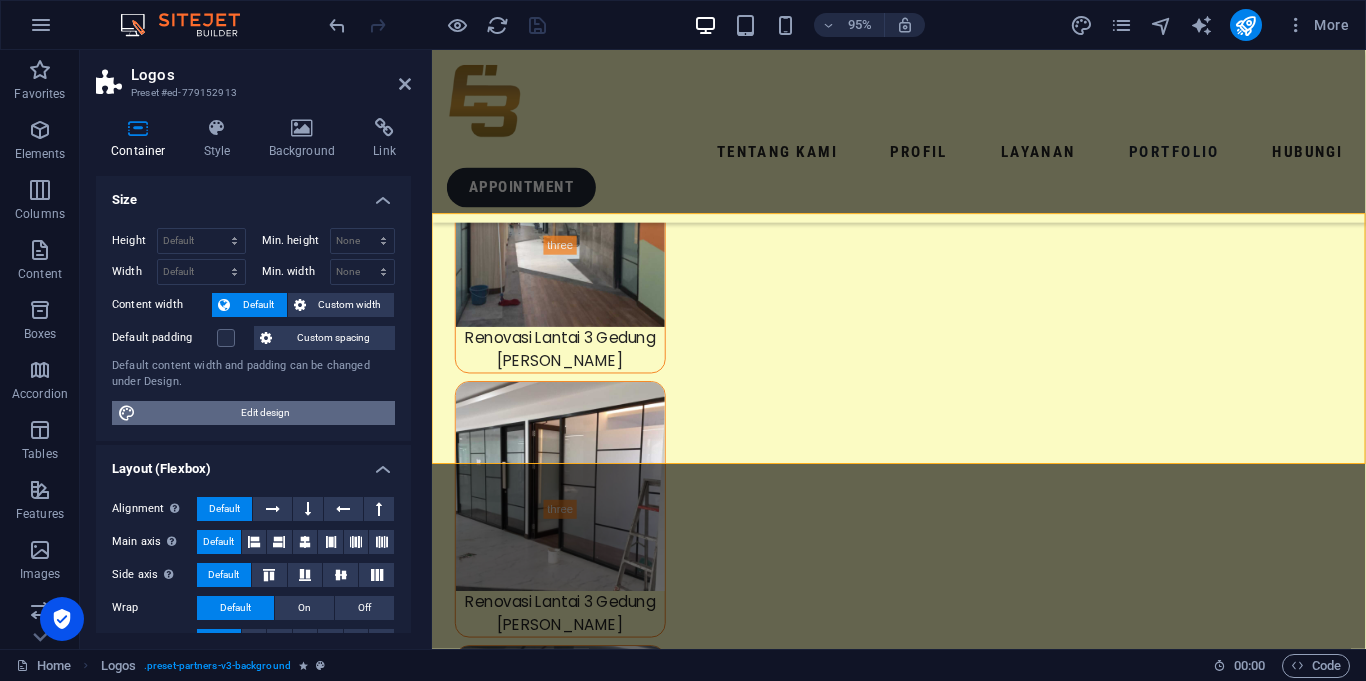select on "400" 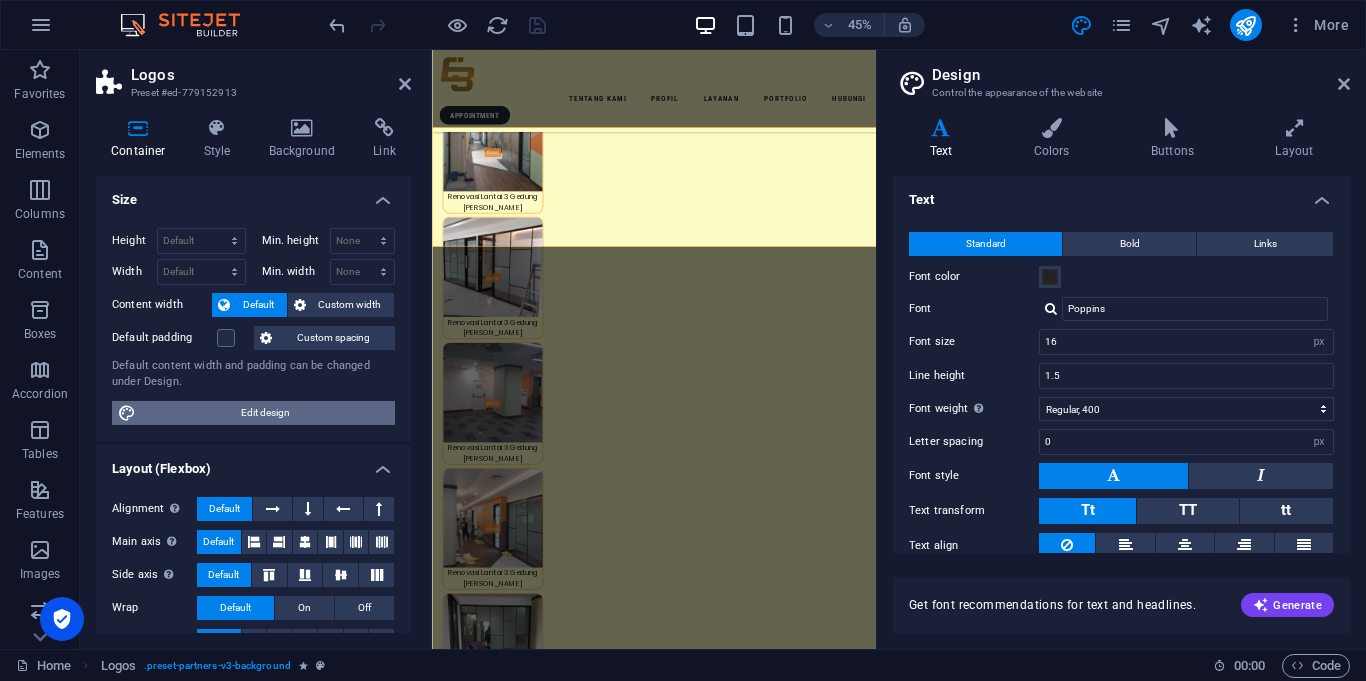 scroll, scrollTop: 8407, scrollLeft: 0, axis: vertical 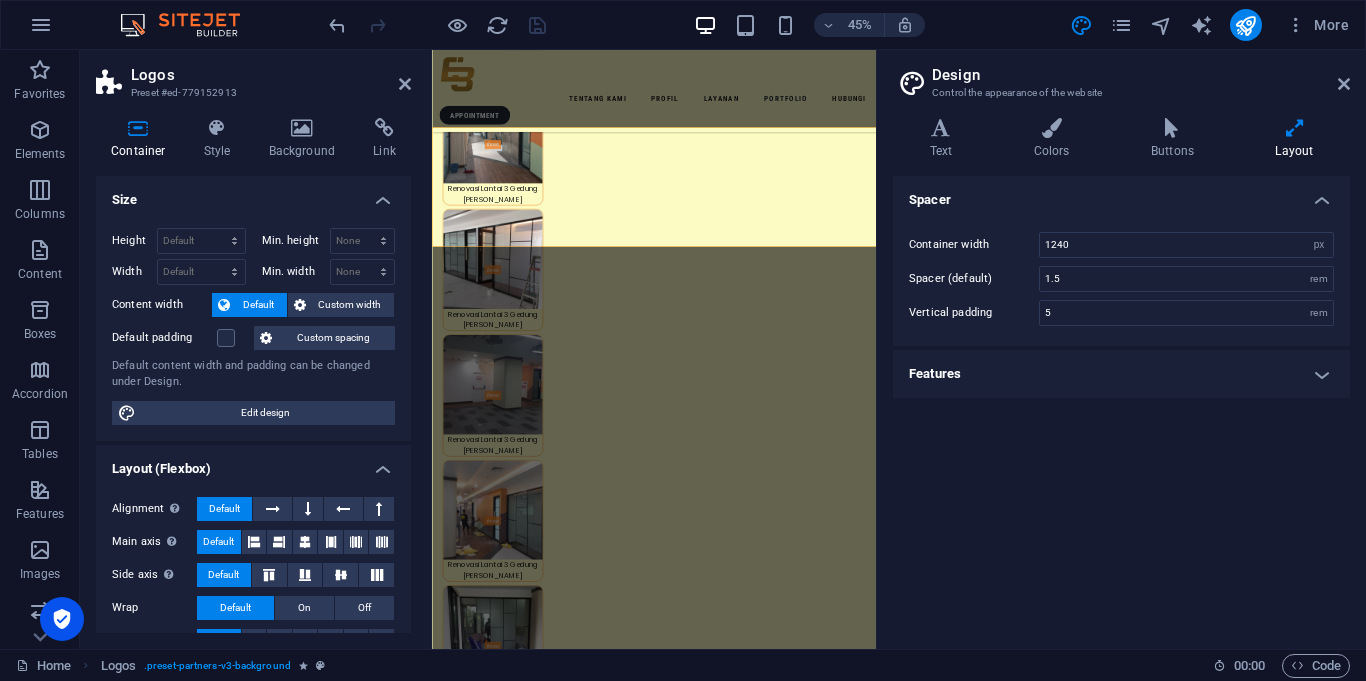 click on "Features" at bounding box center [1121, 374] 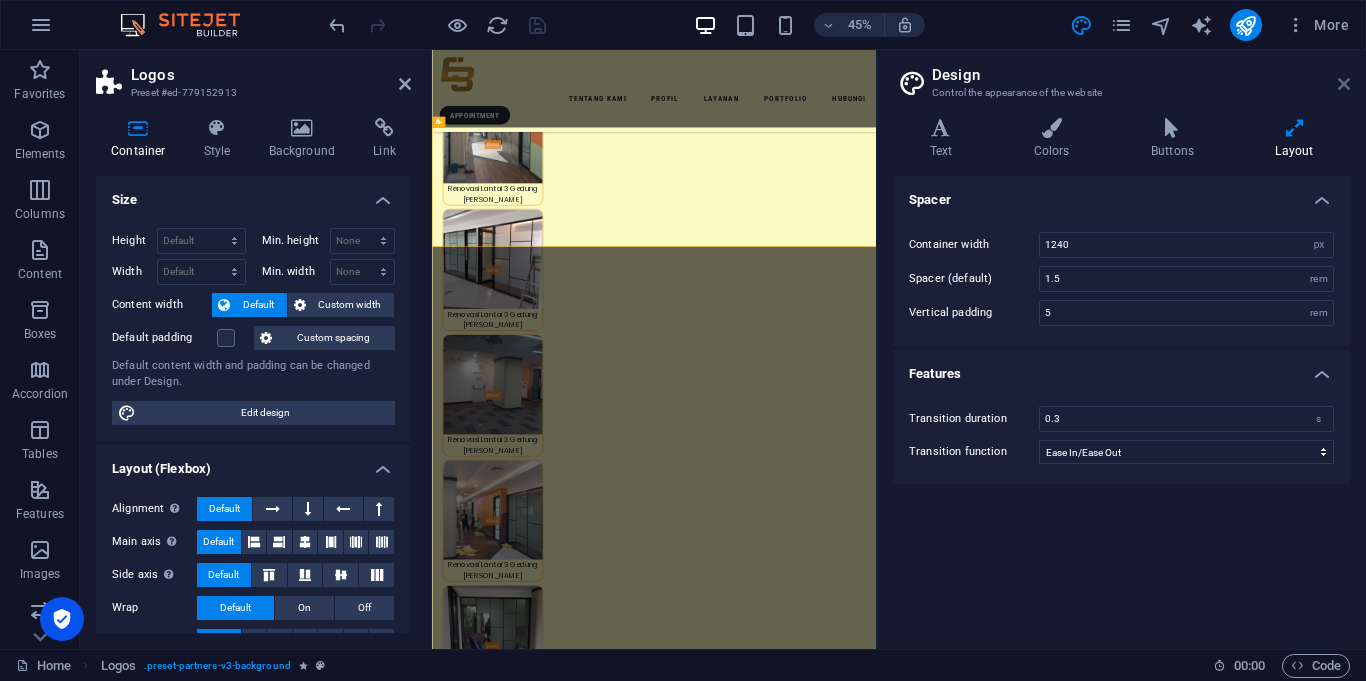 click at bounding box center [1344, 84] 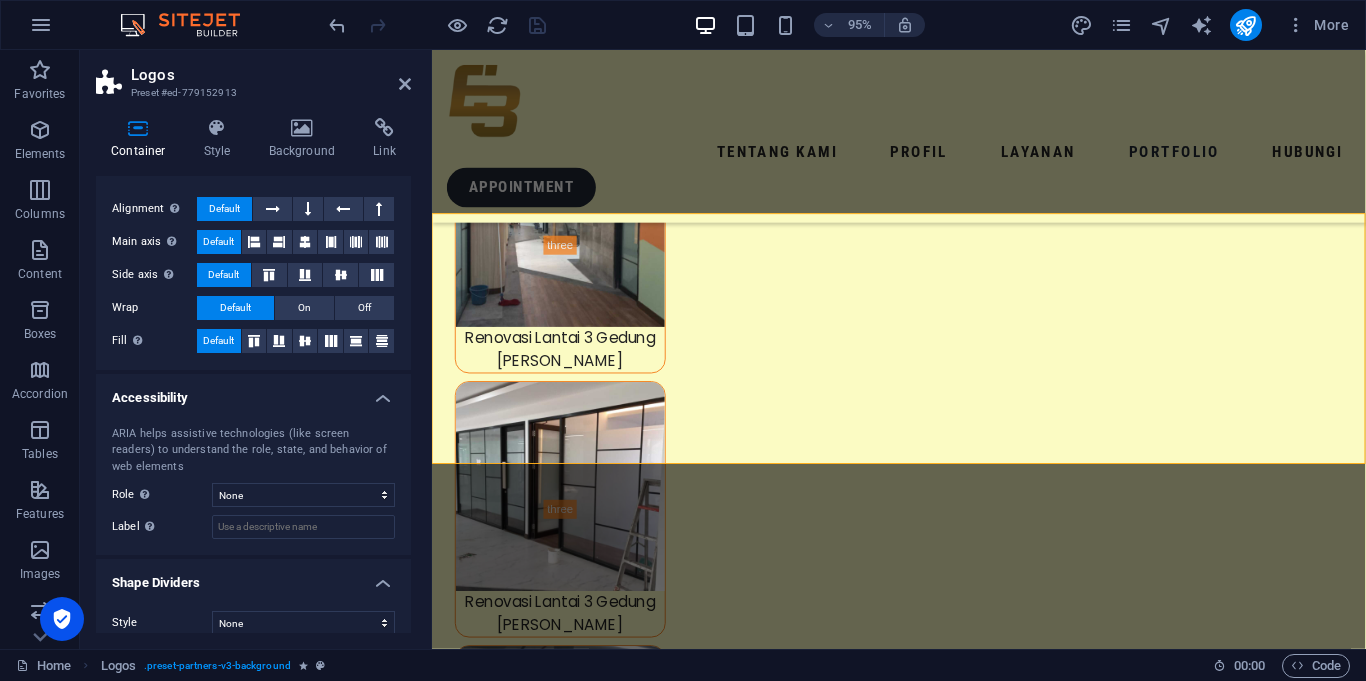 scroll, scrollTop: 307, scrollLeft: 0, axis: vertical 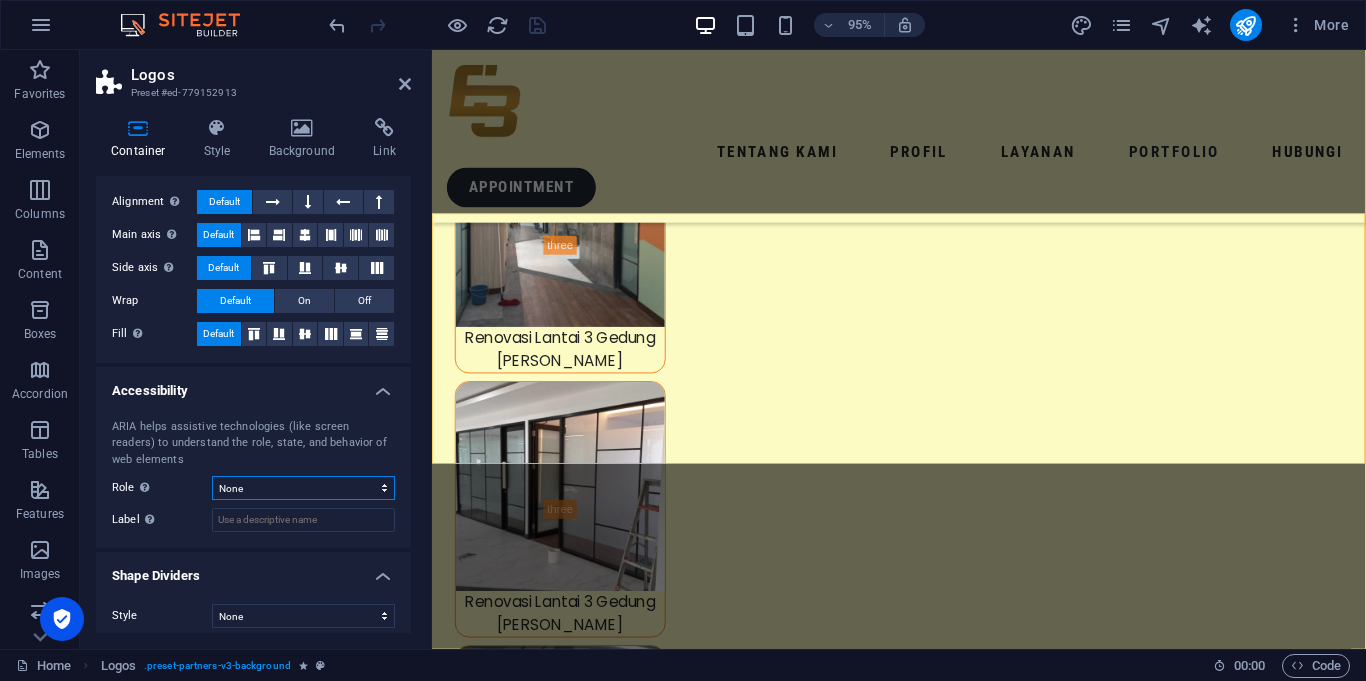 click on "None Alert Article Banner Comment Complementary Dialog Footer Header Marquee Presentation Region Section Separator Status Timer" at bounding box center [303, 488] 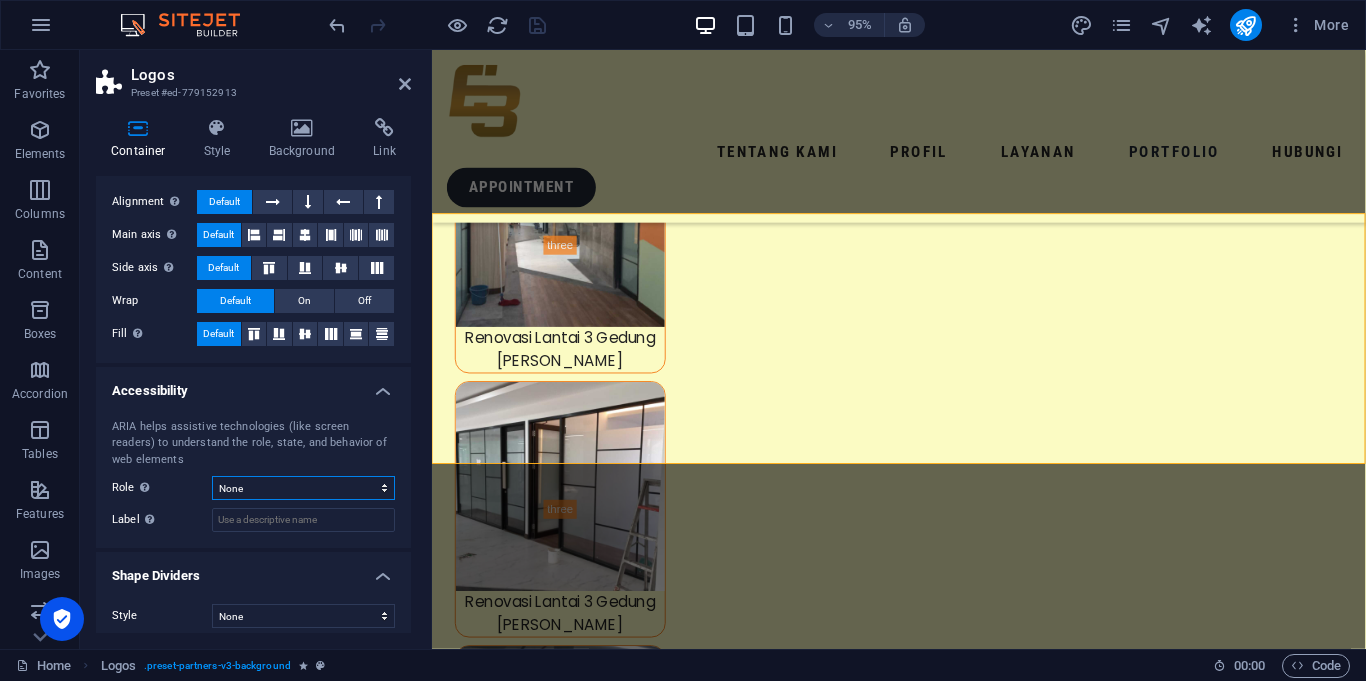 click on "None Alert Article Banner Comment Complementary Dialog Footer Header Marquee Presentation Region Section Separator Status Timer" at bounding box center [303, 488] 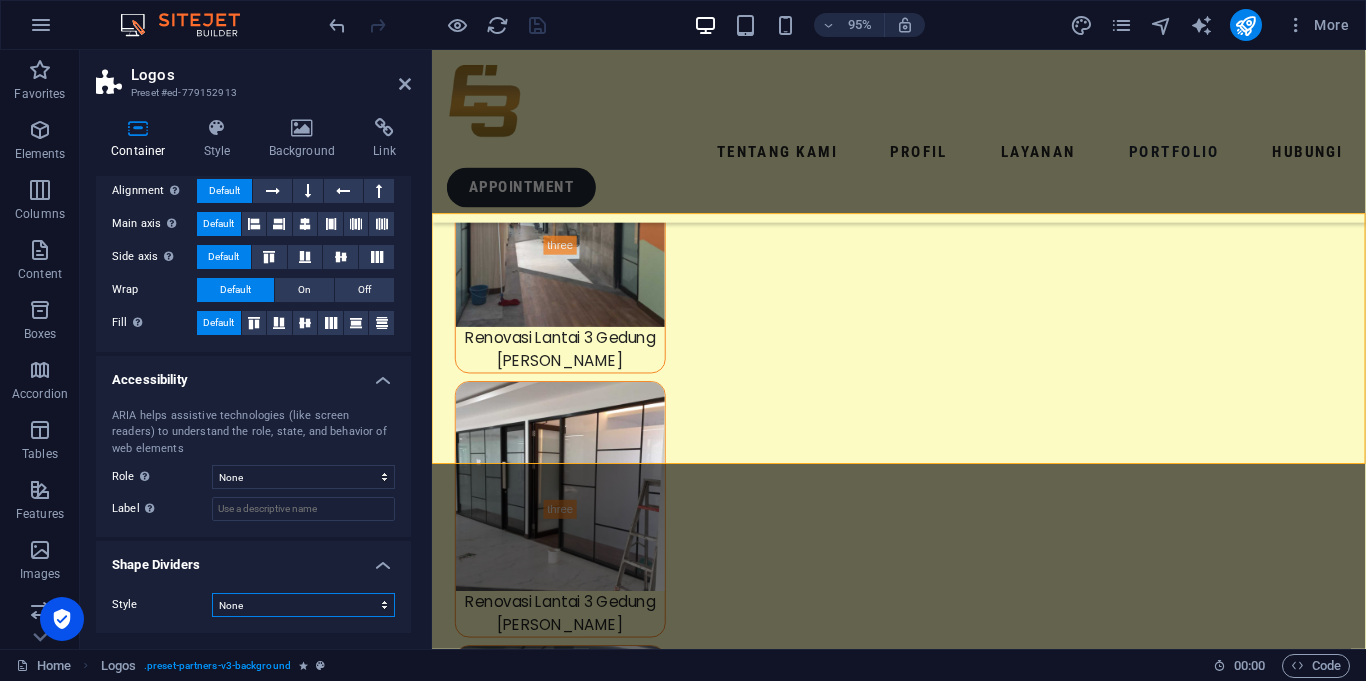 click on "None Triangle Square Diagonal Polygon 1 Polygon 2 Zigzag Multiple Zigzags Waves Multiple Waves Half Circle Circle Circle Shadow Blocks Hexagons Clouds Multiple Clouds Fan Pyramids Book Paint Drip Fire Shredded Paper Arrow" at bounding box center [303, 605] 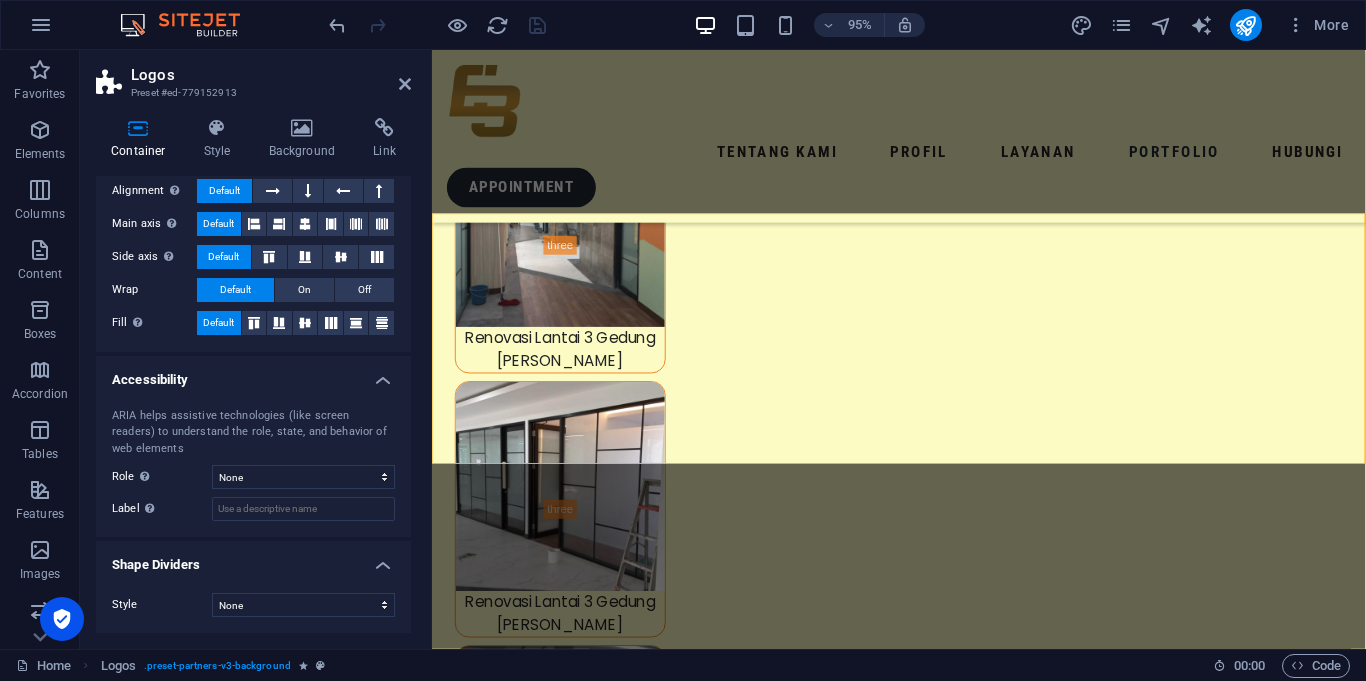 click on "Shape Dividers" at bounding box center [253, 559] 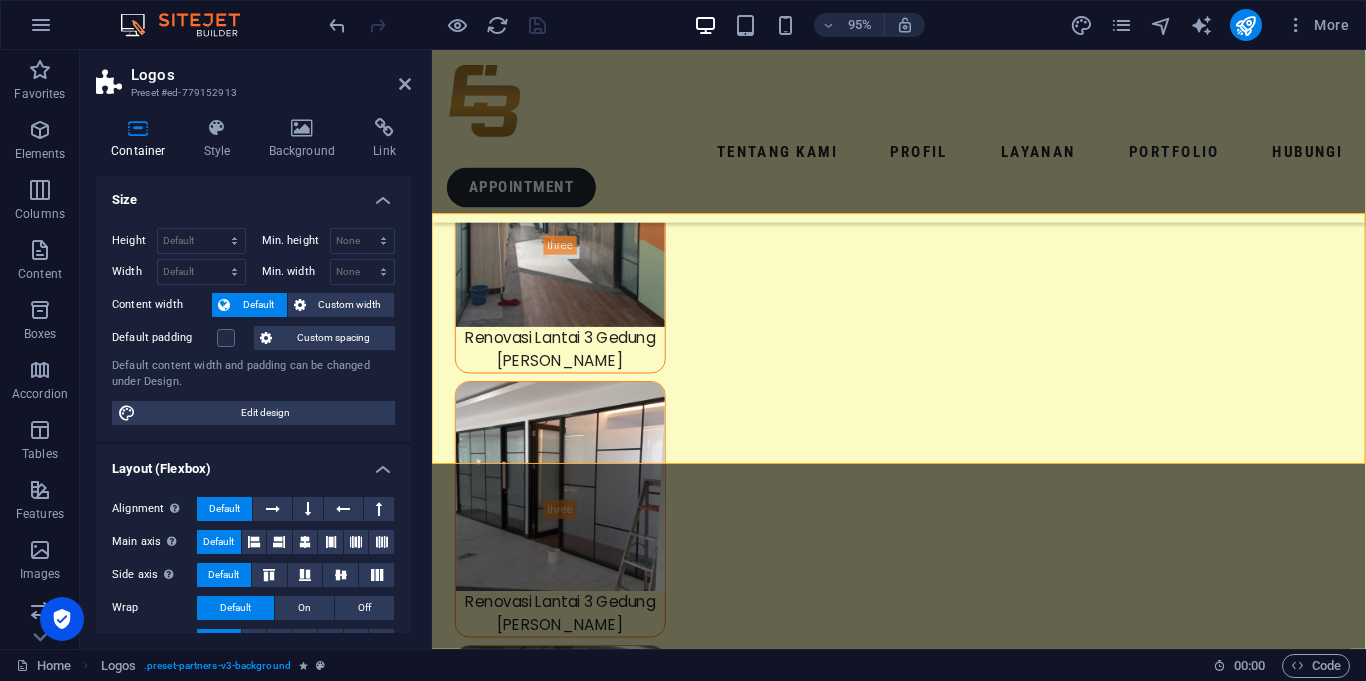 scroll, scrollTop: 3, scrollLeft: 0, axis: vertical 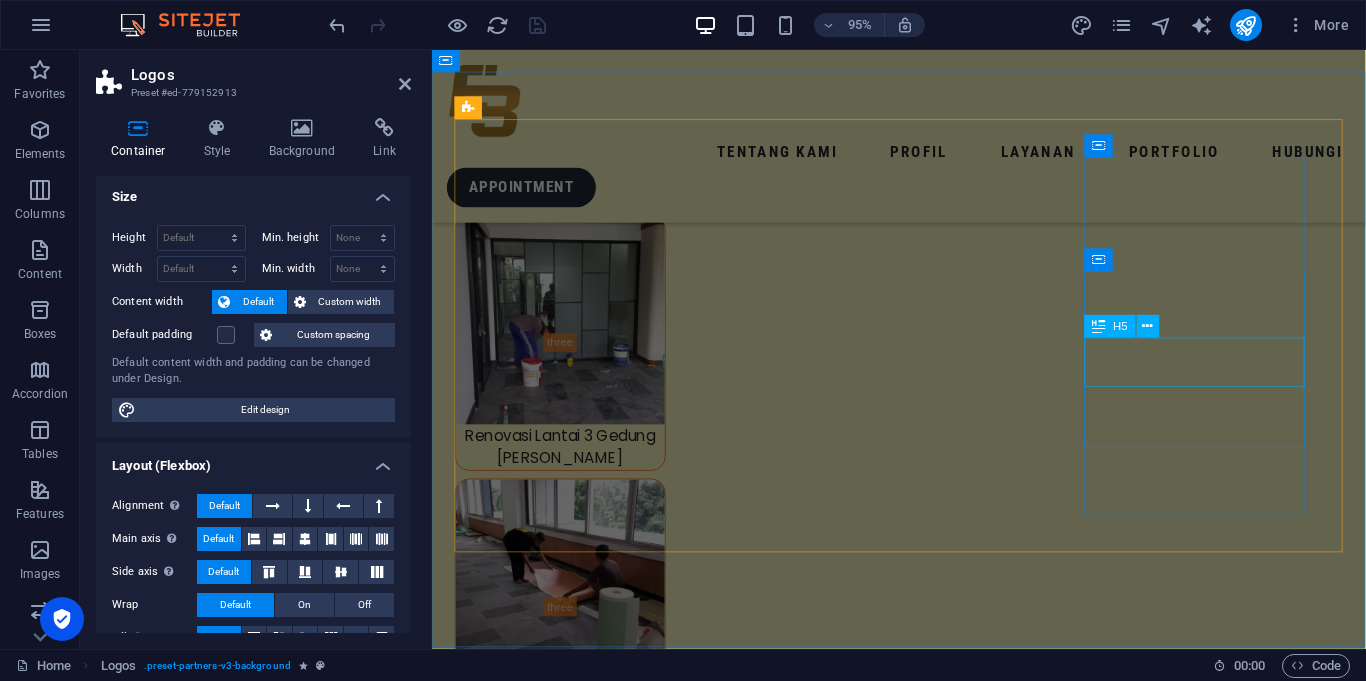 click on "021-29601532 021-29448641" at bounding box center [612, 16998] 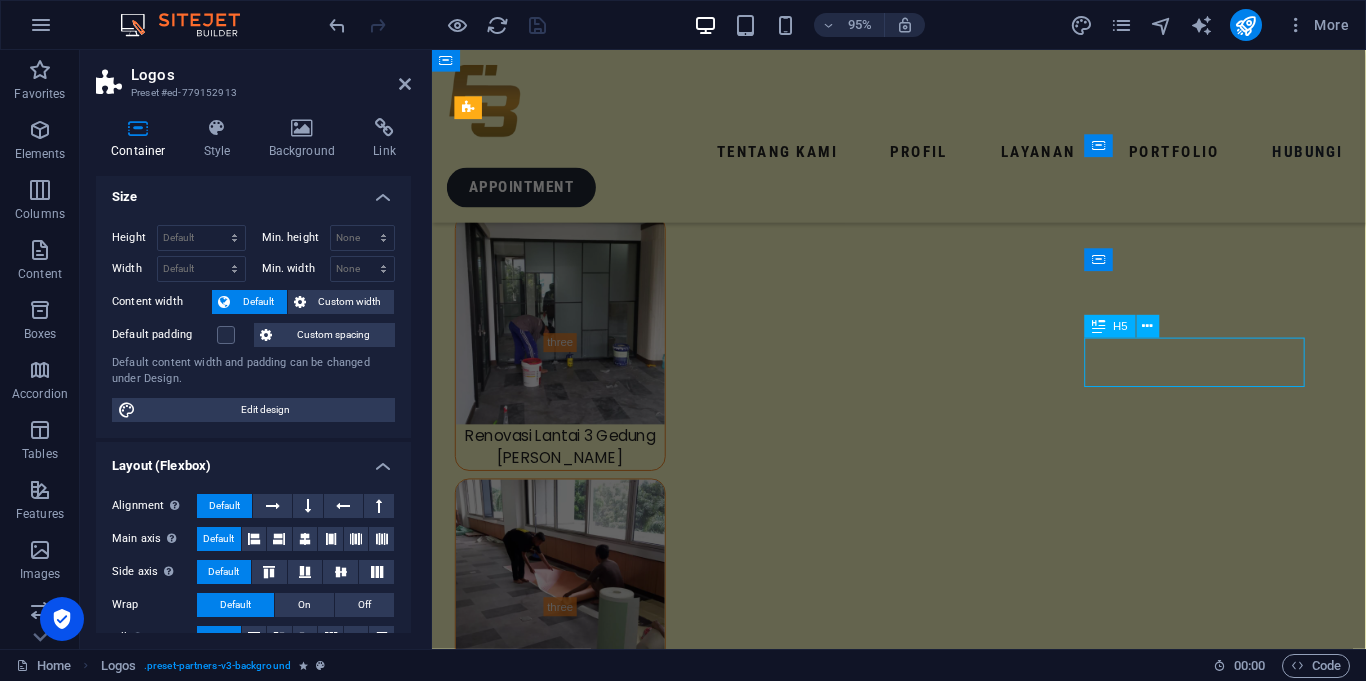 click on "021-29601532 021-29448641" at bounding box center [612, 16998] 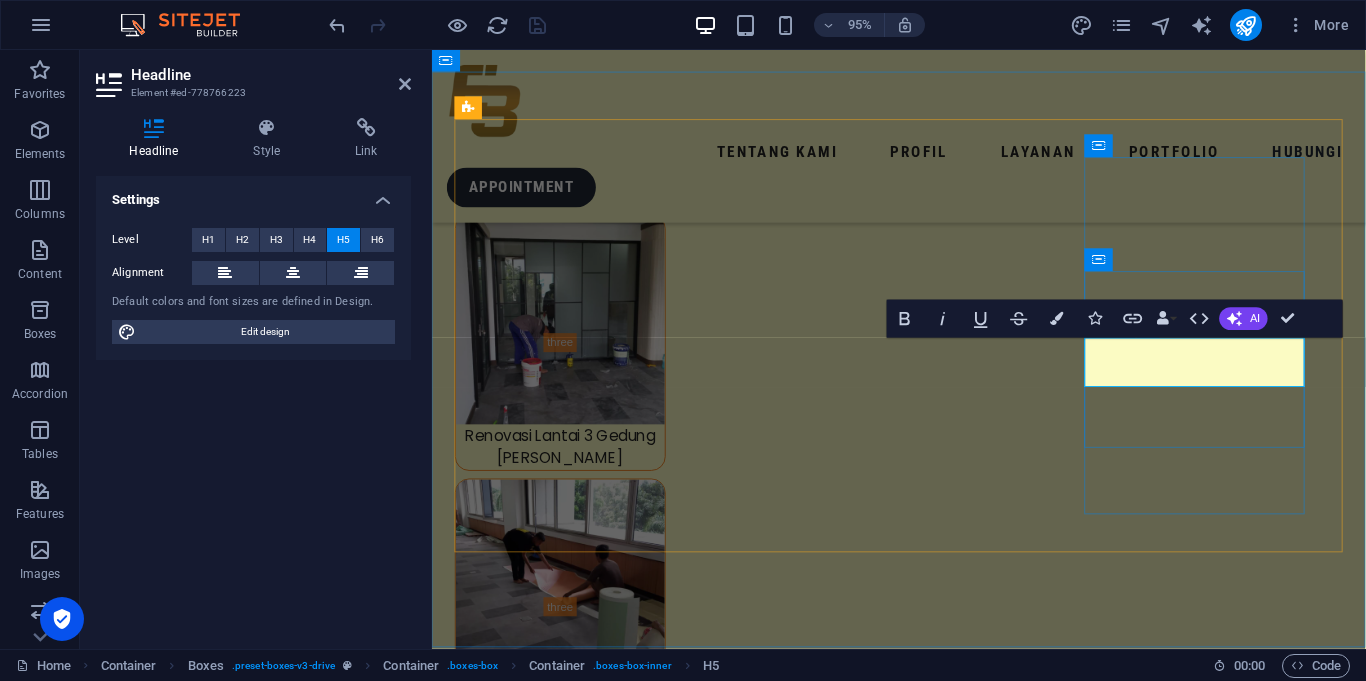click on "021-29601532 021-29448641" at bounding box center [611, 16998] 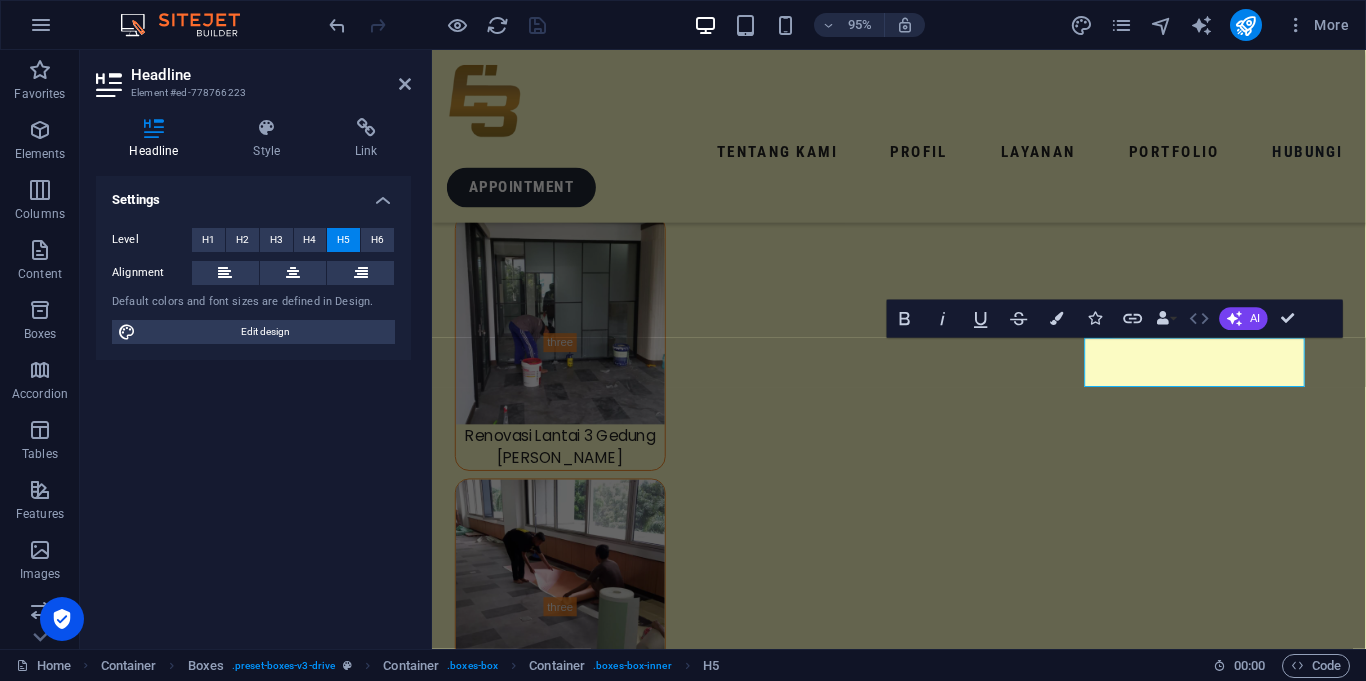click 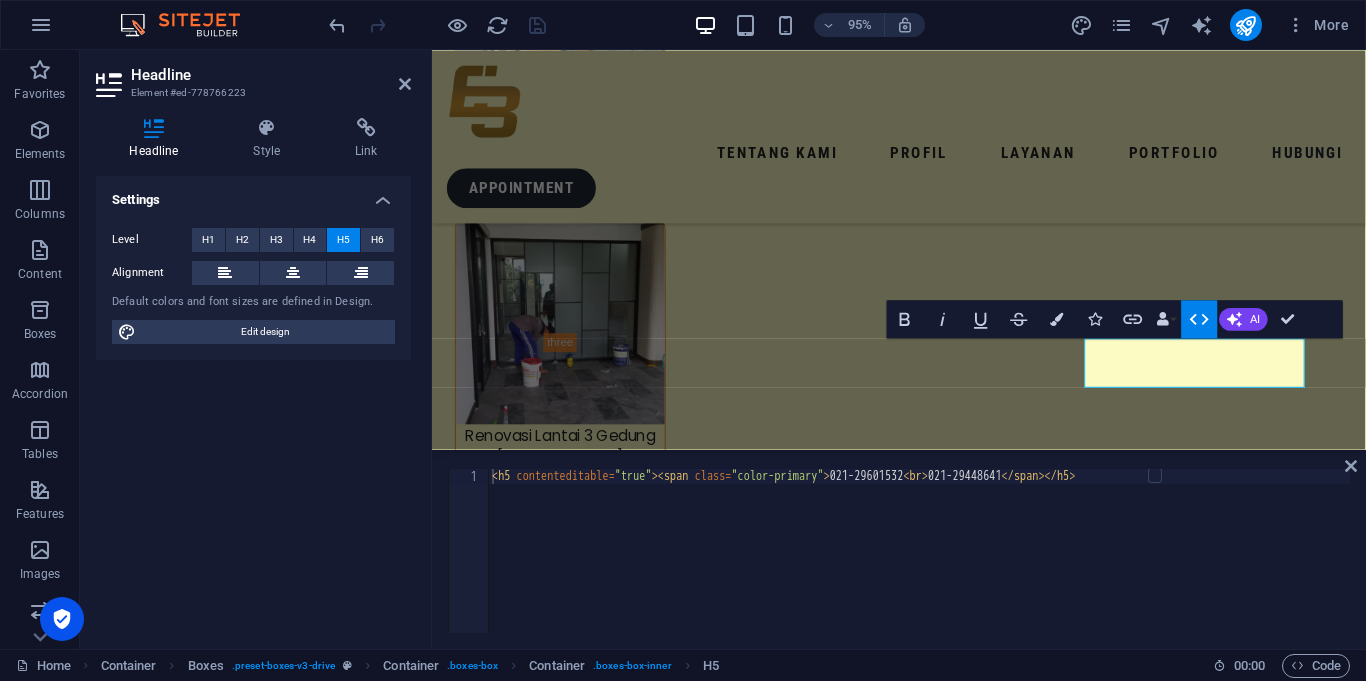click on "< h5   contenteditable = "true" > < span   class = "color-primary" > 021-29601532 < br > 021-29448641 </ span > </ h5 >" at bounding box center [919, 566] 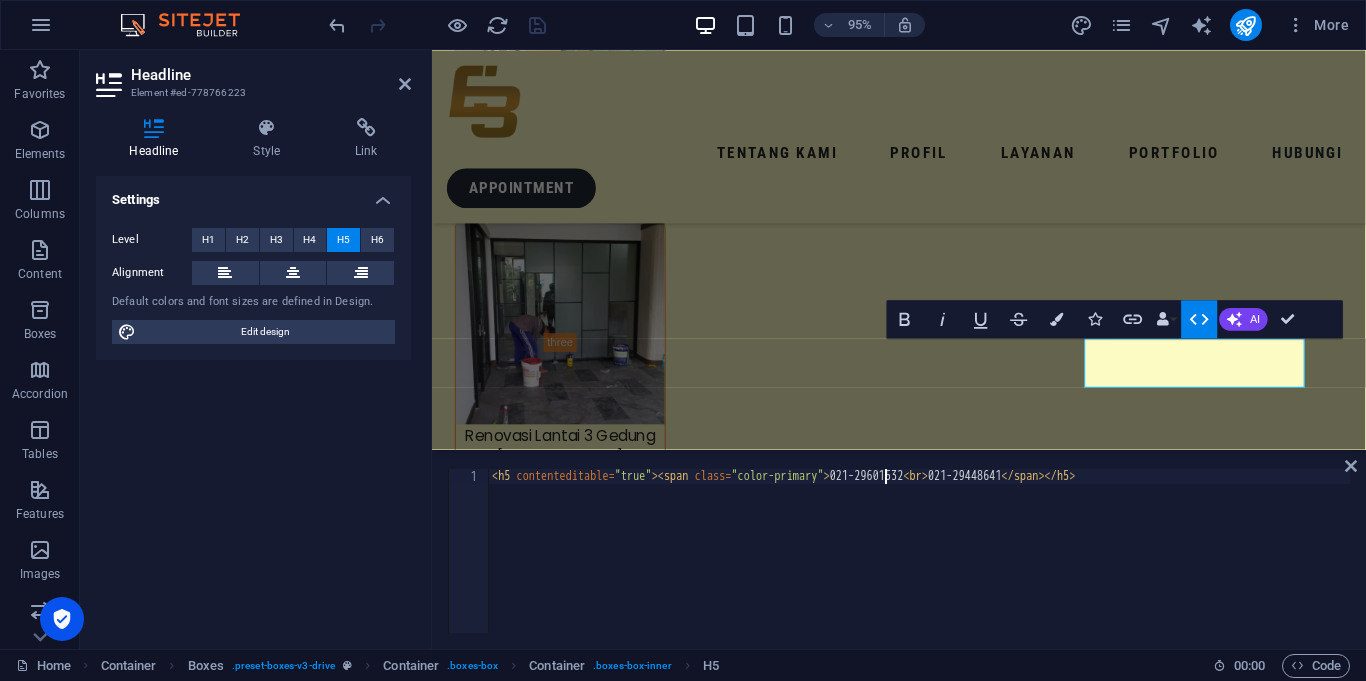 click on "< h5   contenteditable = "true" > < span   class = "color-primary" > 021-29601532 < br > 021-29448641 </ span > </ h5 >" at bounding box center (919, 566) 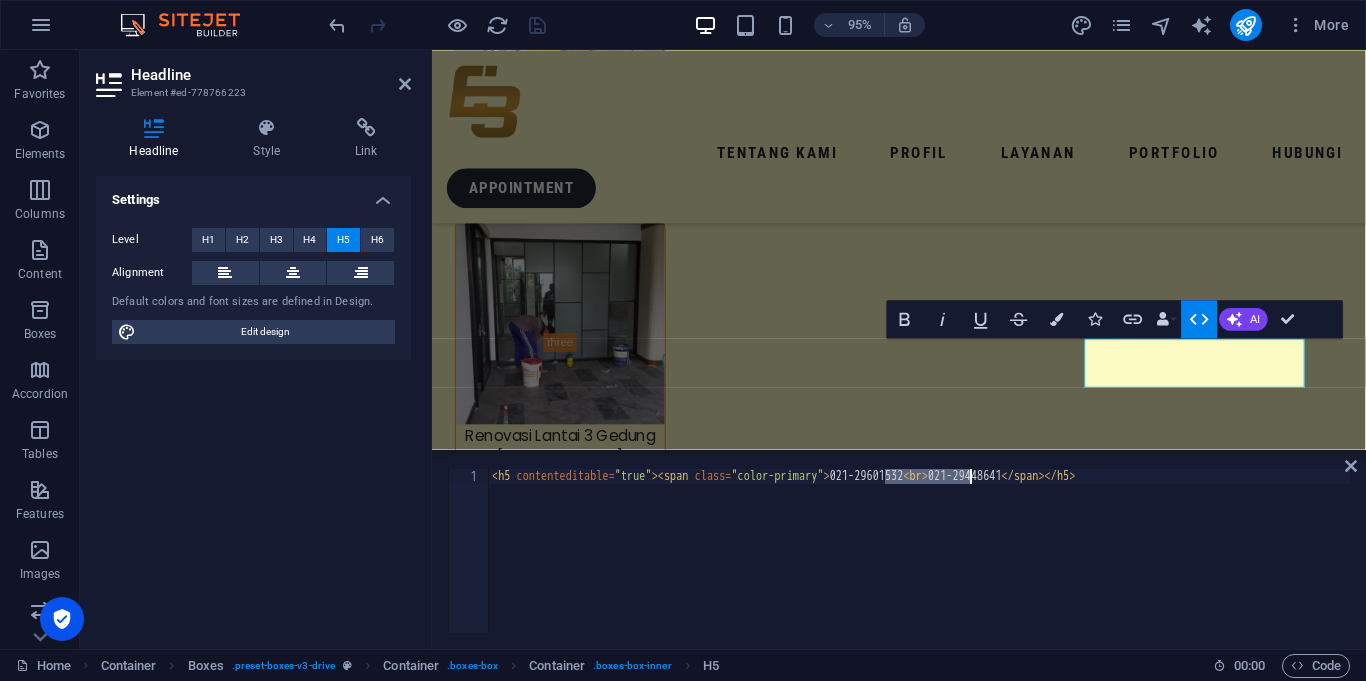 type on "<h5 contenteditable="true"><span class="color-primary">[PHONE_NUMBER]<br>[PHONE_NUMBER]</span></h5>" 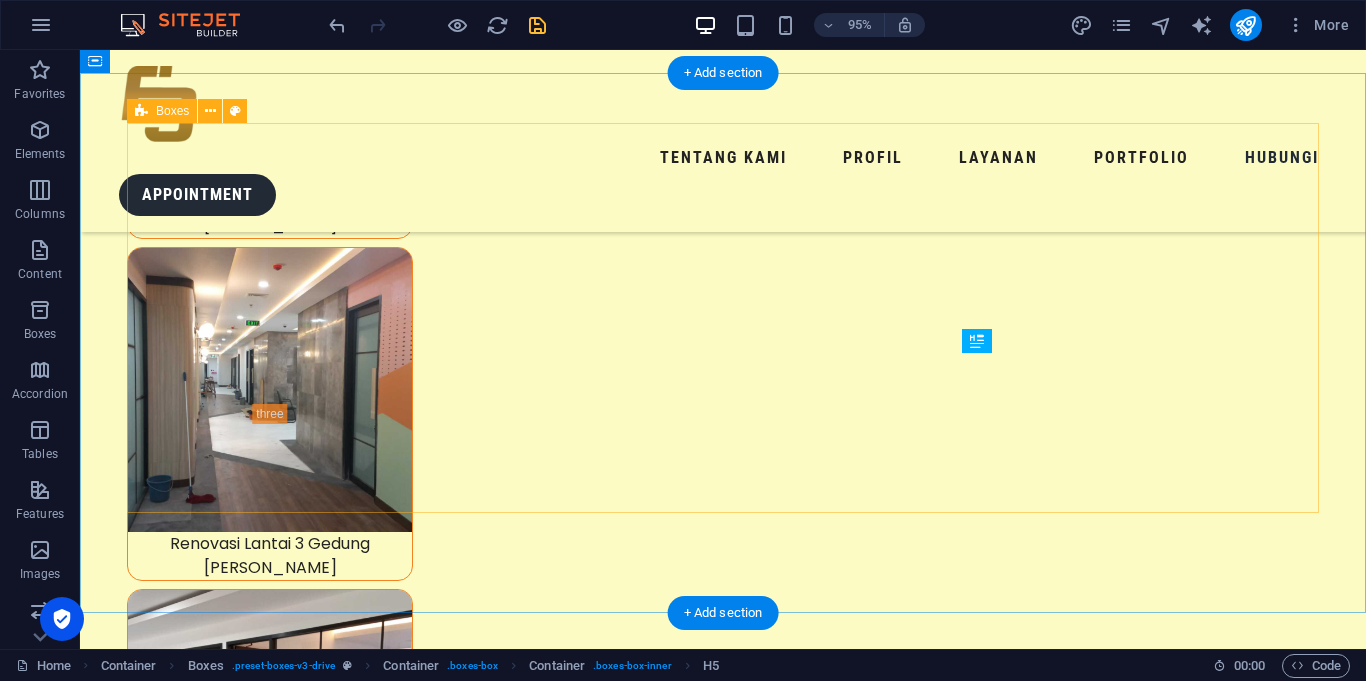 scroll, scrollTop: 10090, scrollLeft: 0, axis: vertical 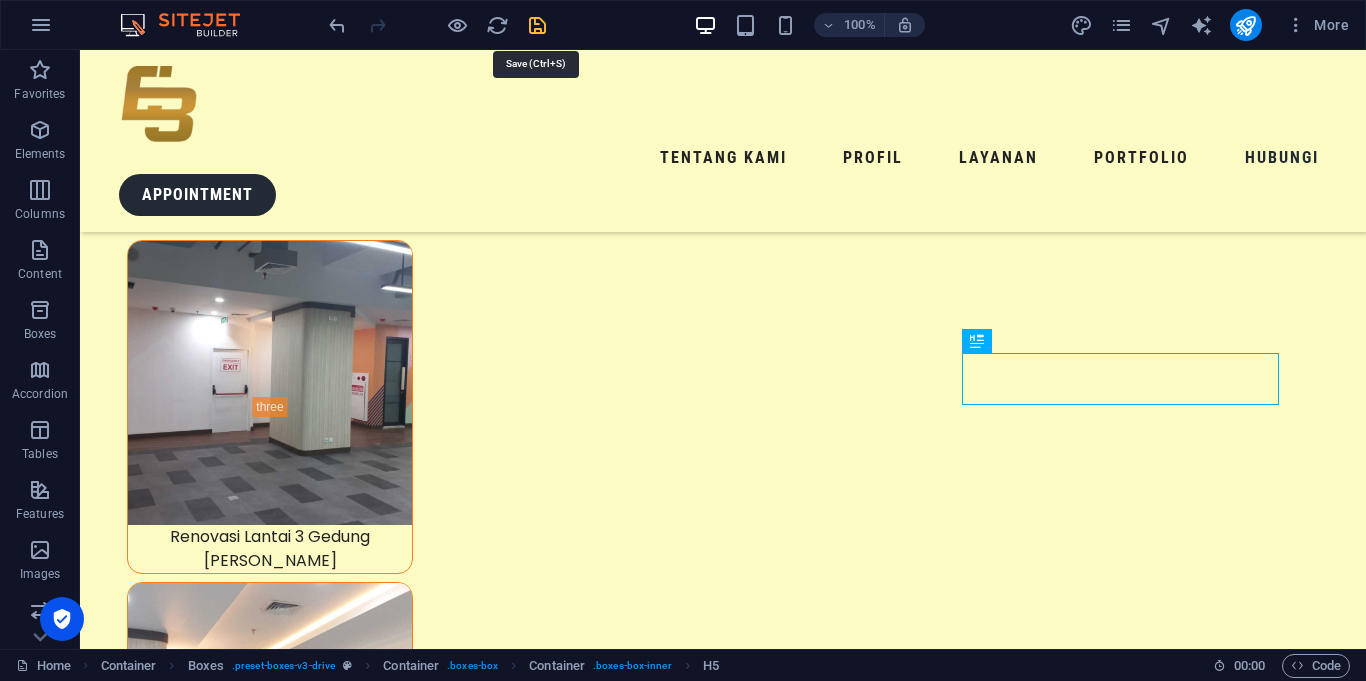 click at bounding box center [537, 25] 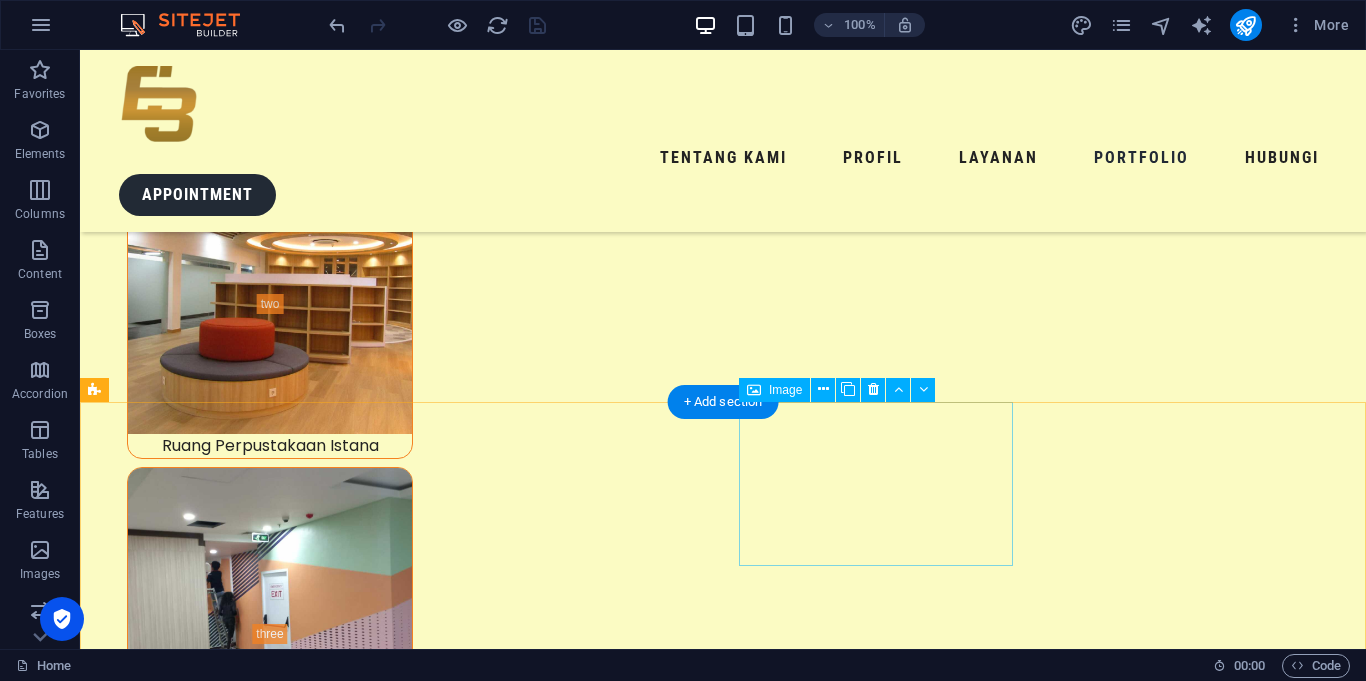 scroll, scrollTop: 8829, scrollLeft: 0, axis: vertical 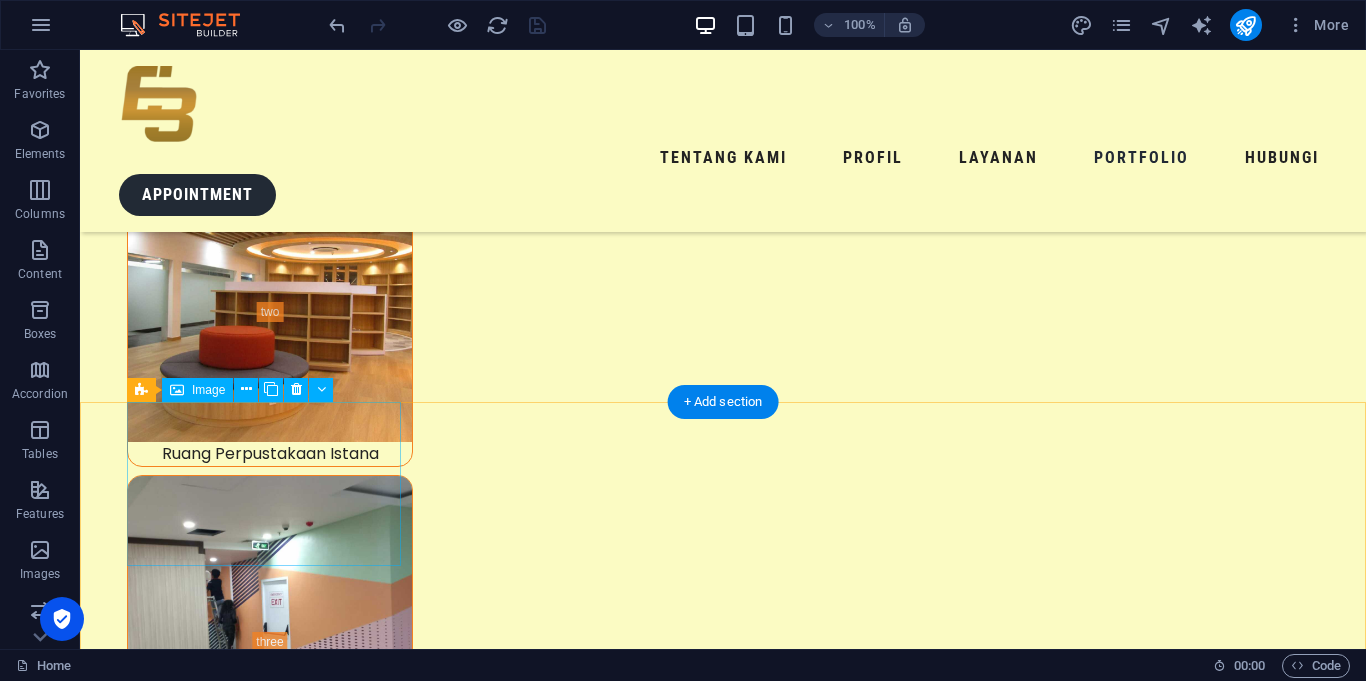 click on "Dewan Pertimbangan Presiden" at bounding box center [241, 19554] 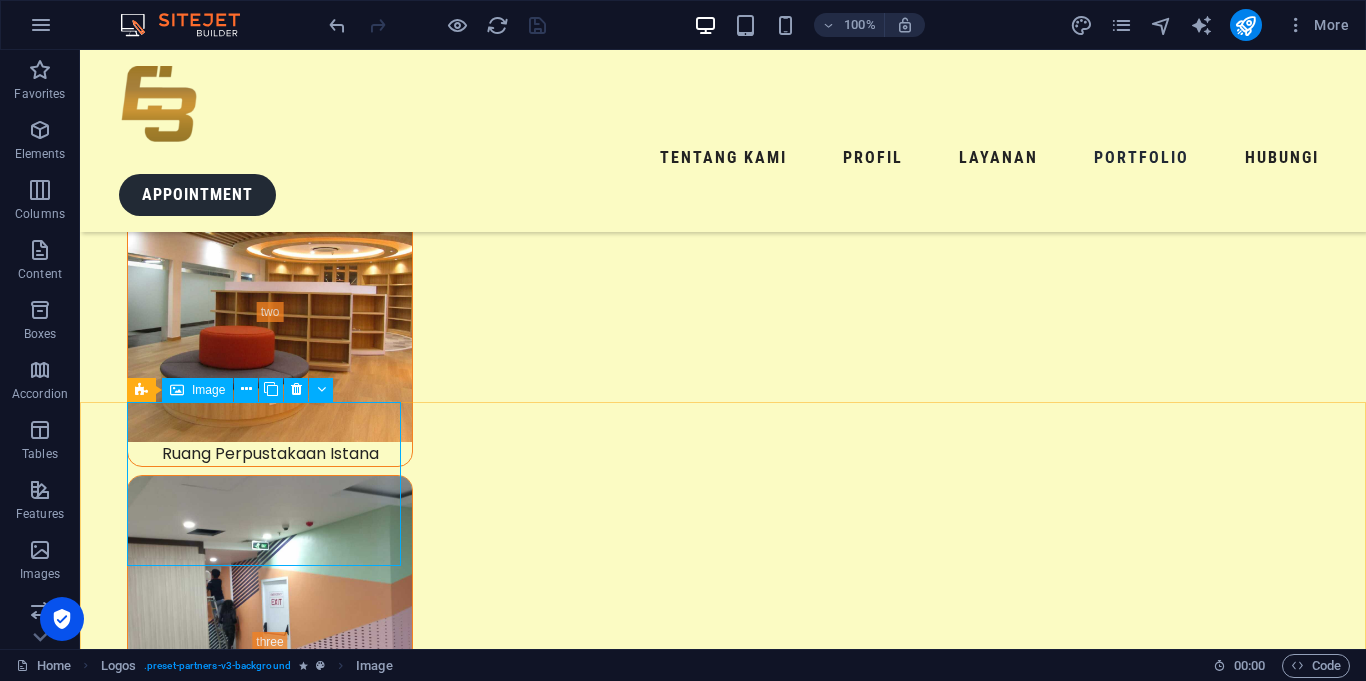 click on "Image" at bounding box center (197, 390) 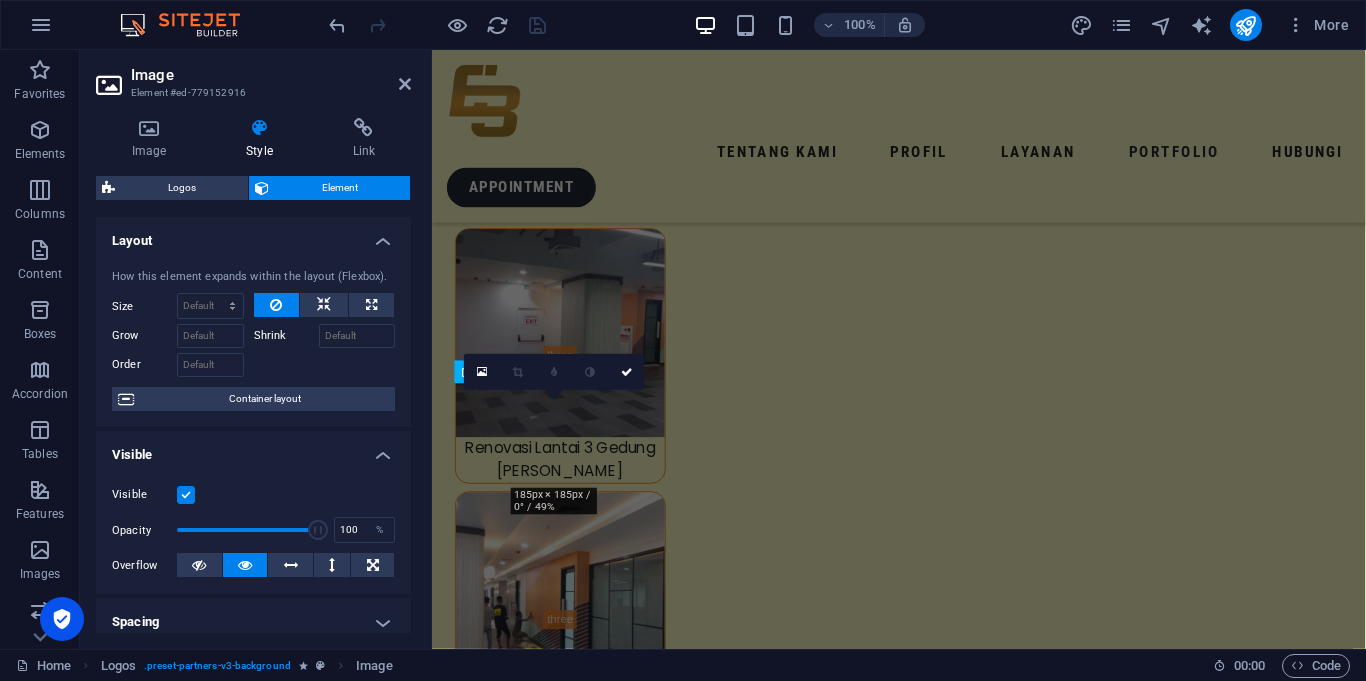 scroll, scrollTop: 8211, scrollLeft: 0, axis: vertical 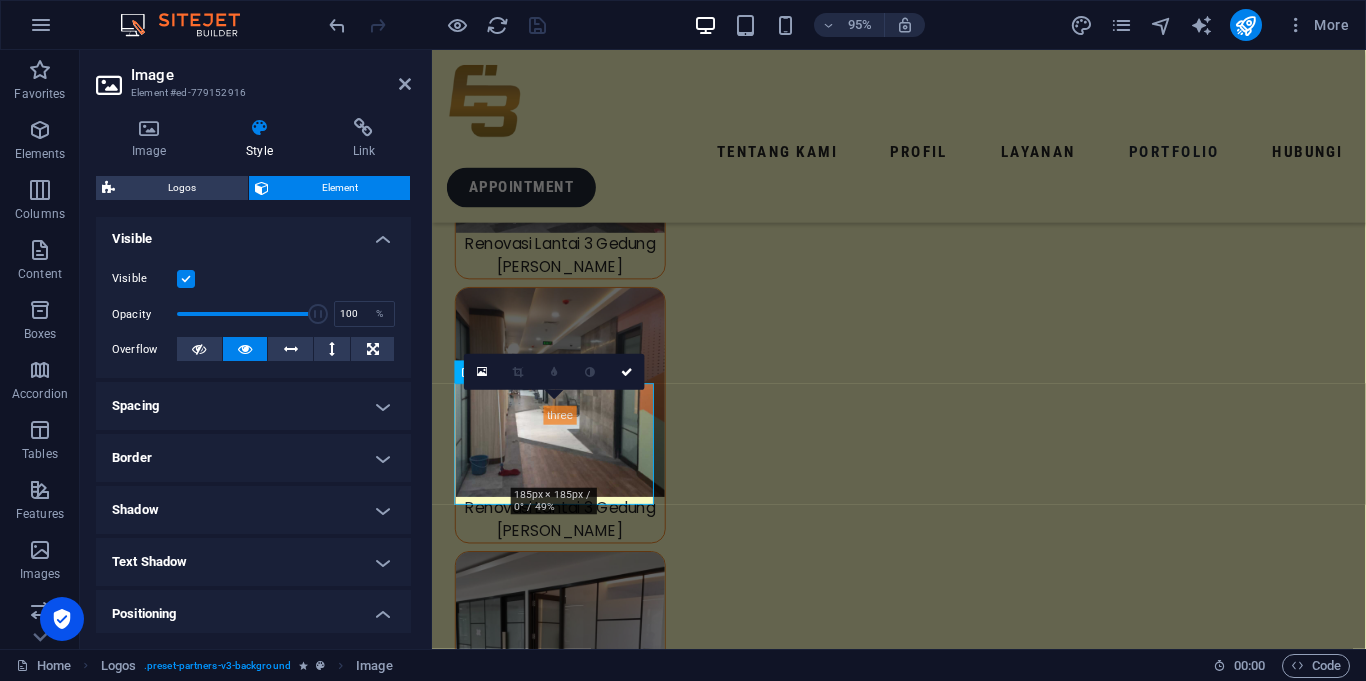 click on "Spacing" at bounding box center [253, 406] 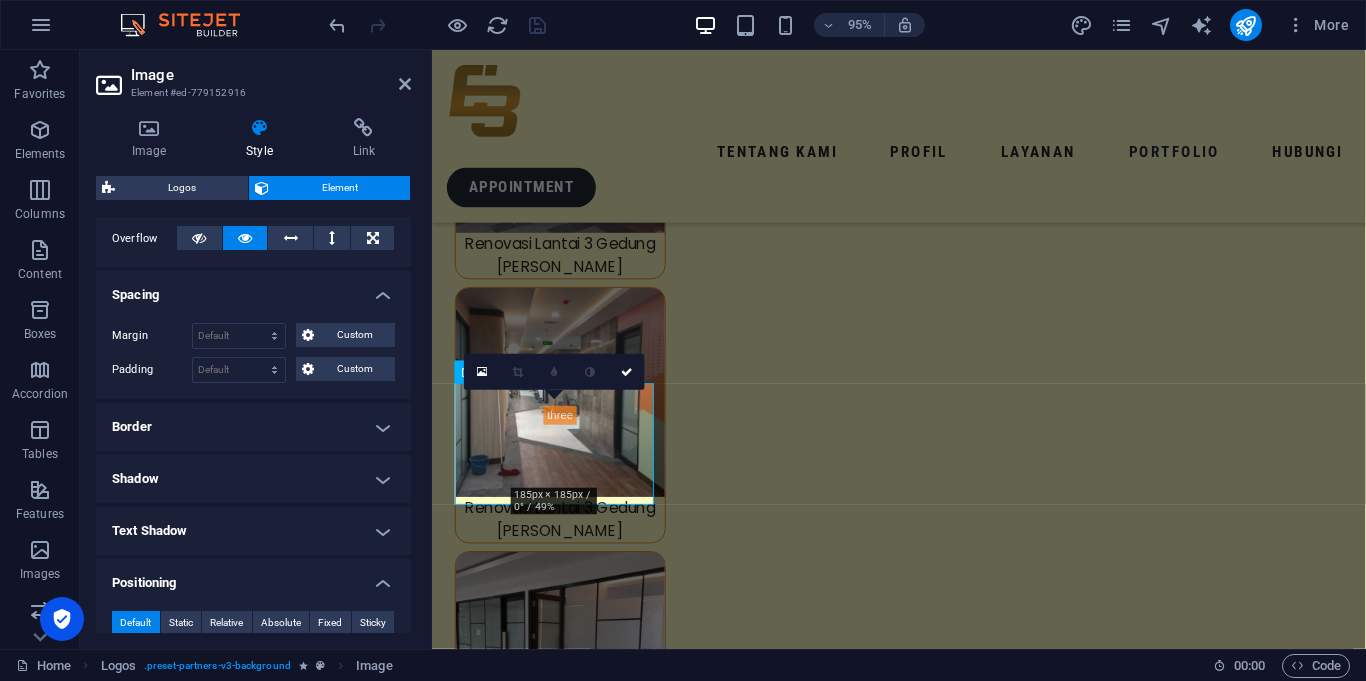 click on "Border" at bounding box center [253, 427] 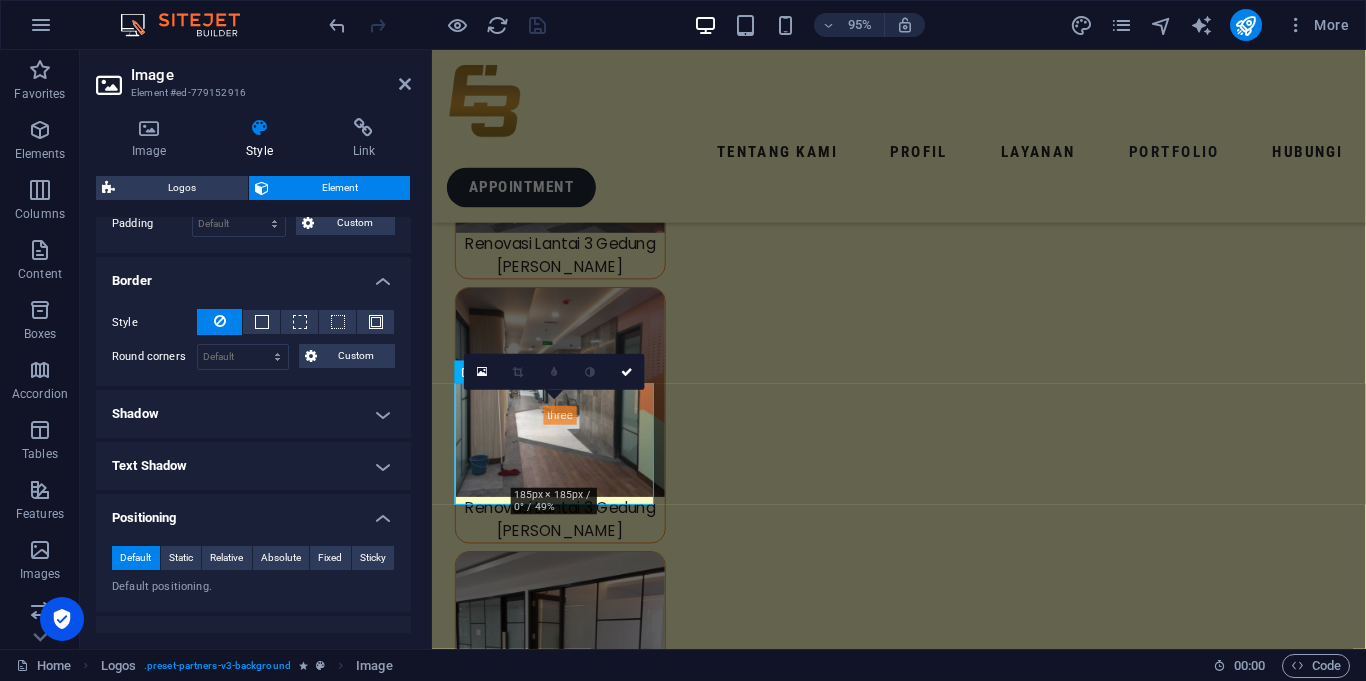 scroll, scrollTop: 474, scrollLeft: 0, axis: vertical 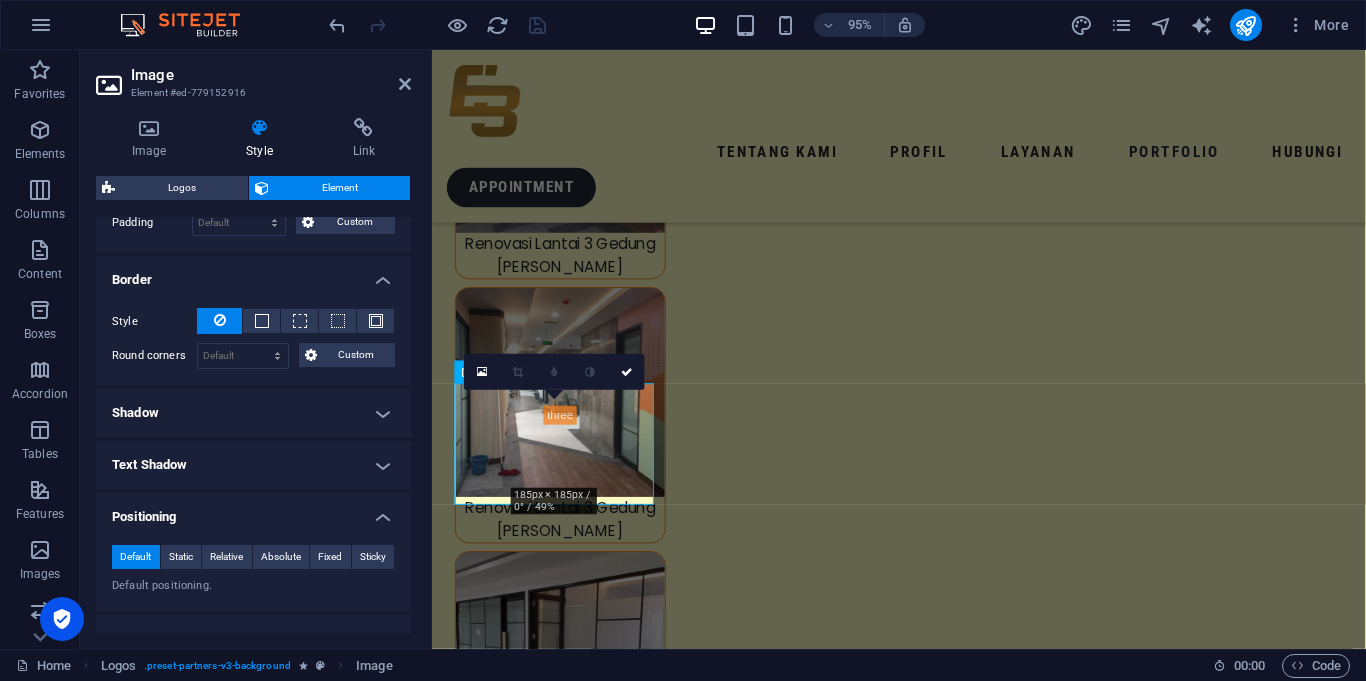 click on "Shadow" at bounding box center (253, 413) 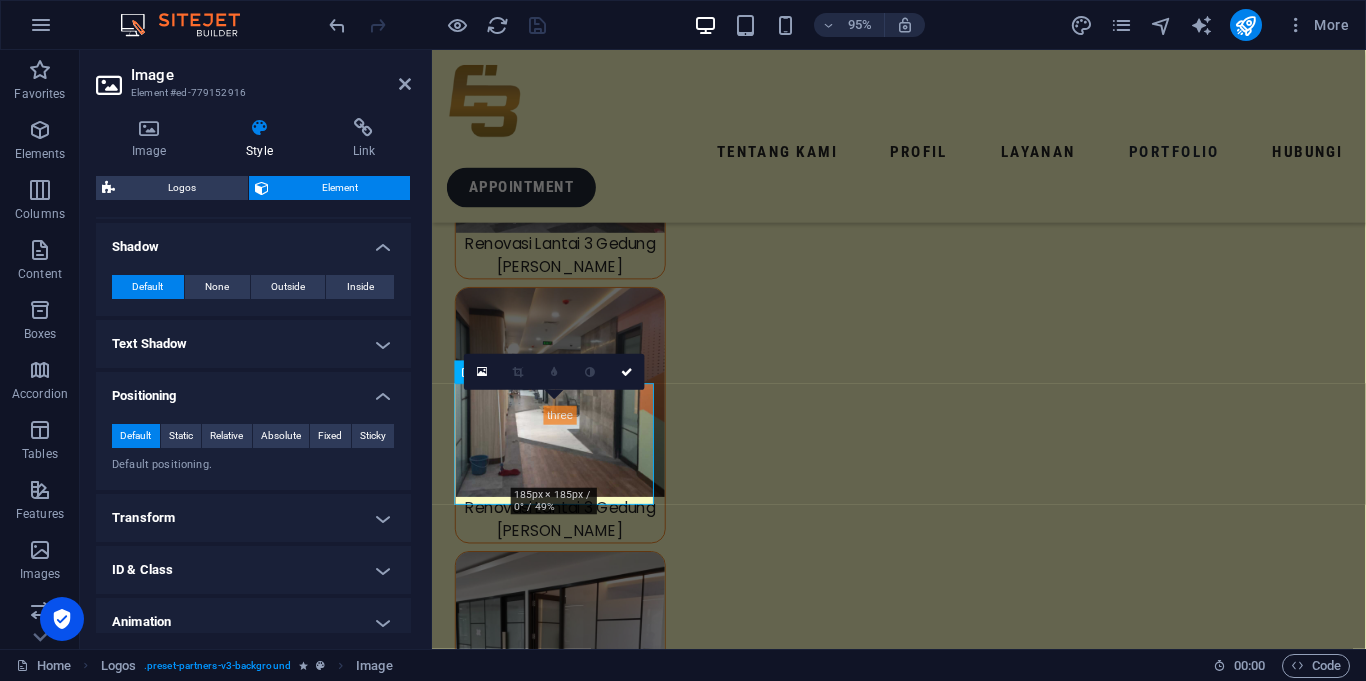 scroll, scrollTop: 643, scrollLeft: 0, axis: vertical 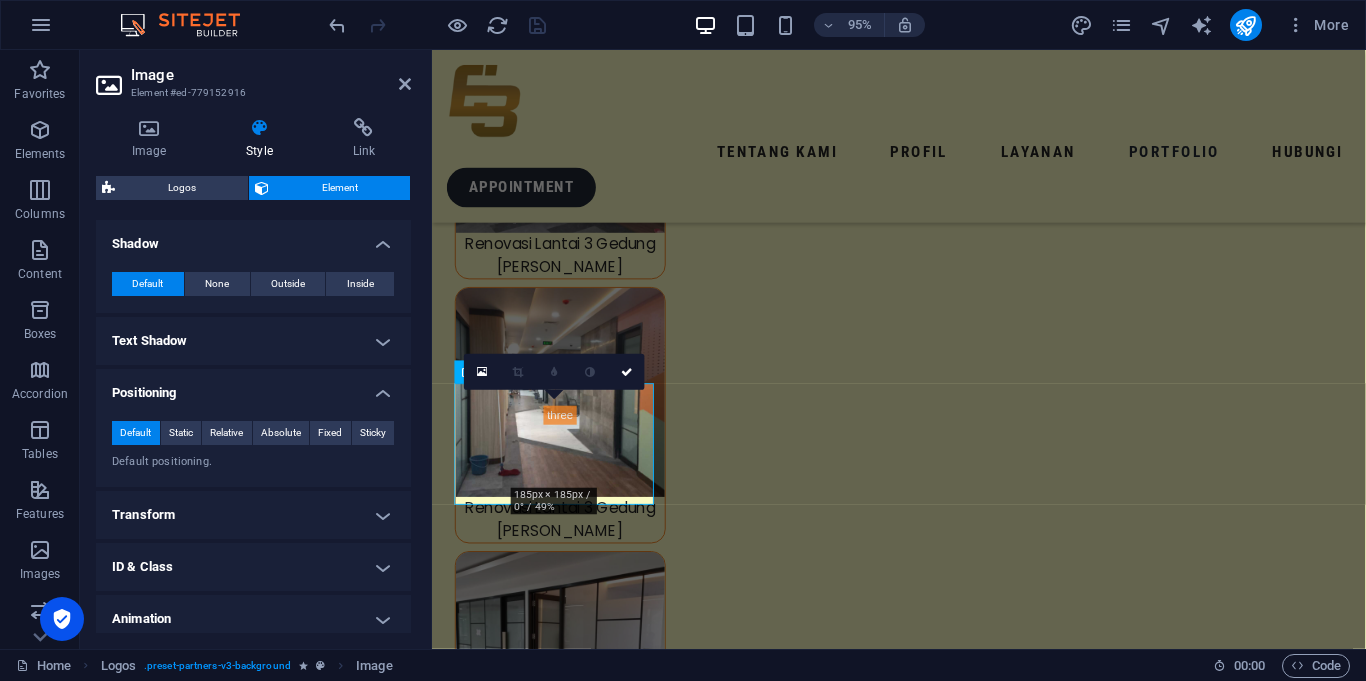 click on "Text Shadow" at bounding box center (253, 341) 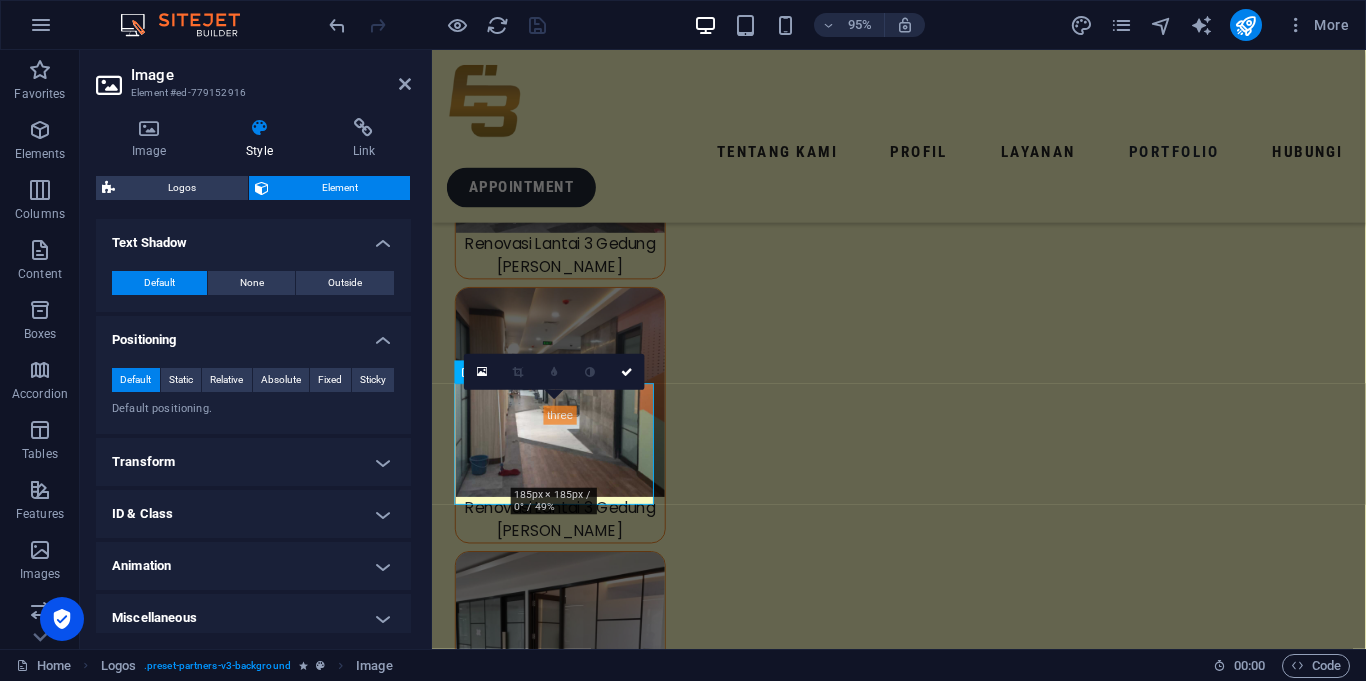 scroll, scrollTop: 750, scrollLeft: 0, axis: vertical 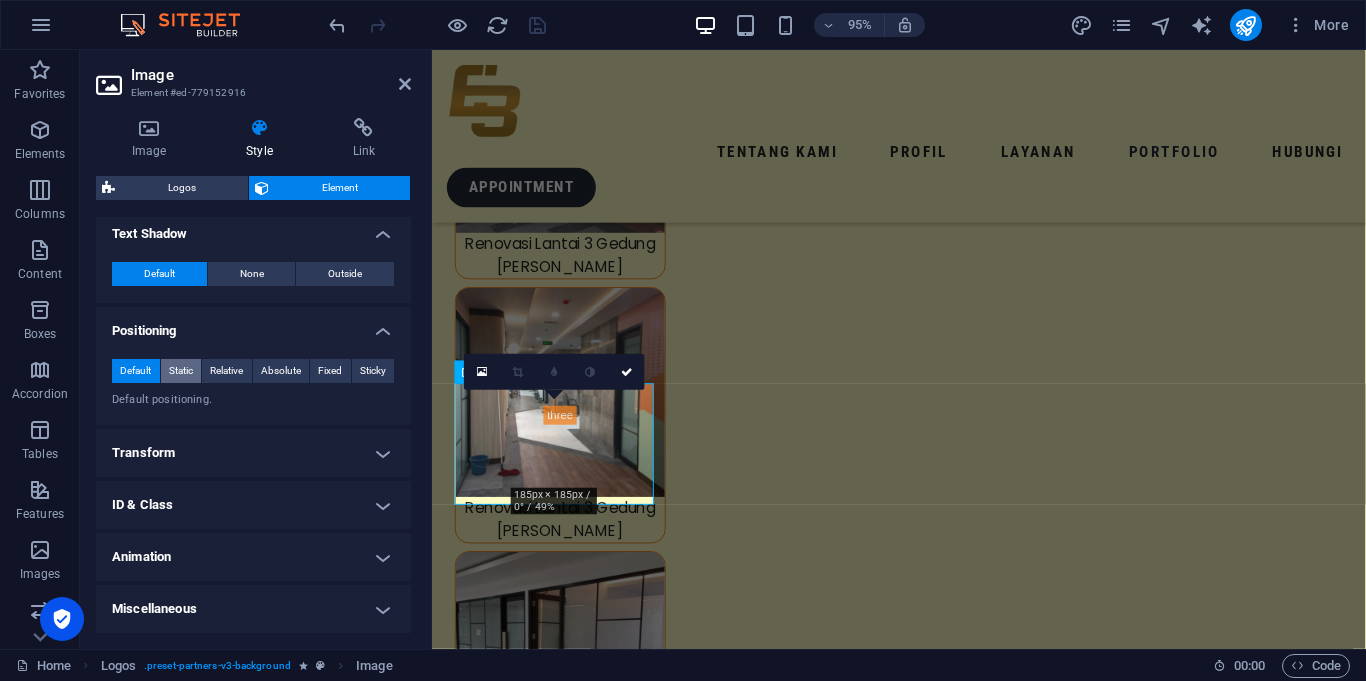click on "Static" at bounding box center (181, 371) 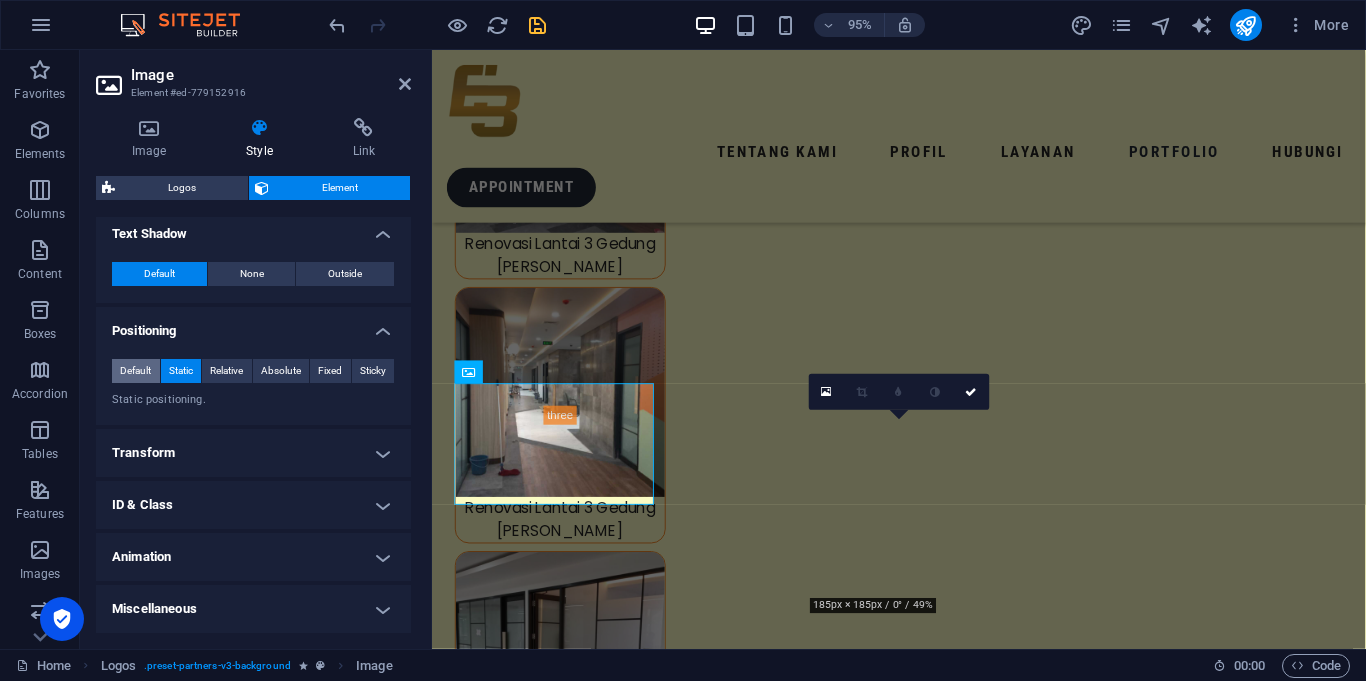 click on "Default" at bounding box center [135, 371] 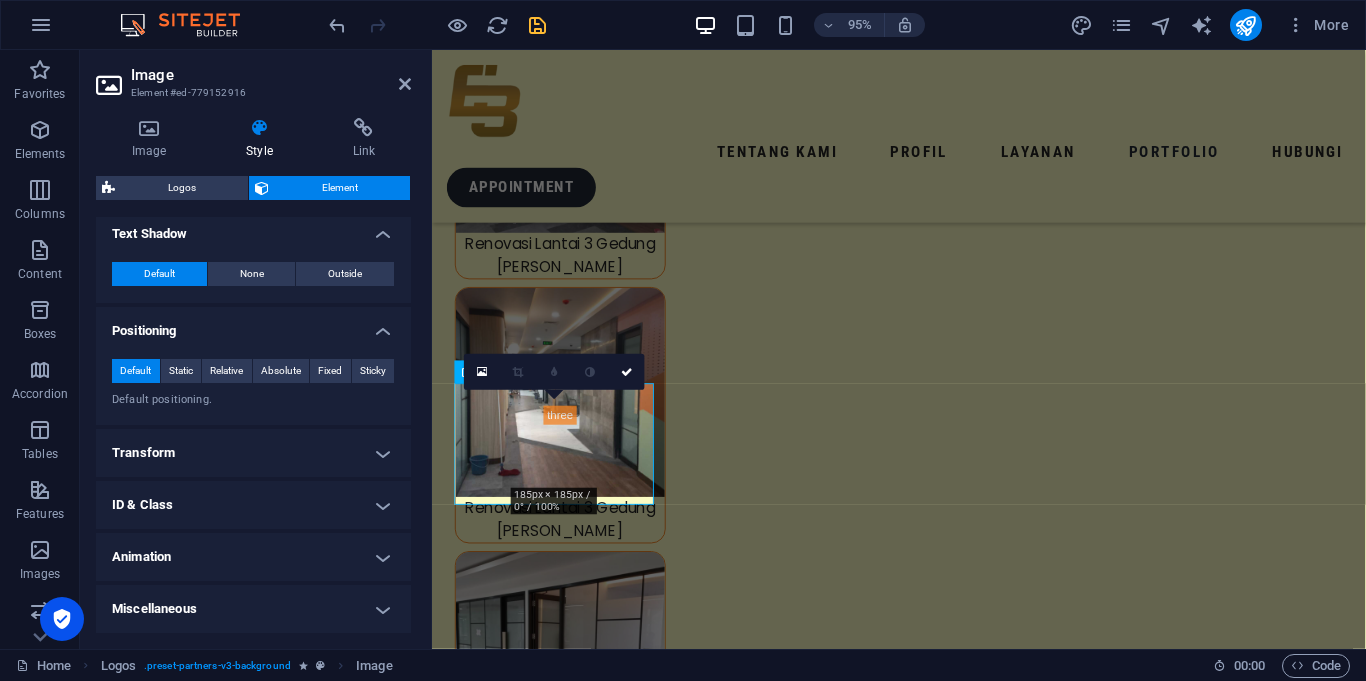 click on "Transform" at bounding box center (253, 453) 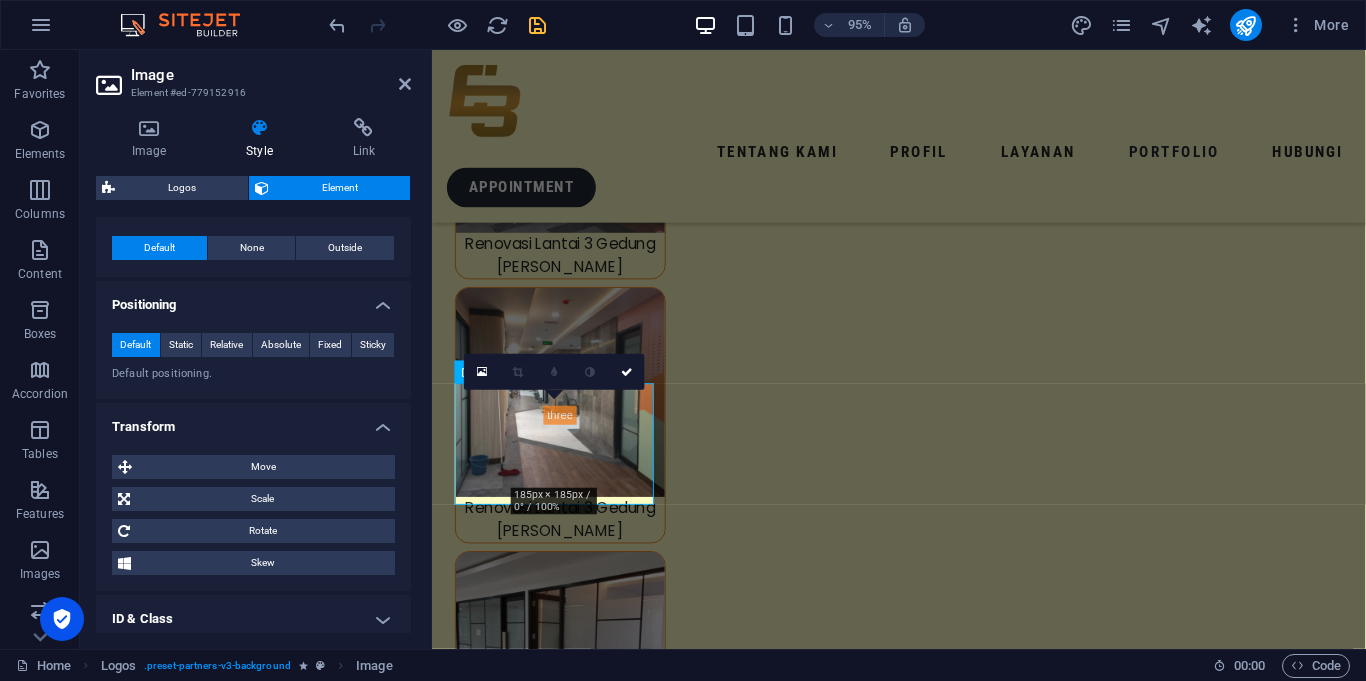 scroll, scrollTop: 890, scrollLeft: 0, axis: vertical 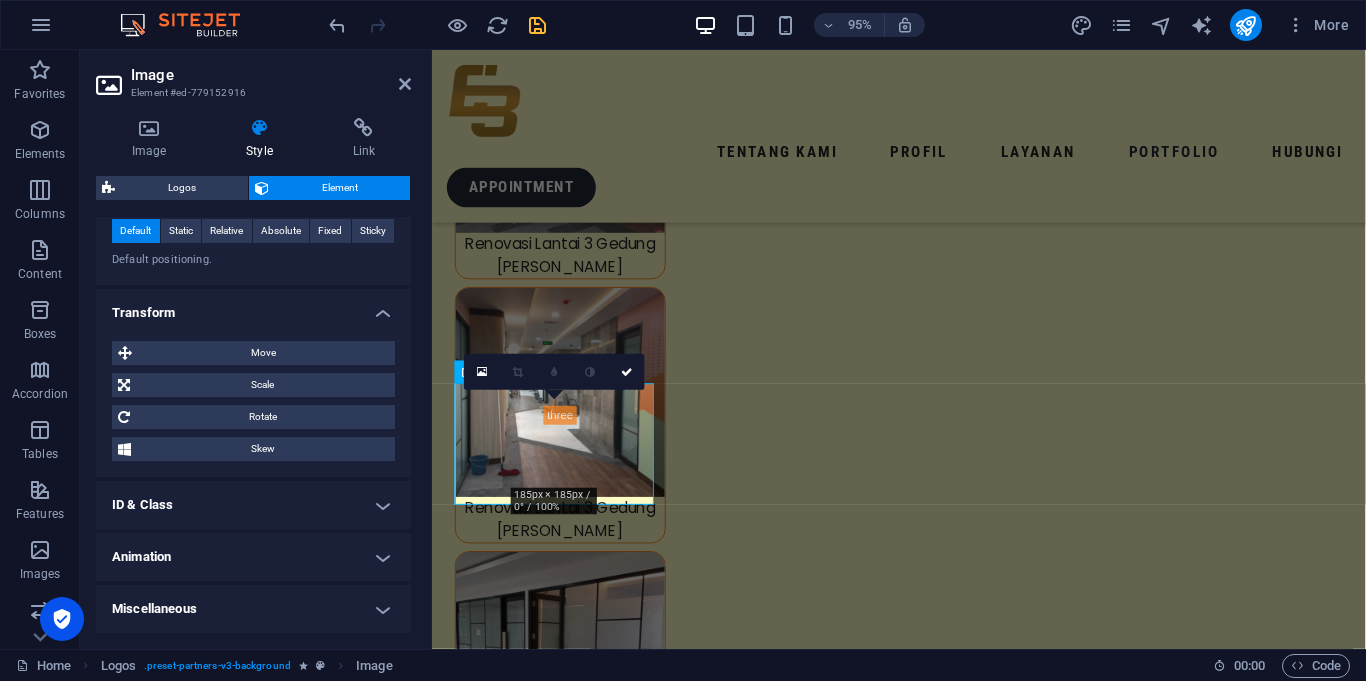 click on "ID & Class" at bounding box center [253, 505] 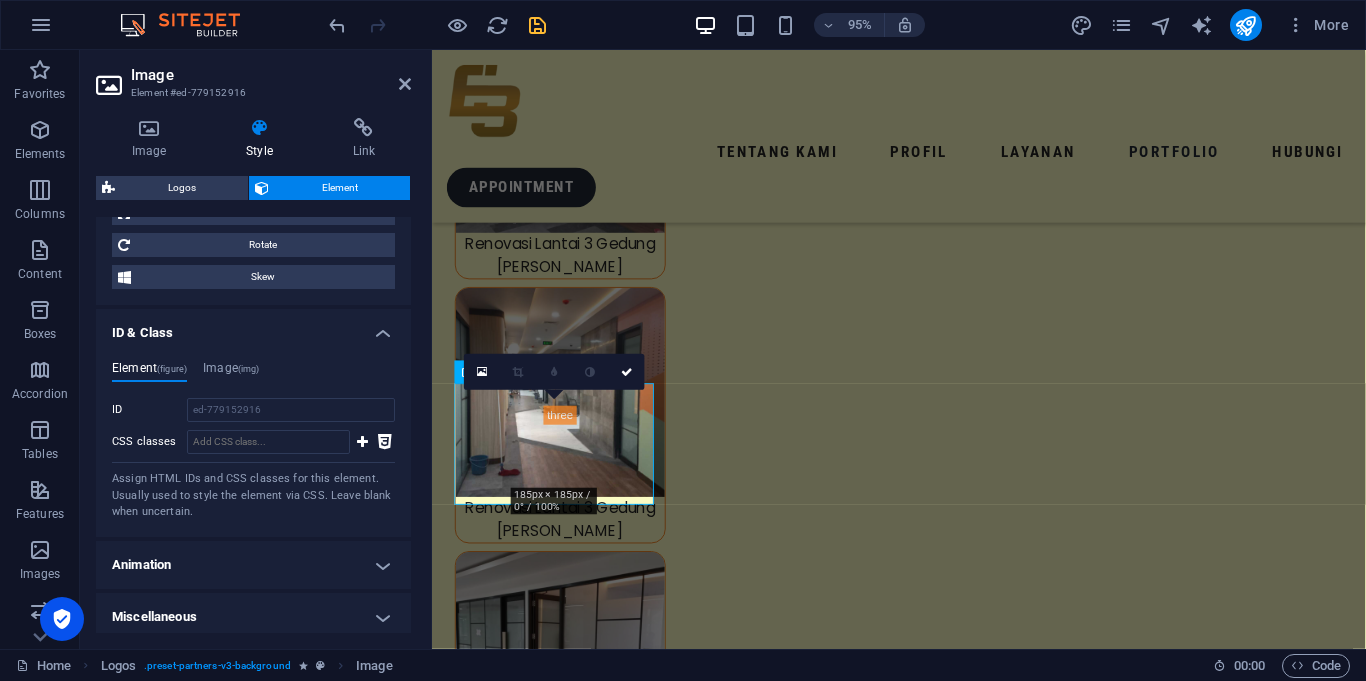 scroll, scrollTop: 1070, scrollLeft: 0, axis: vertical 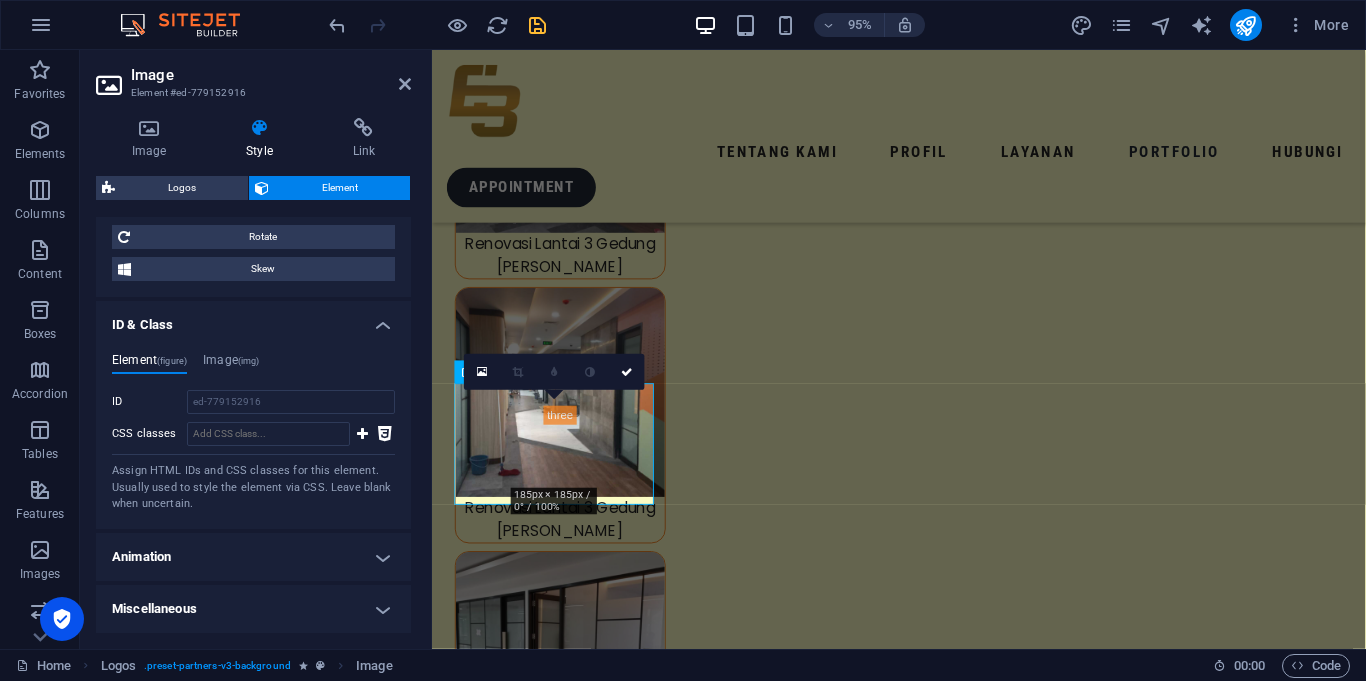 click on "Animation" at bounding box center (253, 557) 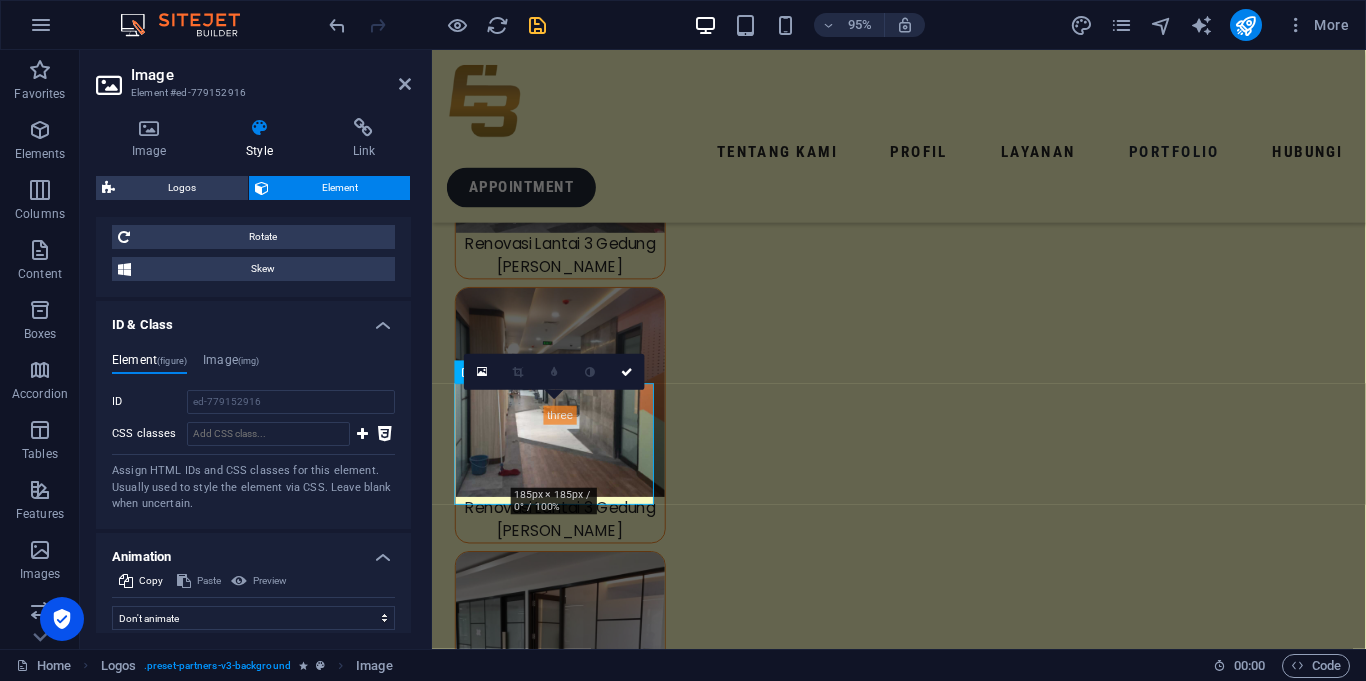 scroll, scrollTop: 1135, scrollLeft: 0, axis: vertical 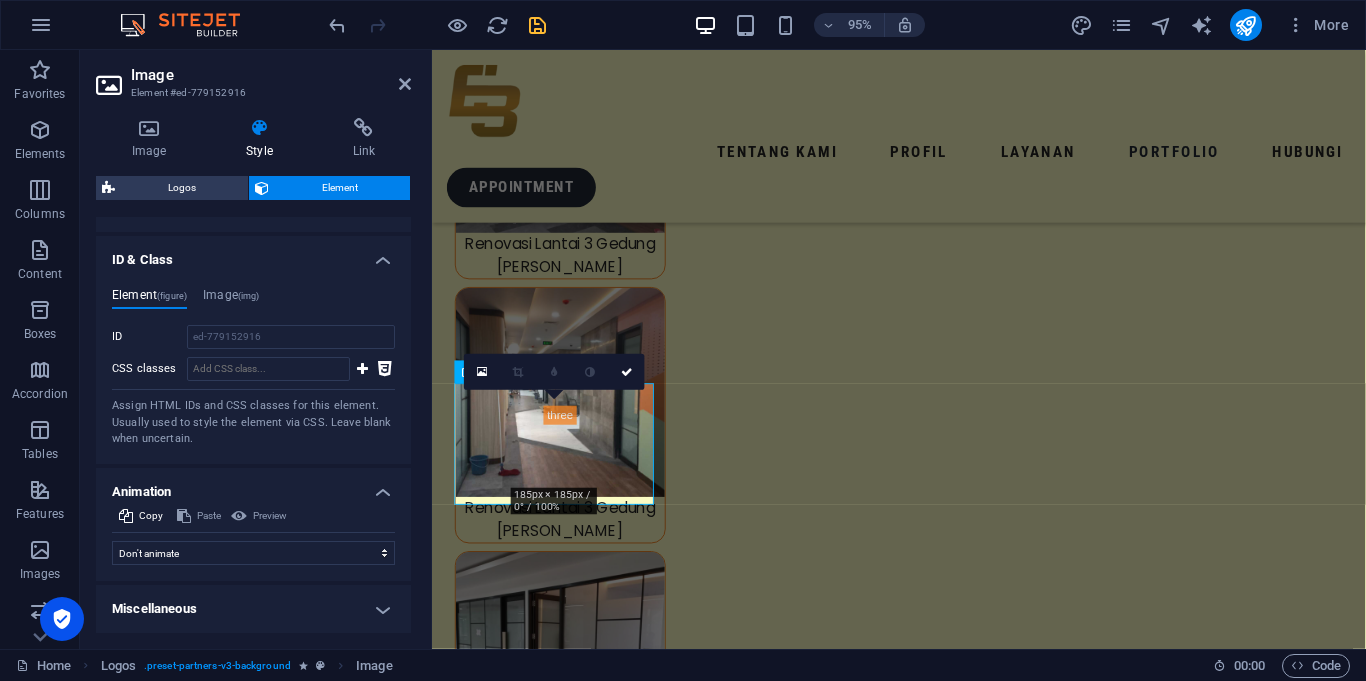 click on "Miscellaneous" at bounding box center [253, 609] 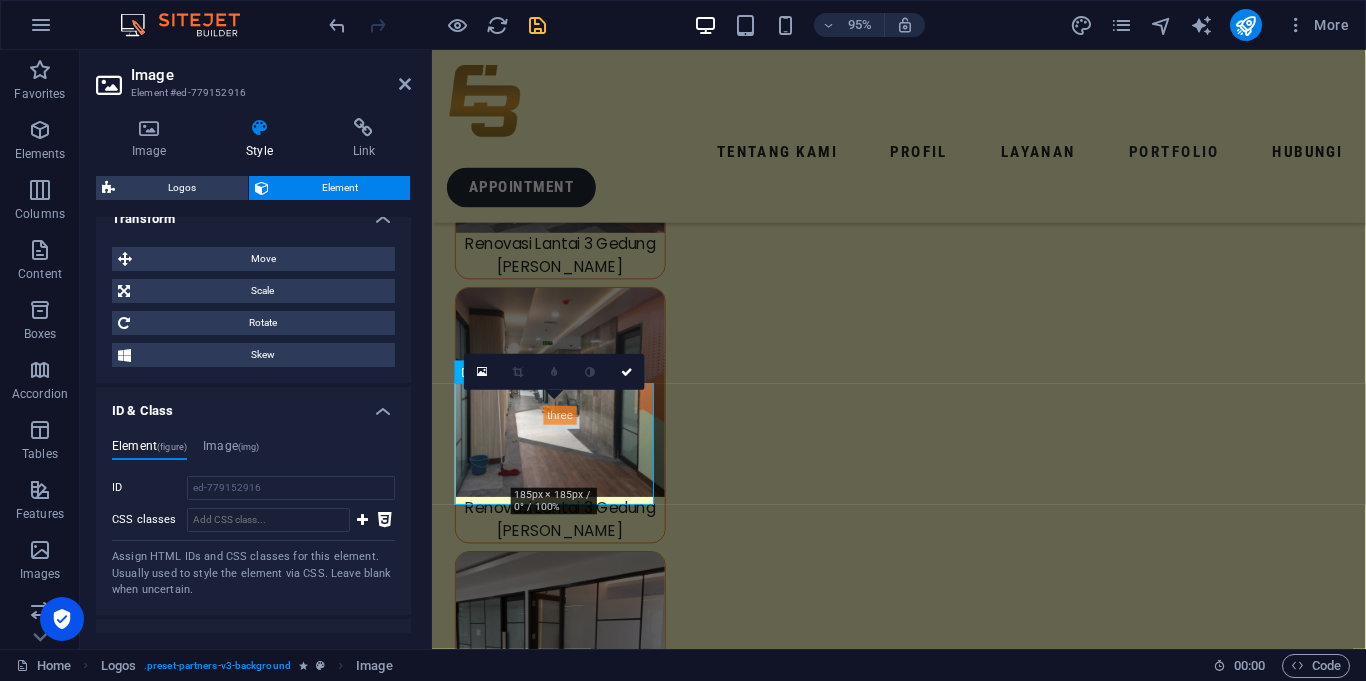 scroll, scrollTop: 977, scrollLeft: 0, axis: vertical 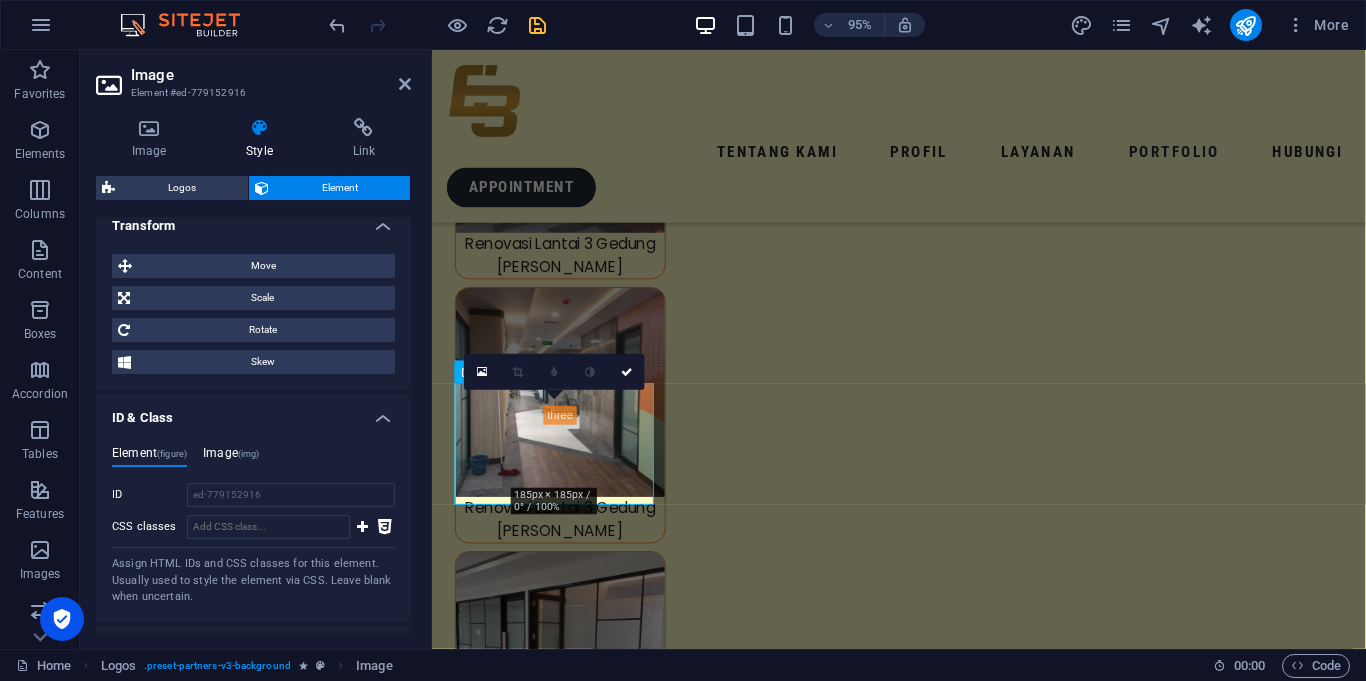 click on "Image  (img)" at bounding box center (231, 457) 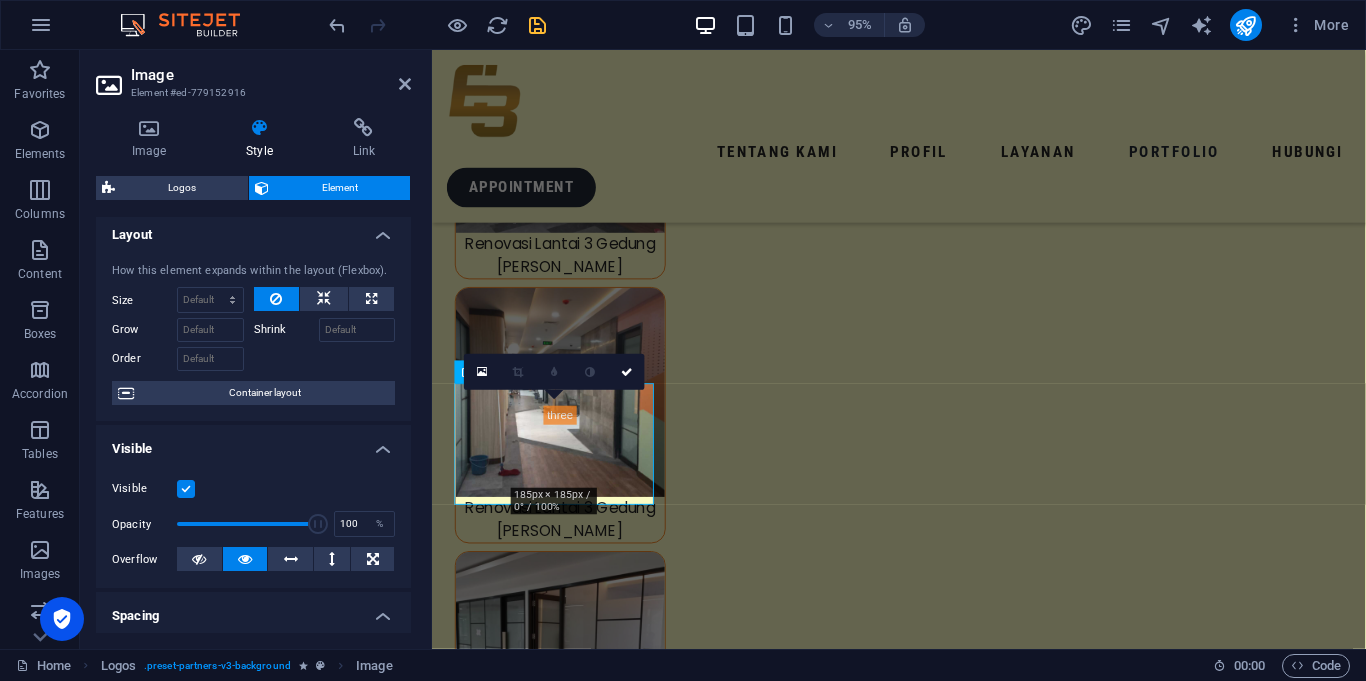 scroll, scrollTop: 0, scrollLeft: 0, axis: both 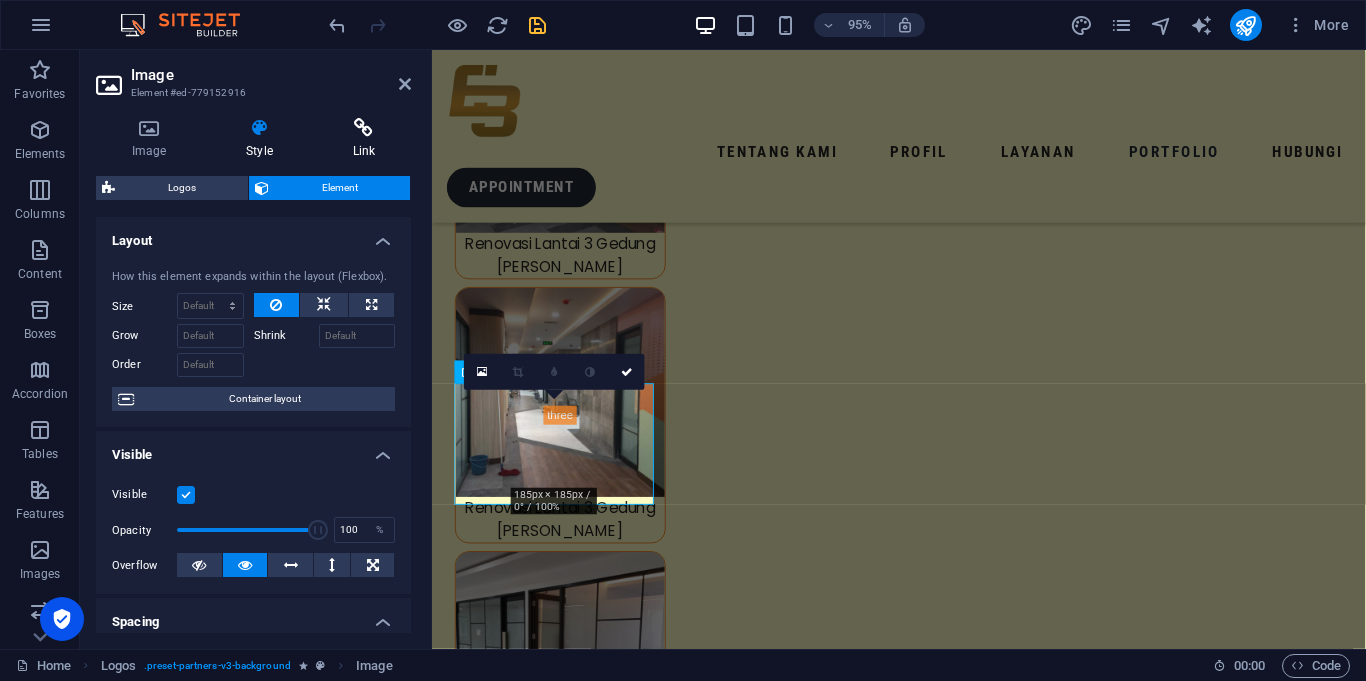 click at bounding box center (364, 128) 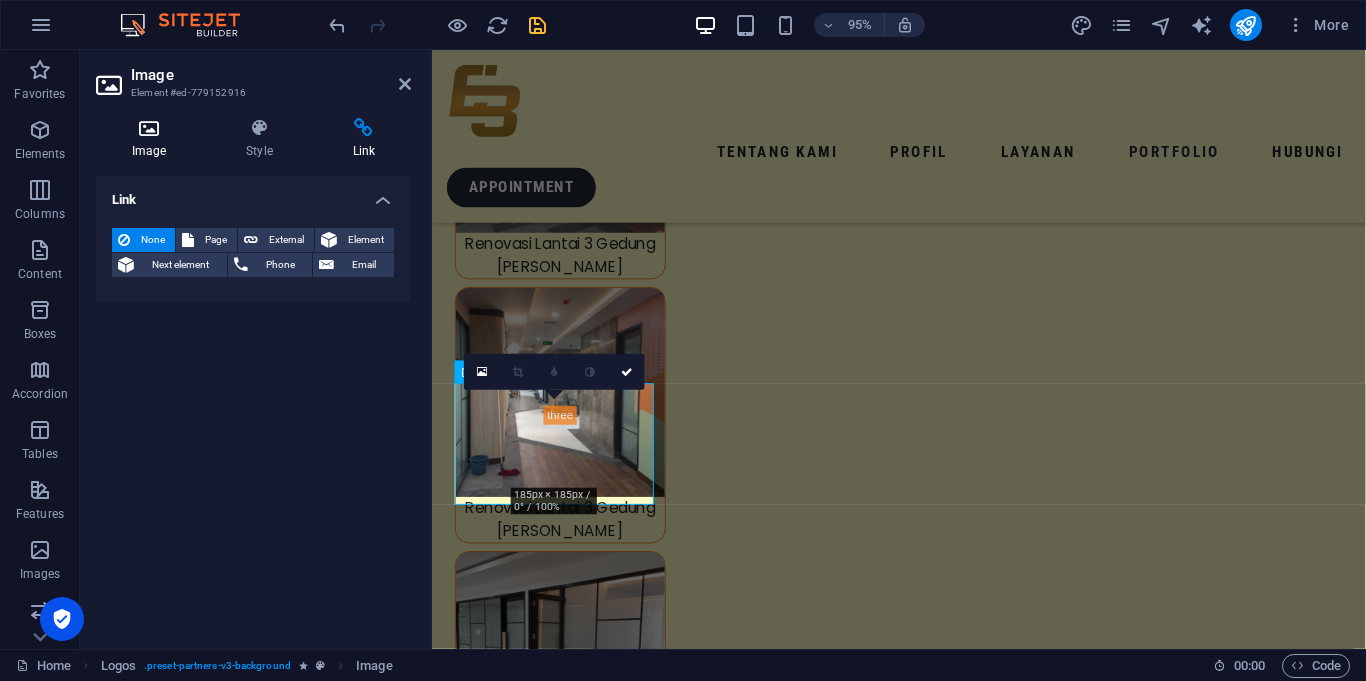 click at bounding box center (149, 128) 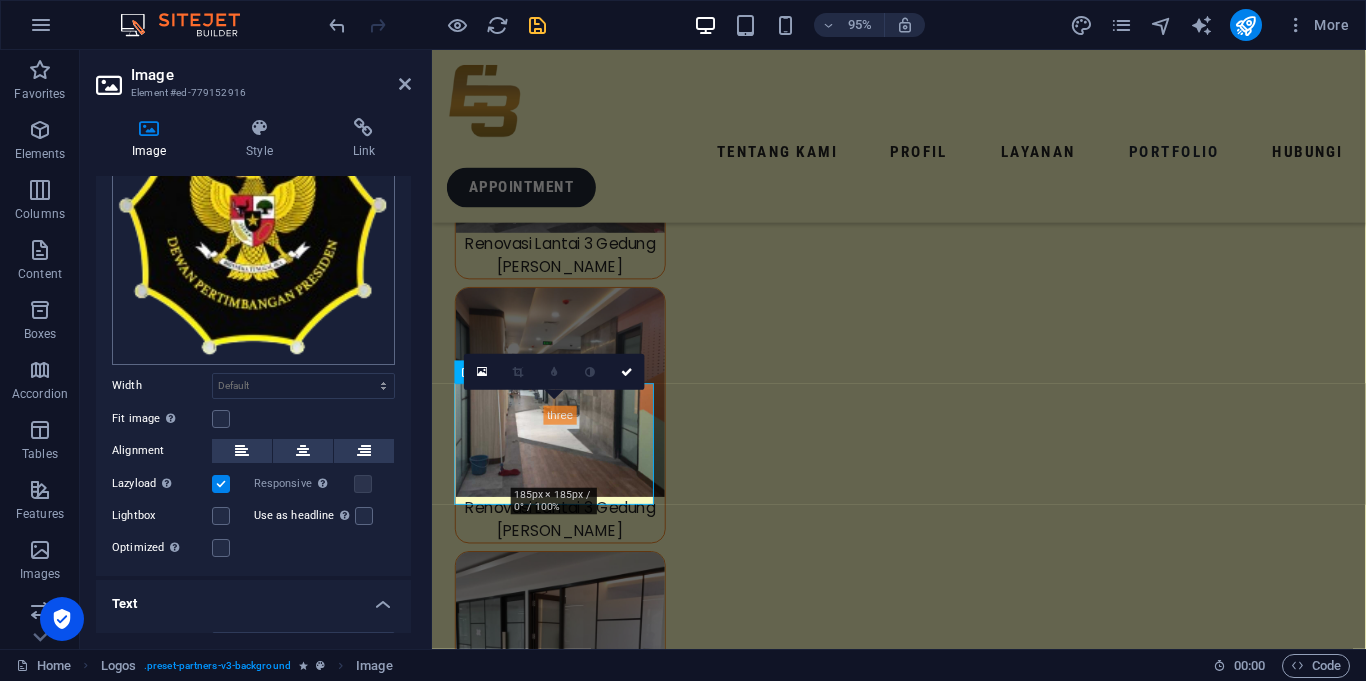 scroll, scrollTop: 148, scrollLeft: 0, axis: vertical 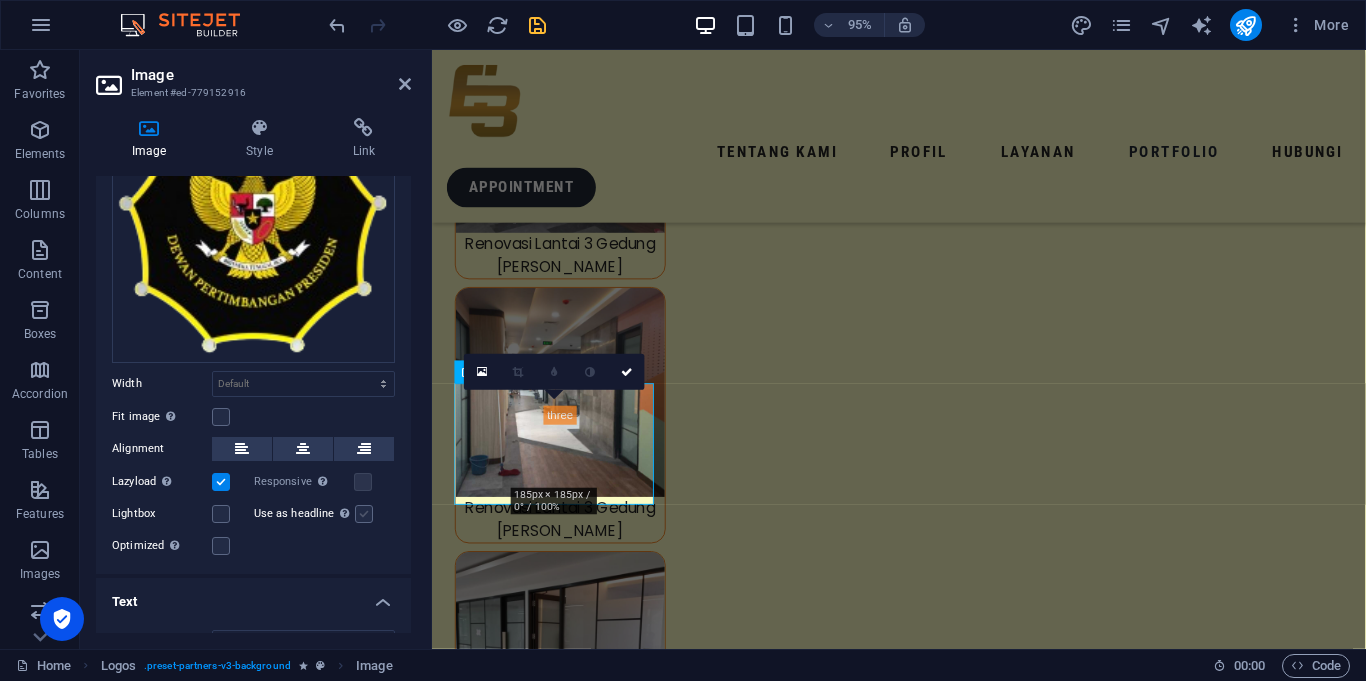 click at bounding box center (364, 514) 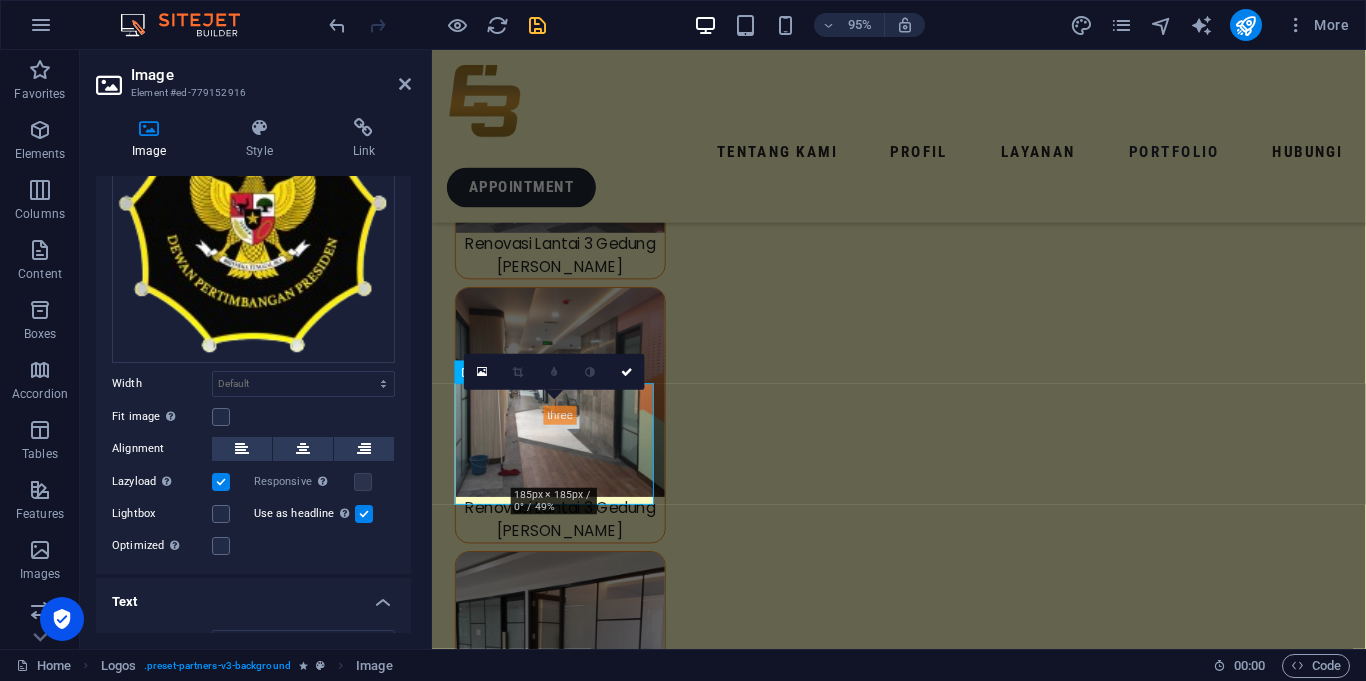 click at bounding box center (364, 514) 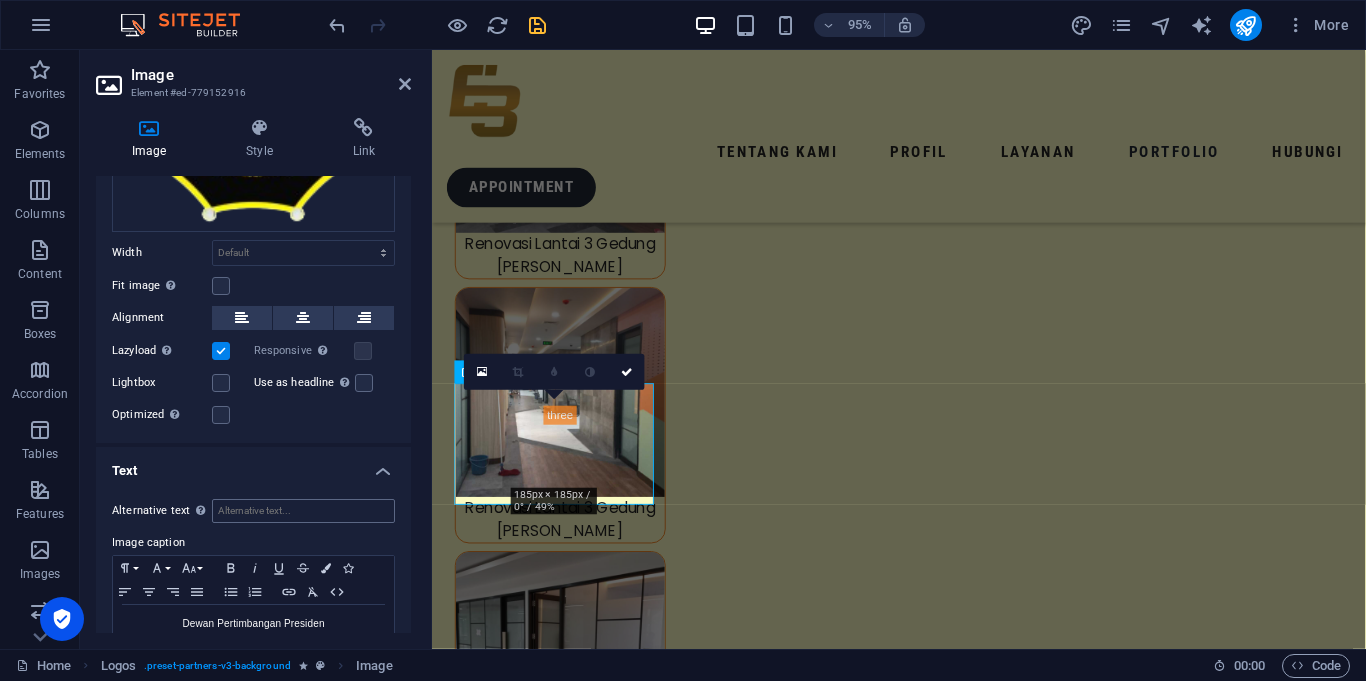 scroll, scrollTop: 325, scrollLeft: 0, axis: vertical 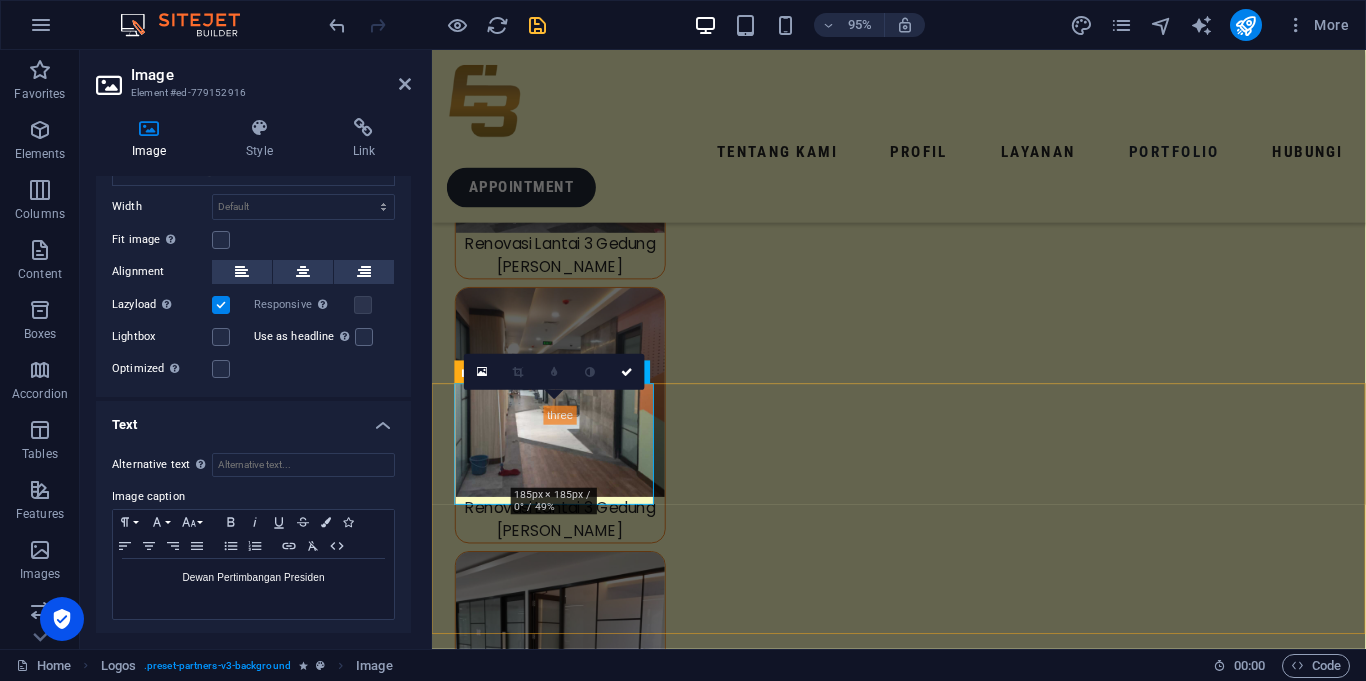 click on "Dewan Pertimbangan Presiden" at bounding box center (561, 15612) 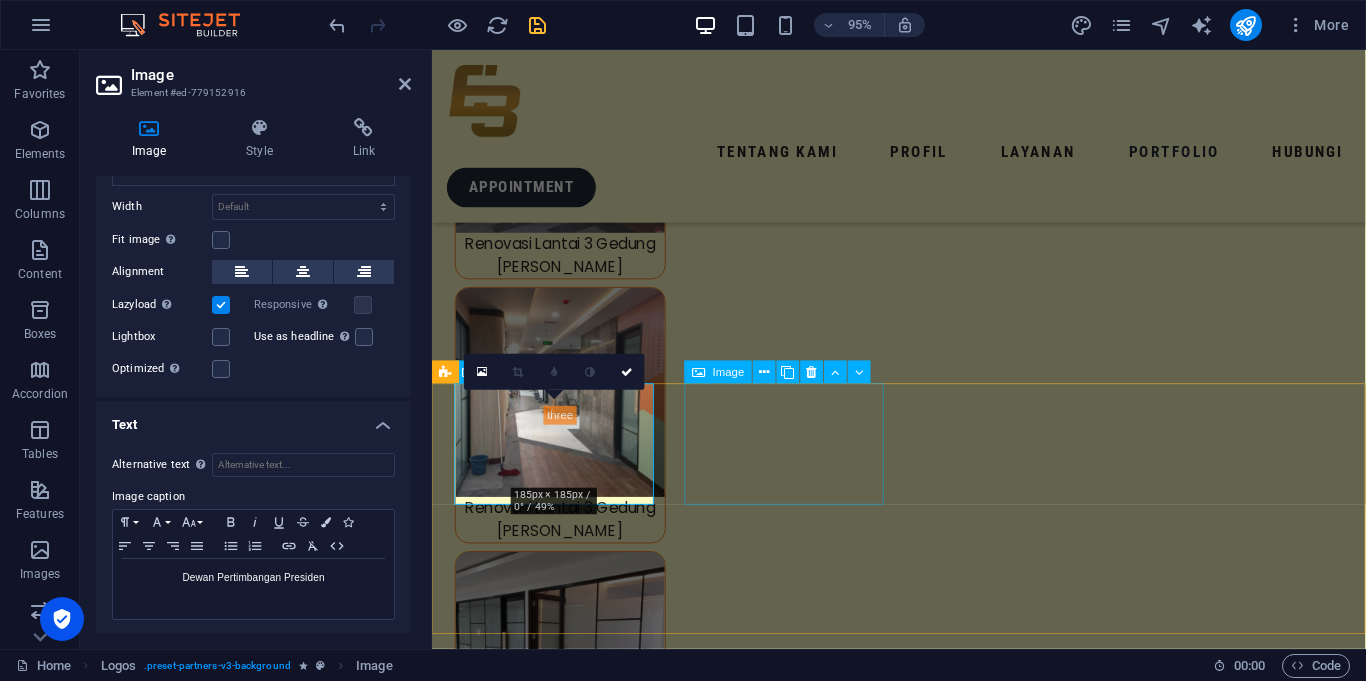 click at bounding box center [561, 15744] 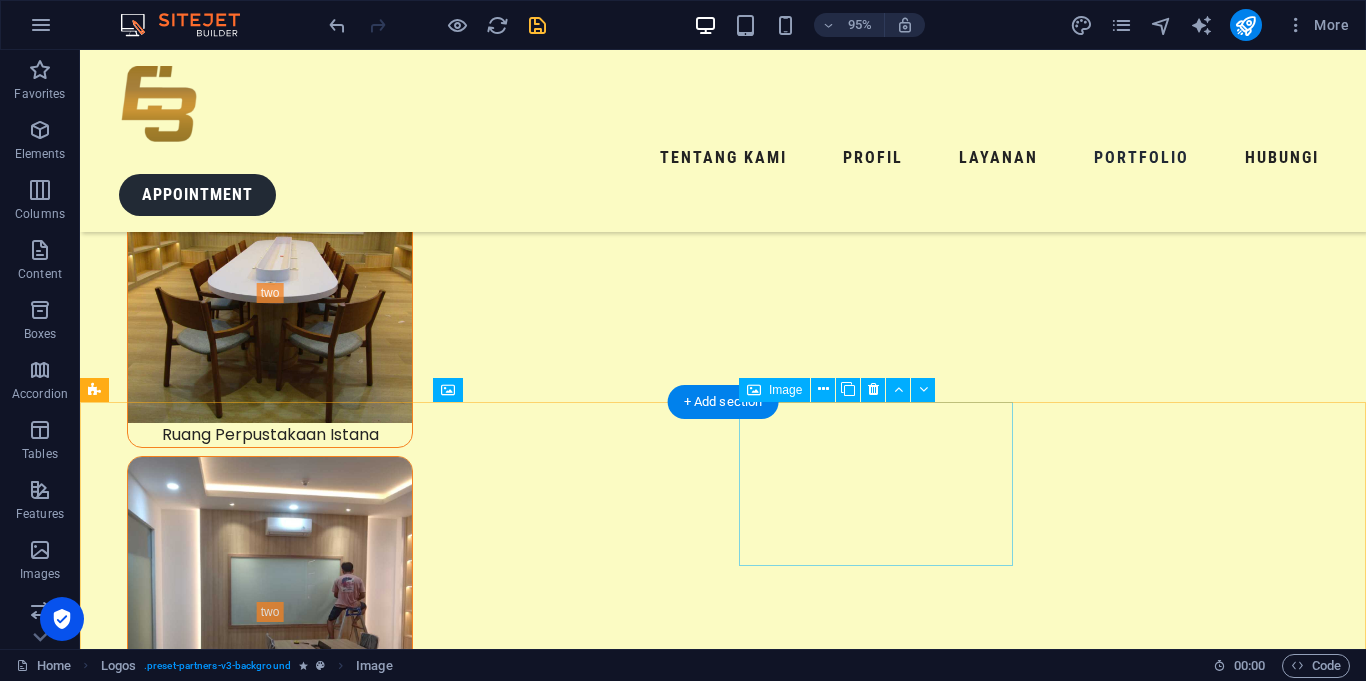scroll, scrollTop: 8829, scrollLeft: 0, axis: vertical 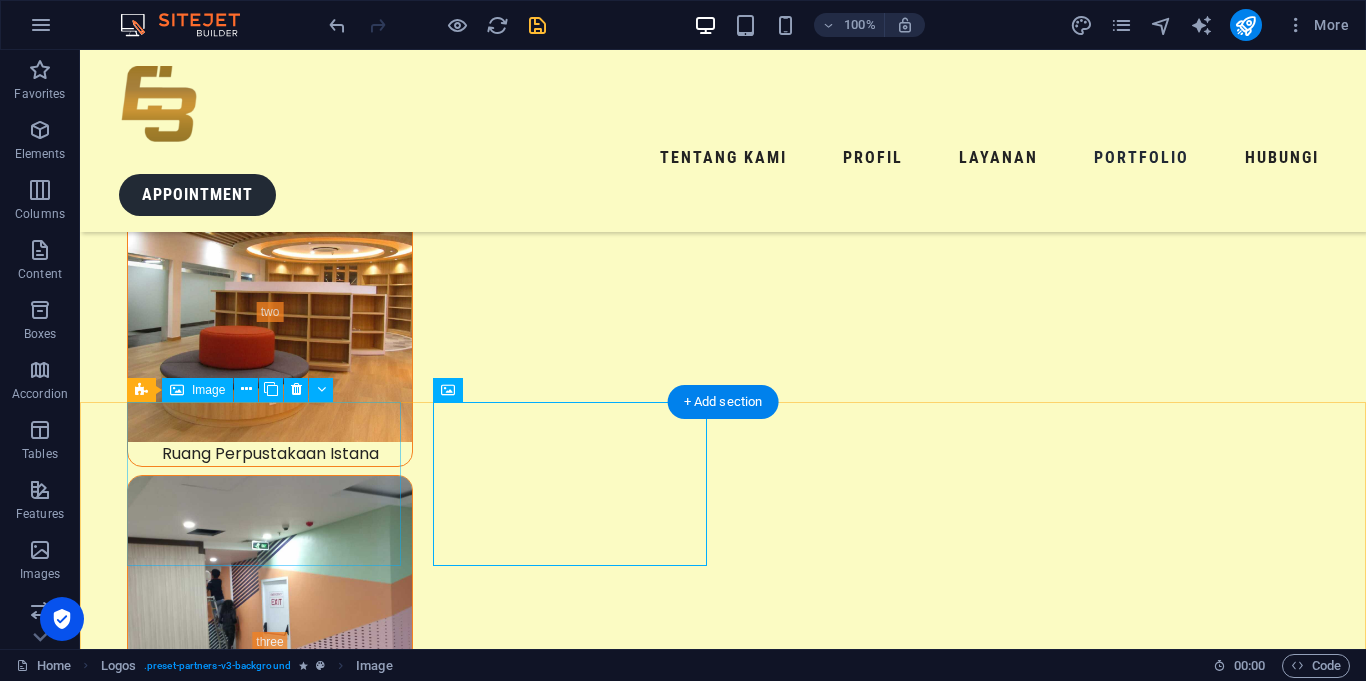 click on "Dewan Pertimbangan Presiden" at bounding box center [241, 19554] 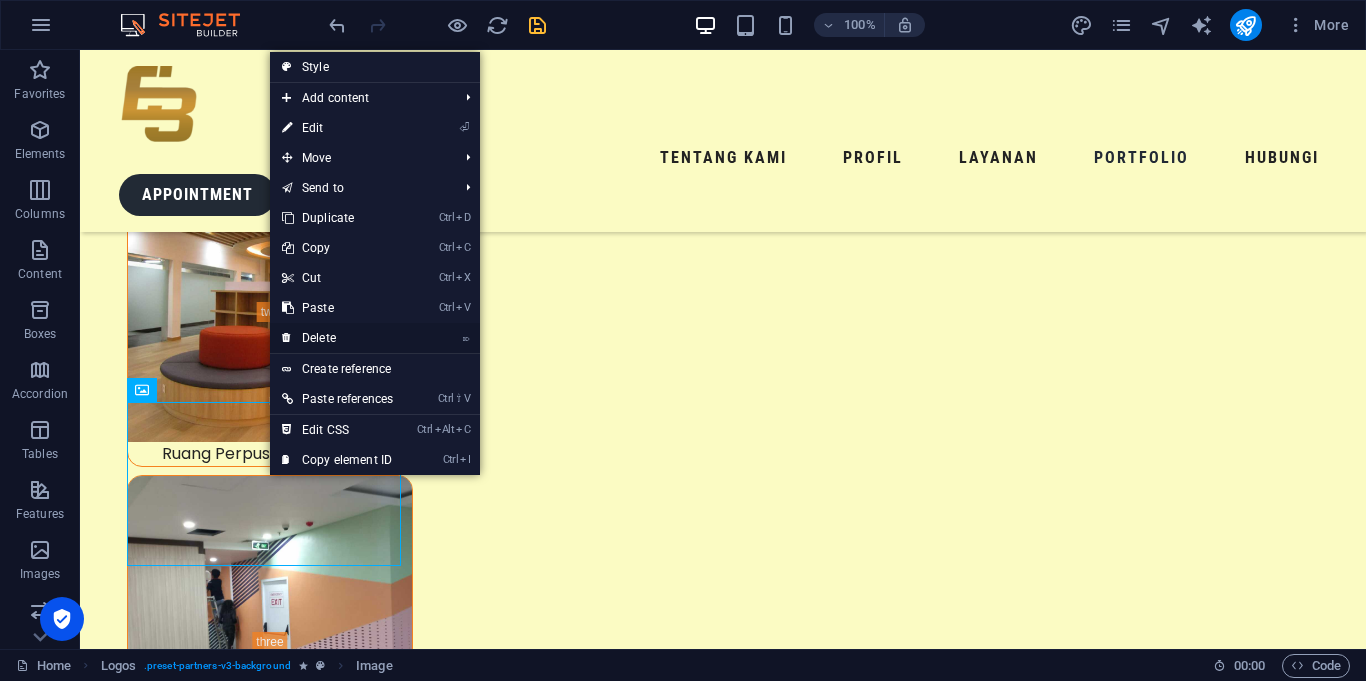 click on "⌦  Delete" at bounding box center (337, 338) 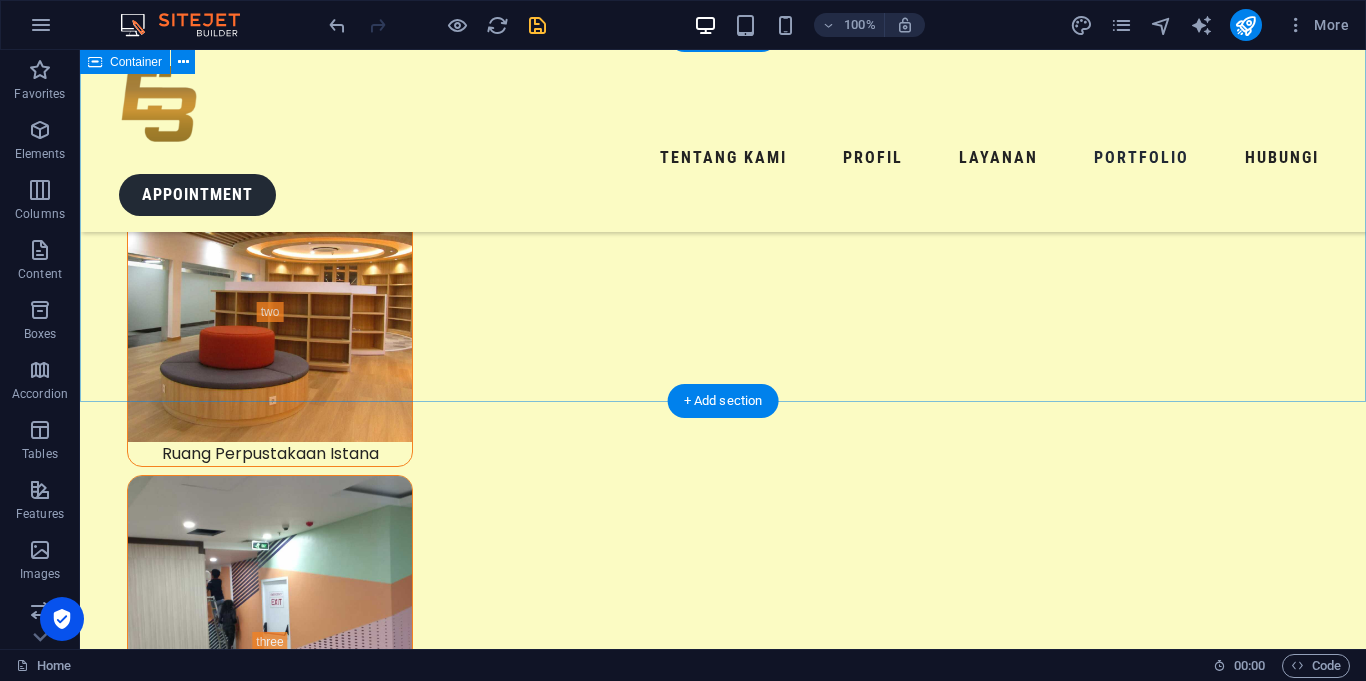 click on "KLIEN KAMI Kami telah dipercaya oleh berbagai perusahaan, institusi, dan individu dari berbagai sektor industri untuk menghadirkan solusi terbaik sesuai kebutuhan mereka. Dengan komitmen terhadap kualitas dan pelayanan prima, kami bangga menjadi mitra kerja dari nama-nama ternama, baik di tingkat lokal maupun nasional. Kepuasan klien adalah prioritas kami, dan keberhasilan mereka adalah cerminan dari dedikasi kami." at bounding box center [723, 19312] 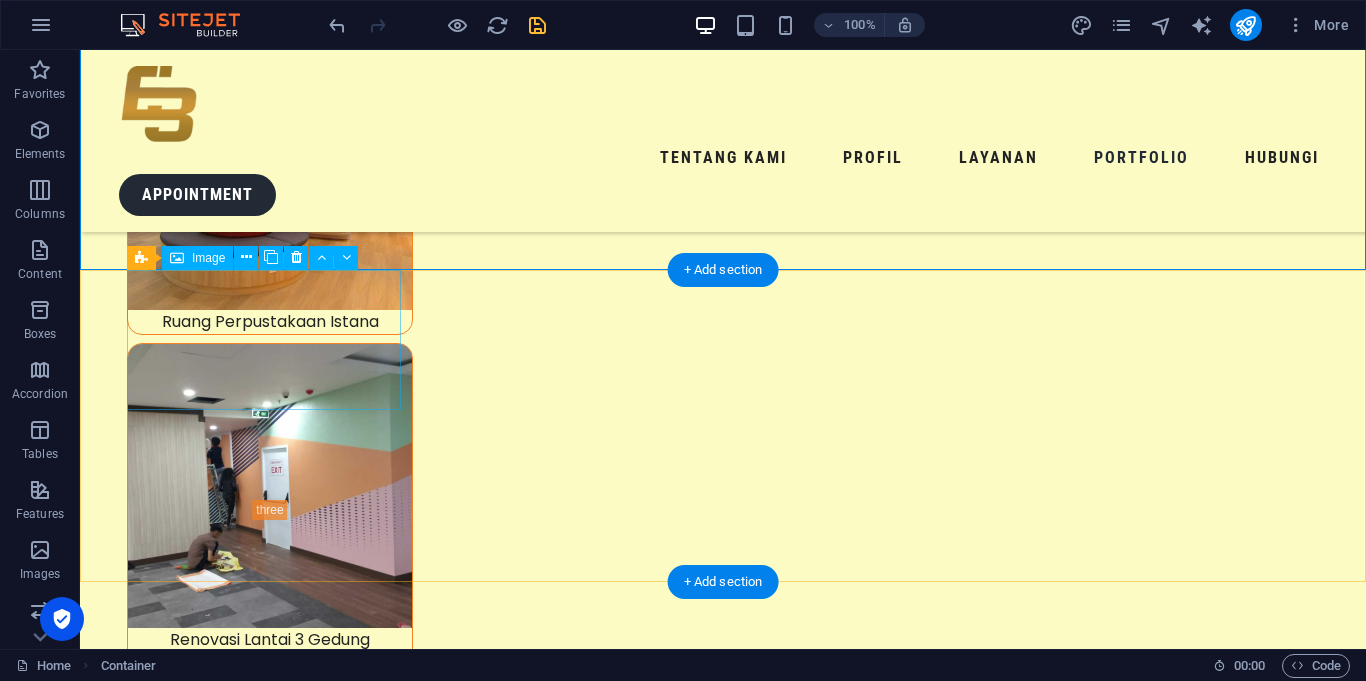scroll, scrollTop: 8962, scrollLeft: 0, axis: vertical 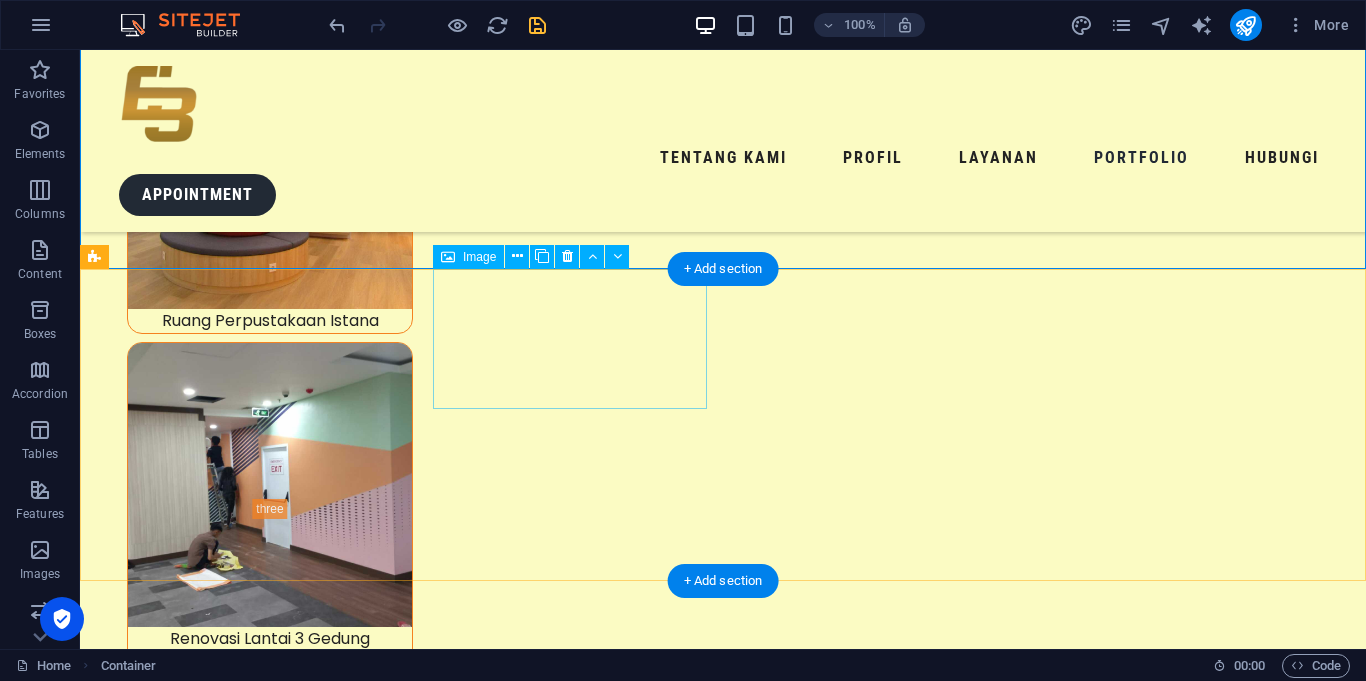 click at bounding box center [241, 19565] 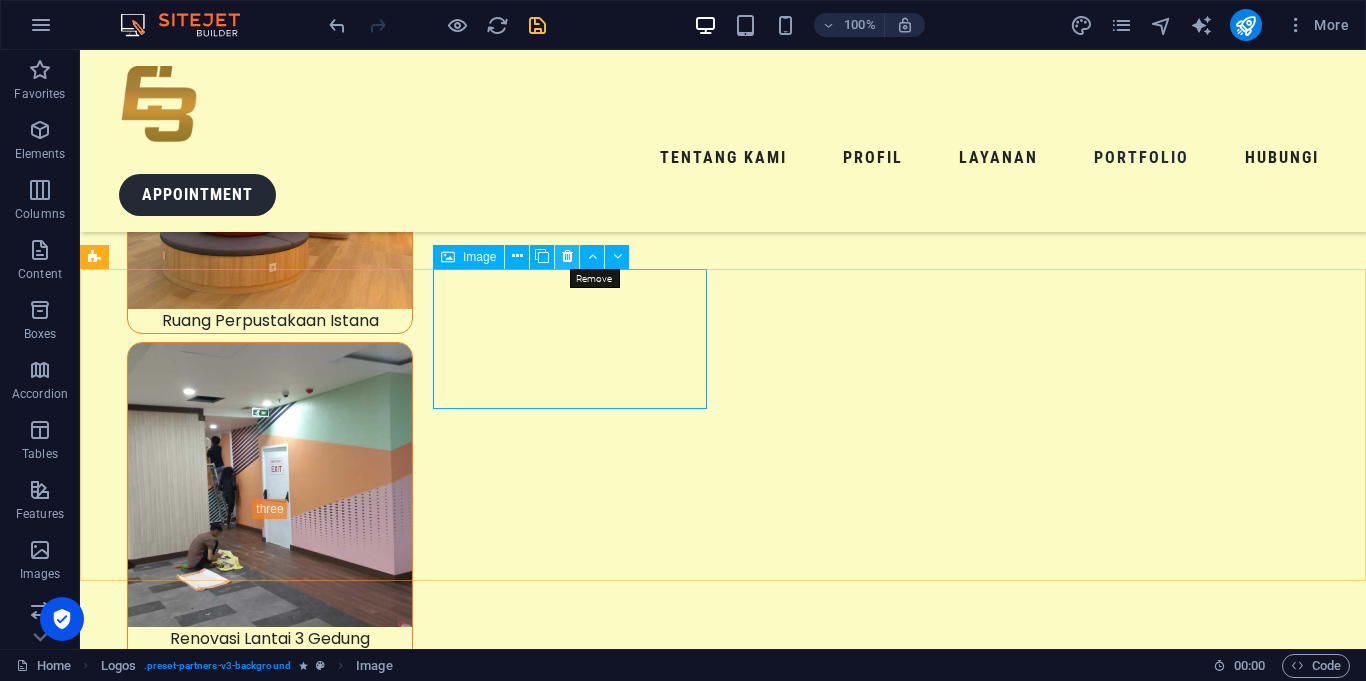 click at bounding box center (567, 256) 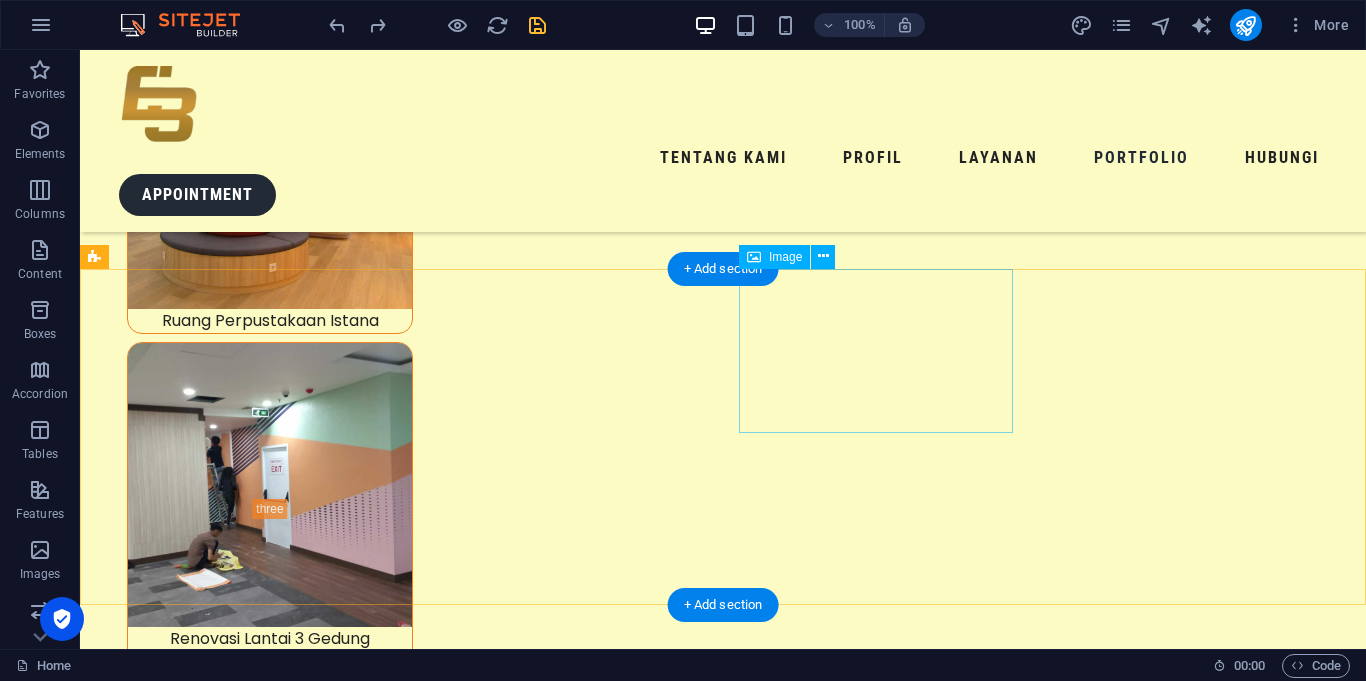 click at bounding box center (241, 19745) 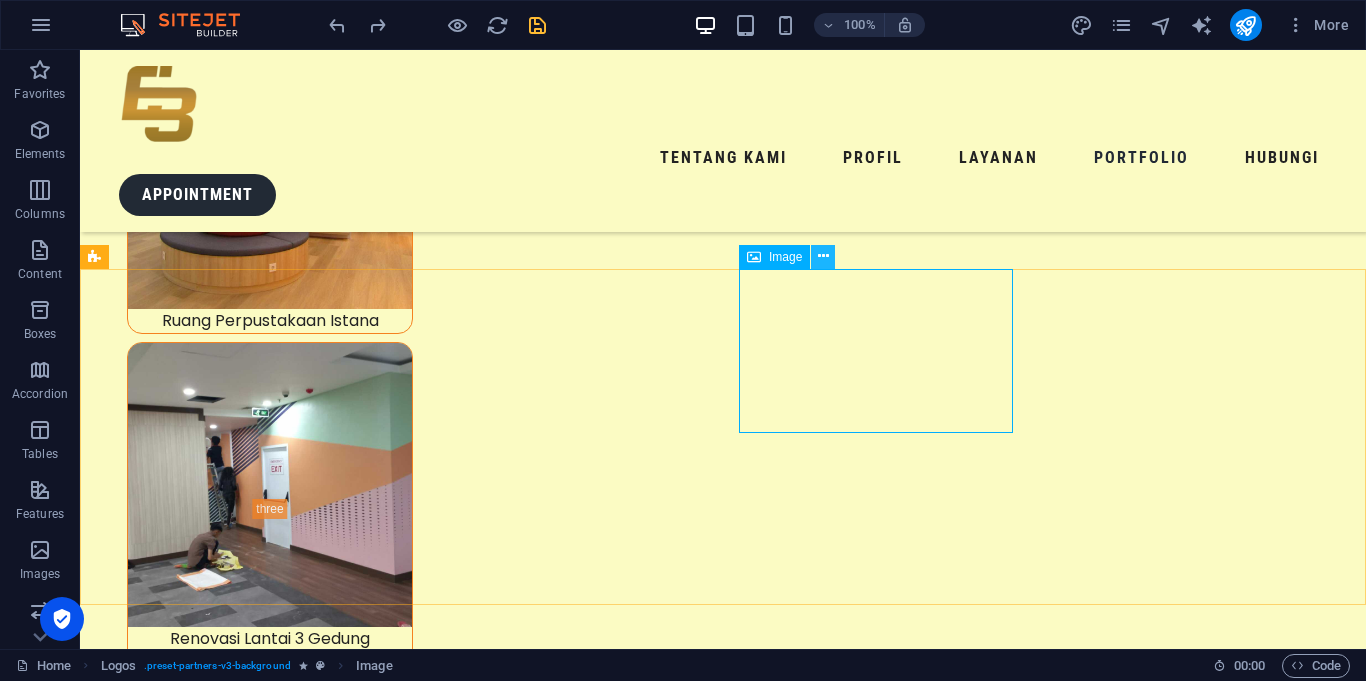 click at bounding box center [823, 256] 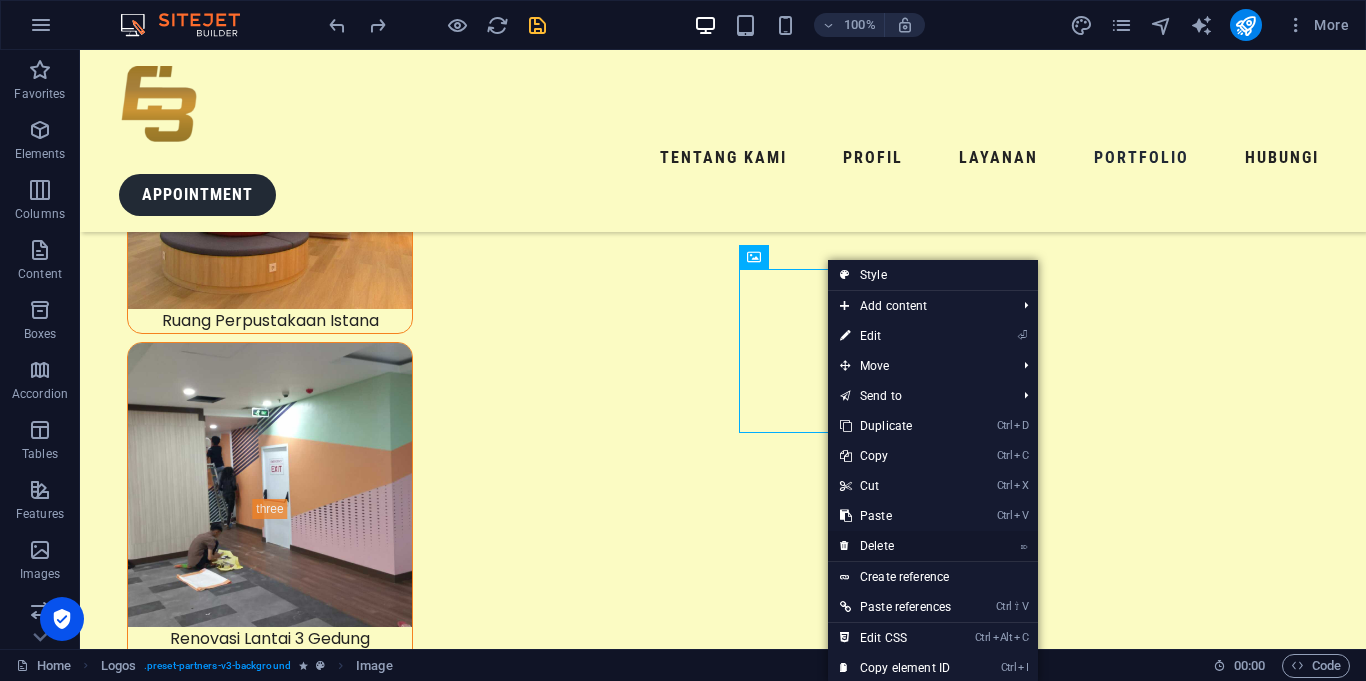 click on "⌦  Delete" at bounding box center [895, 546] 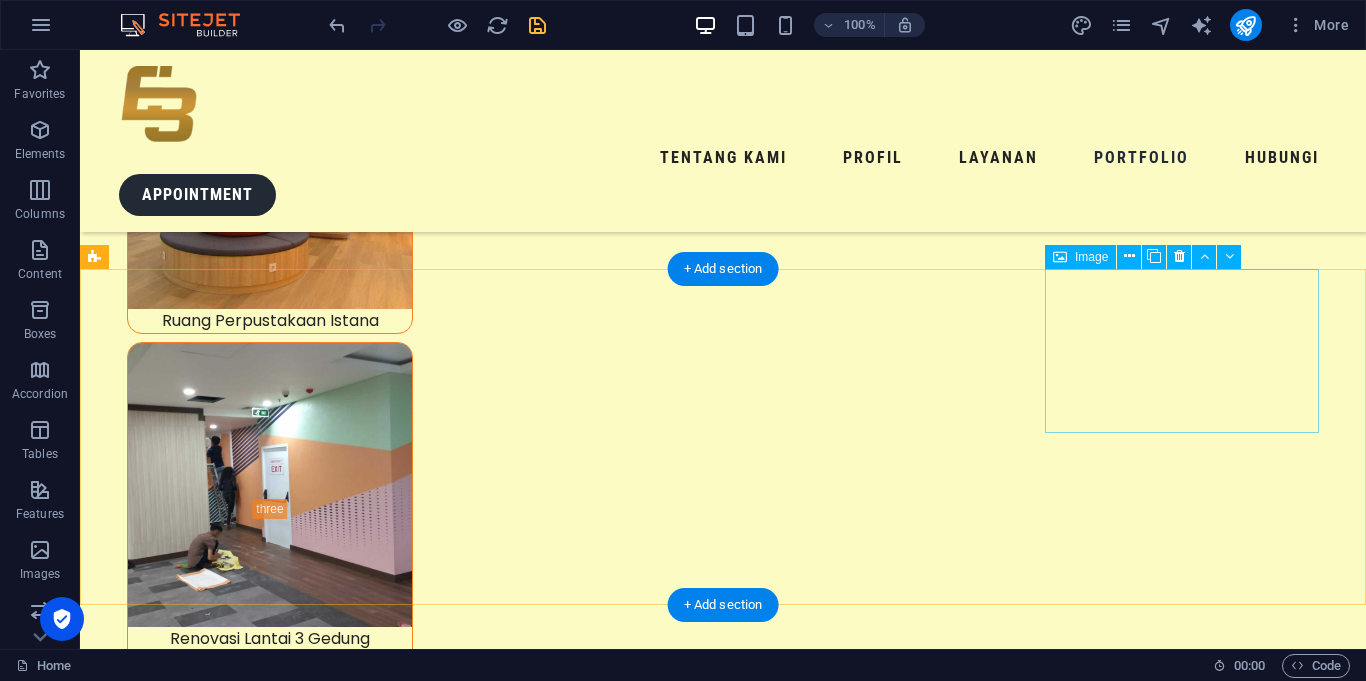 click at bounding box center [241, 19901] 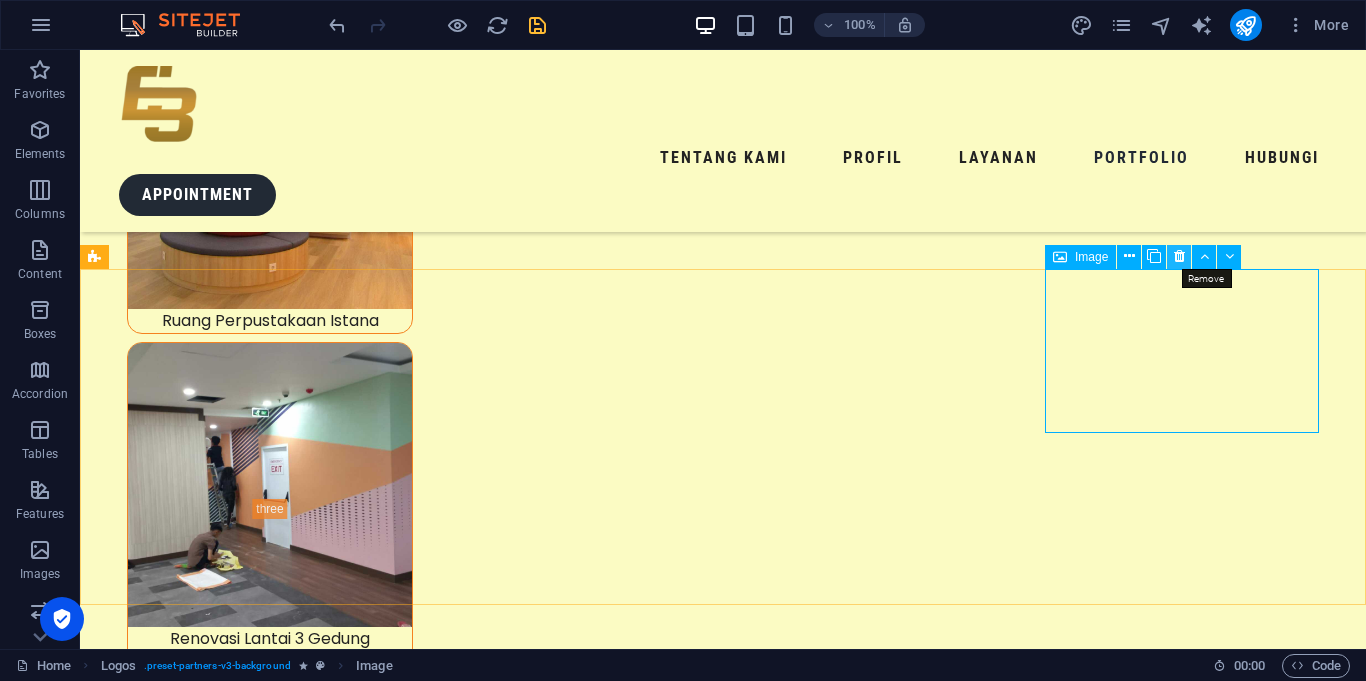 click at bounding box center [1179, 256] 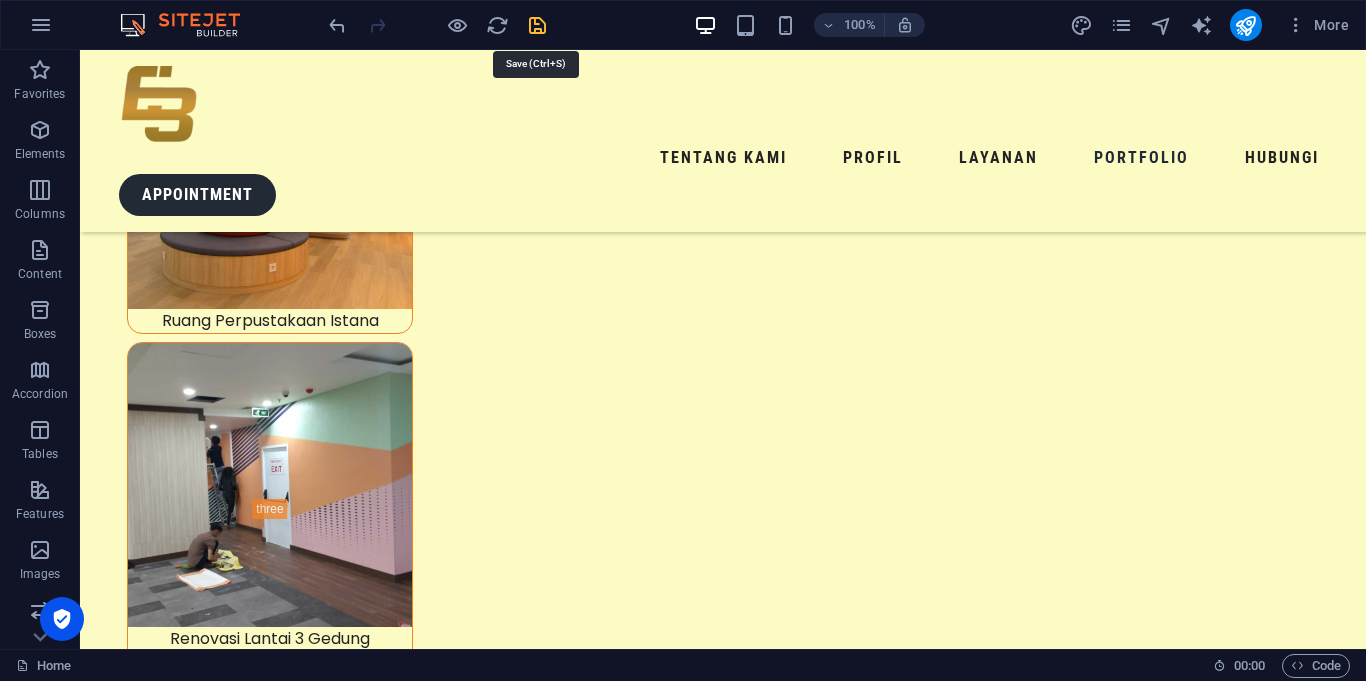 click at bounding box center [537, 25] 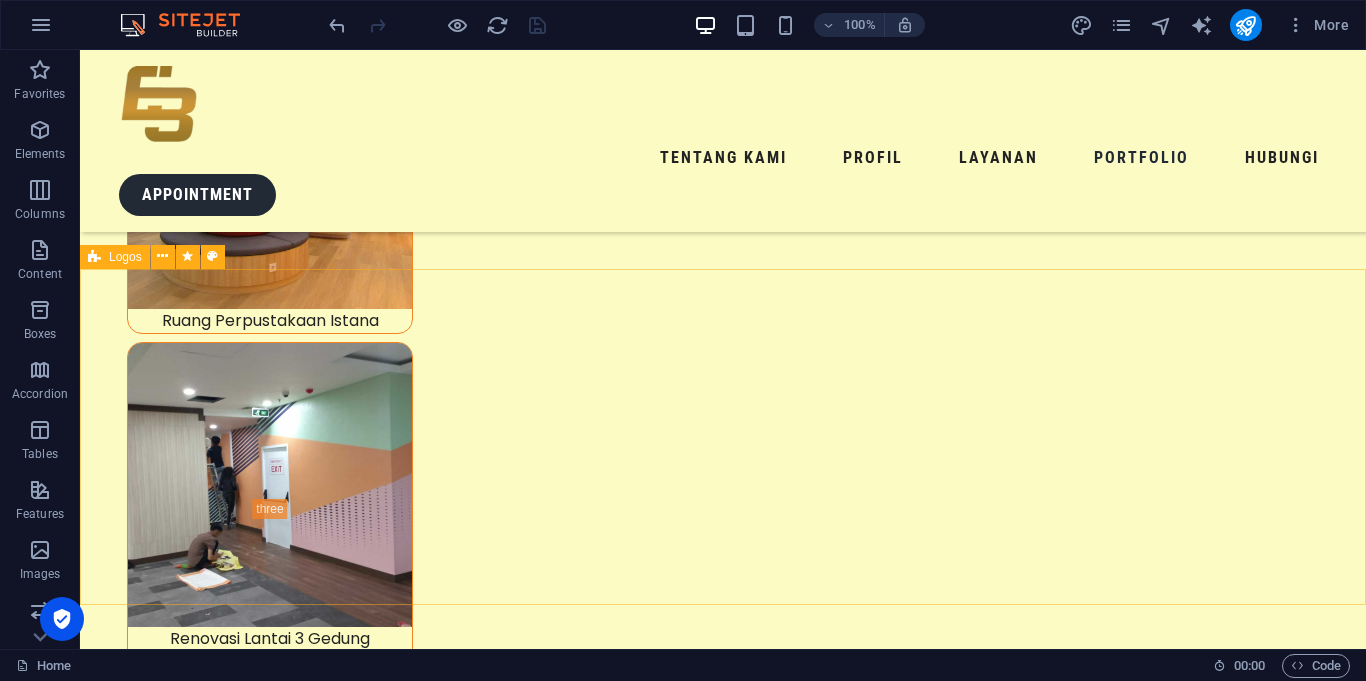click on "Logos" at bounding box center [125, 257] 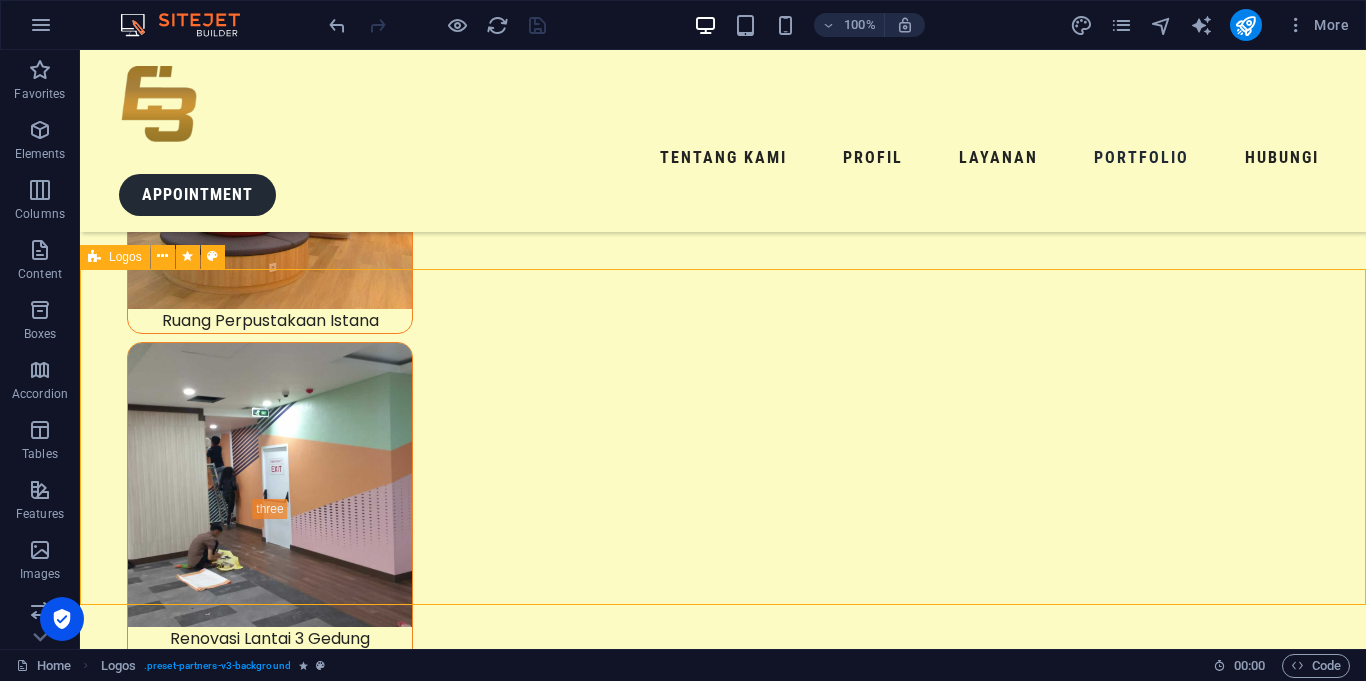 click on "Logos" at bounding box center [125, 257] 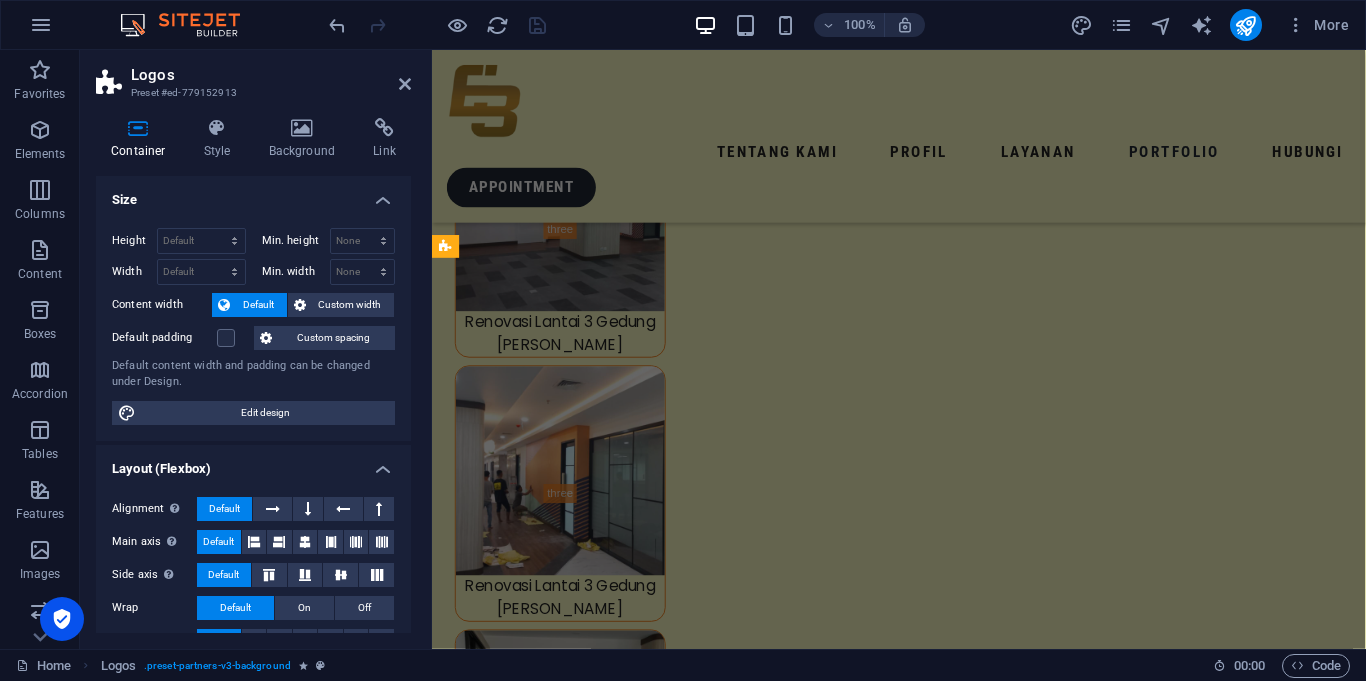 scroll, scrollTop: 8343, scrollLeft: 0, axis: vertical 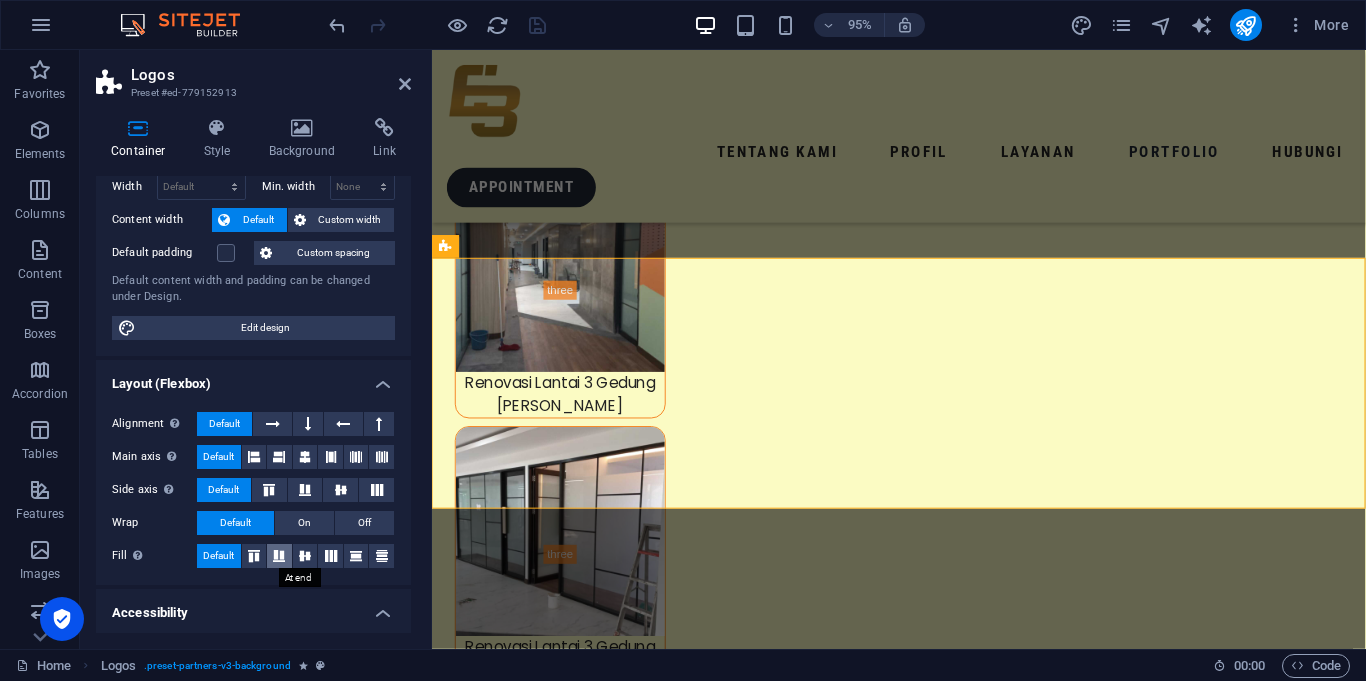 click at bounding box center (279, 556) 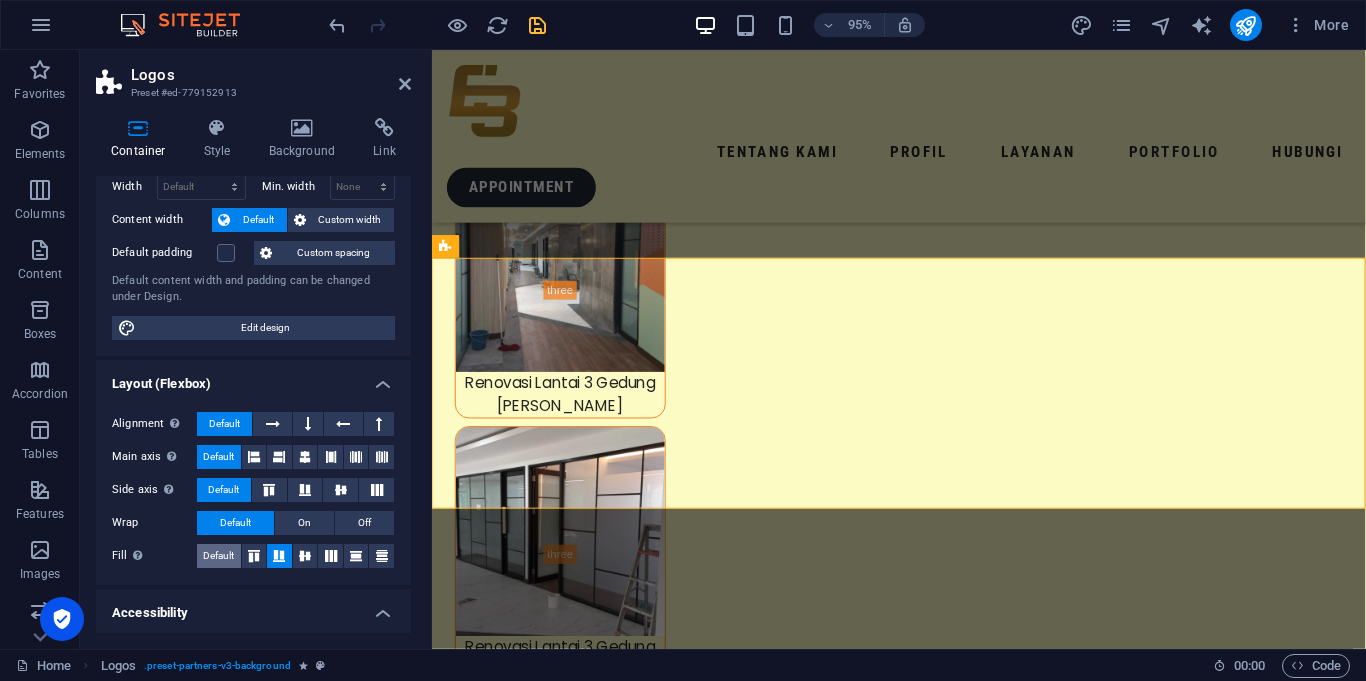 click on "Default" at bounding box center [218, 556] 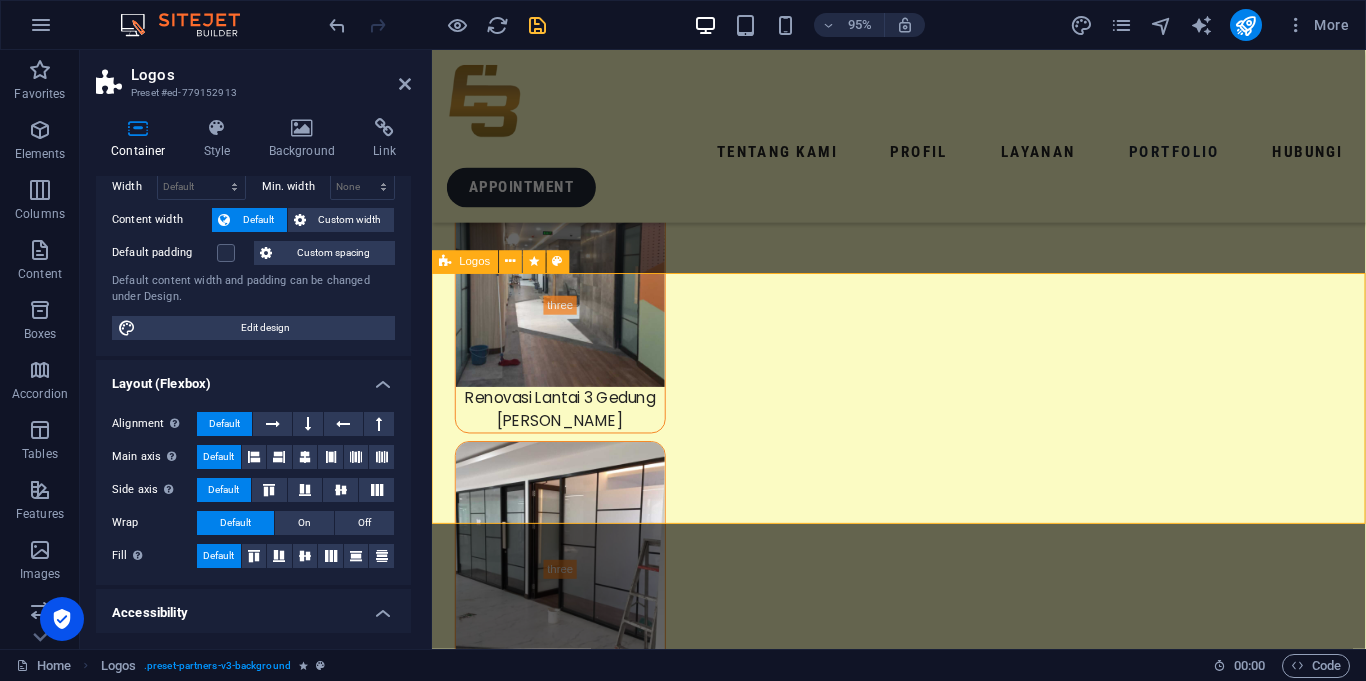 scroll, scrollTop: 8319, scrollLeft: 0, axis: vertical 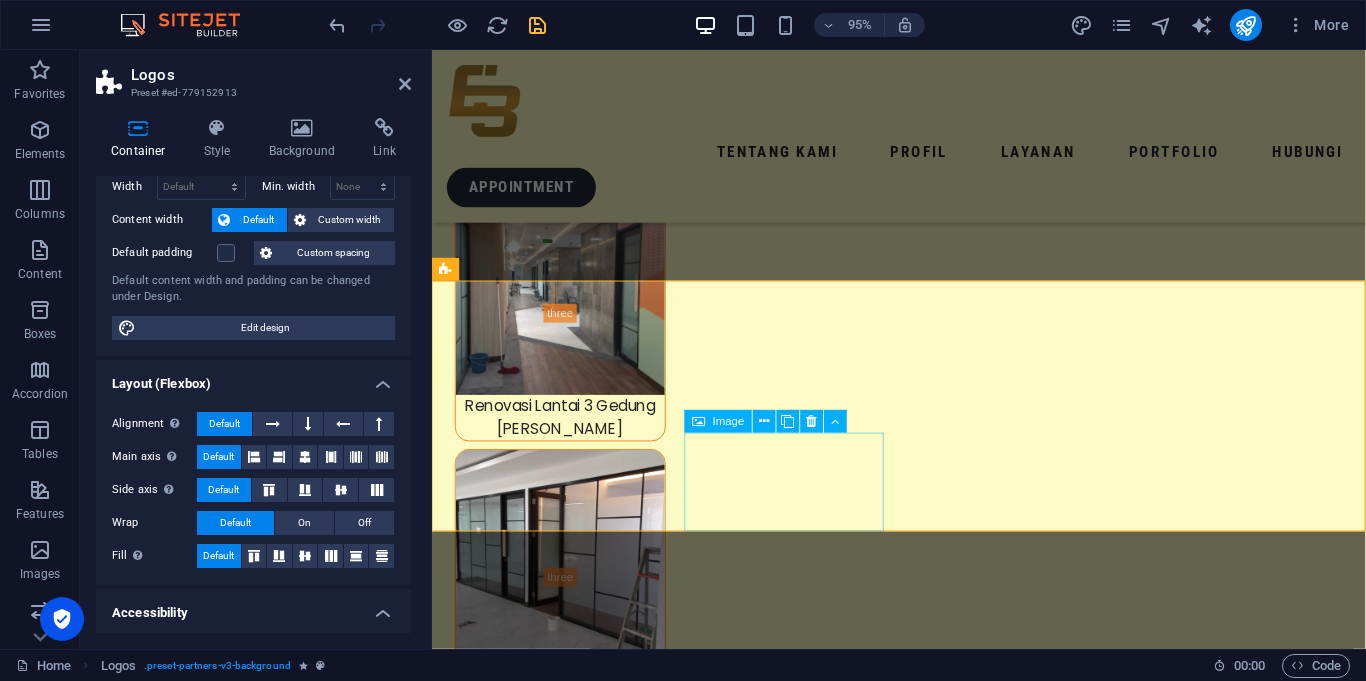 click at bounding box center (561, 16116) 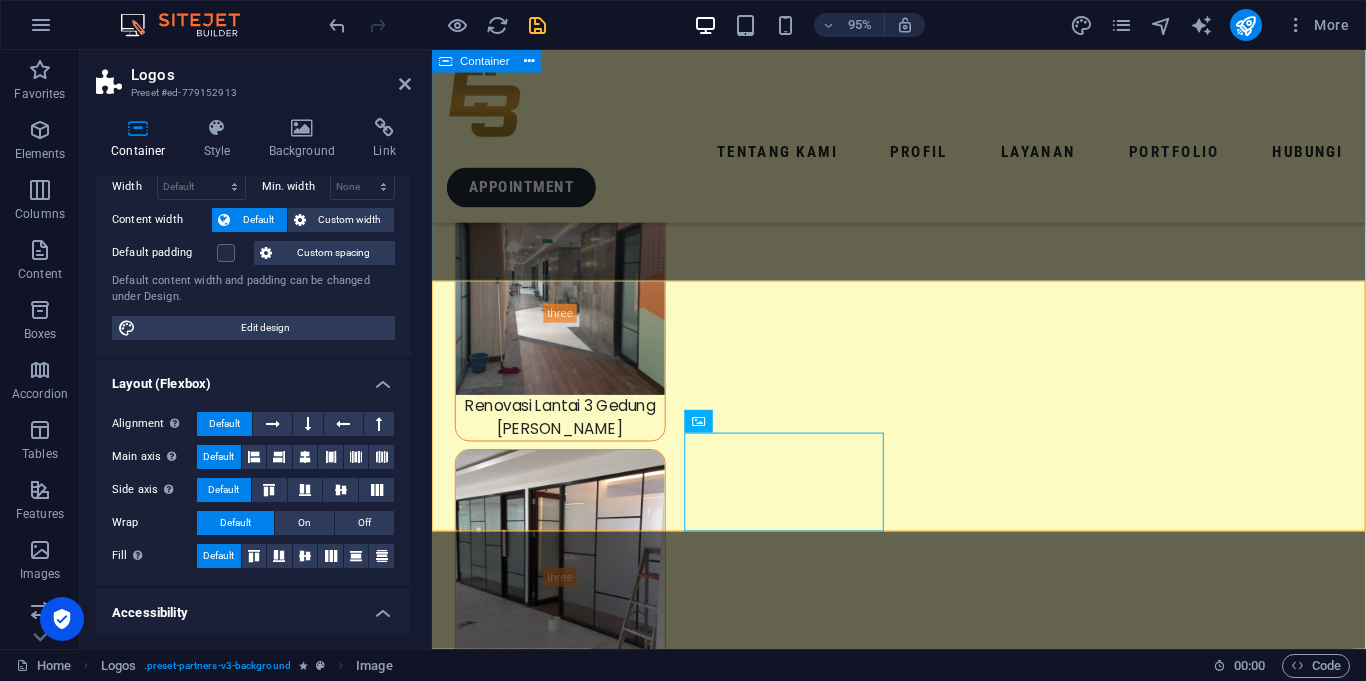 click on "KLIEN KAMI Kami telah dipercaya oleh berbagai perusahaan, institusi, dan individu dari berbagai sektor industri untuk menghadirkan solusi terbaik sesuai kebutuhan mereka. Dengan komitmen terhadap kualitas dan pelayanan prima, kami bangga menjadi mitra kerja dari nama-nama ternama, baik di tingkat lokal maupun nasional. Kepuasan klien adalah prioritas kami, dan keberhasilan mereka adalah cerminan dari dedikasi kami." at bounding box center (923, 15269) 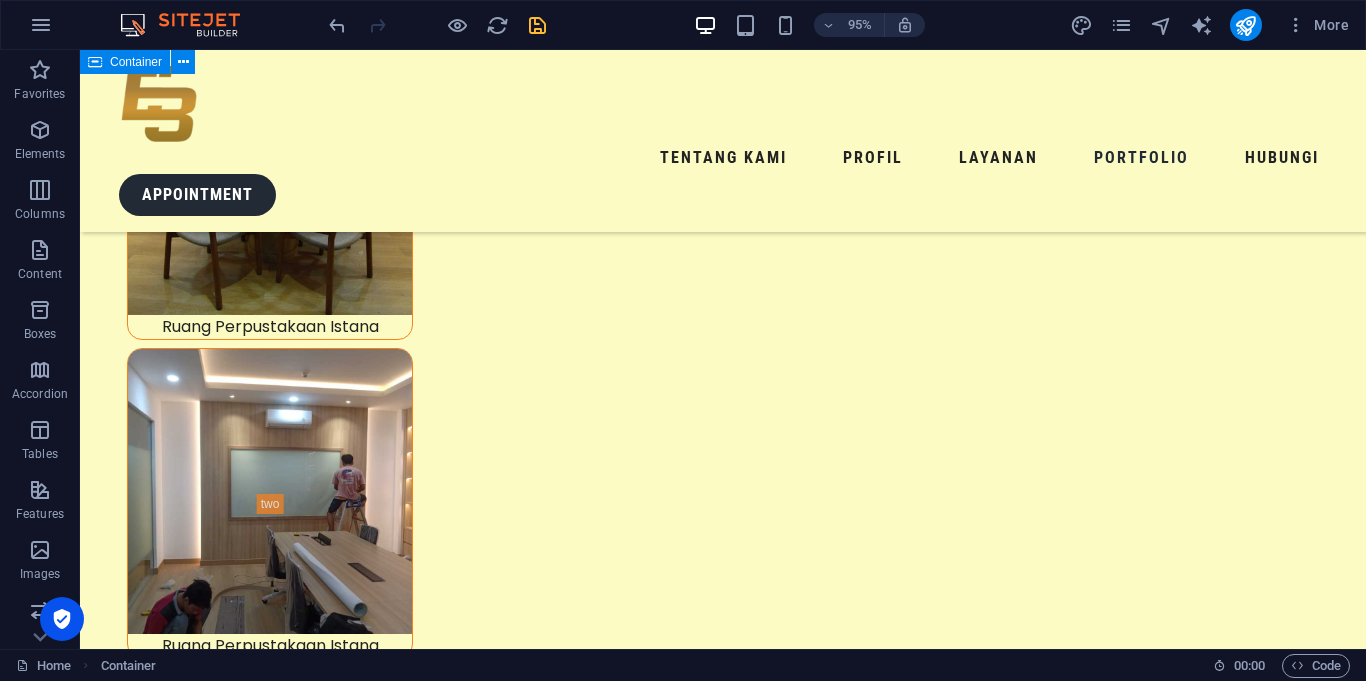 scroll, scrollTop: 8937, scrollLeft: 0, axis: vertical 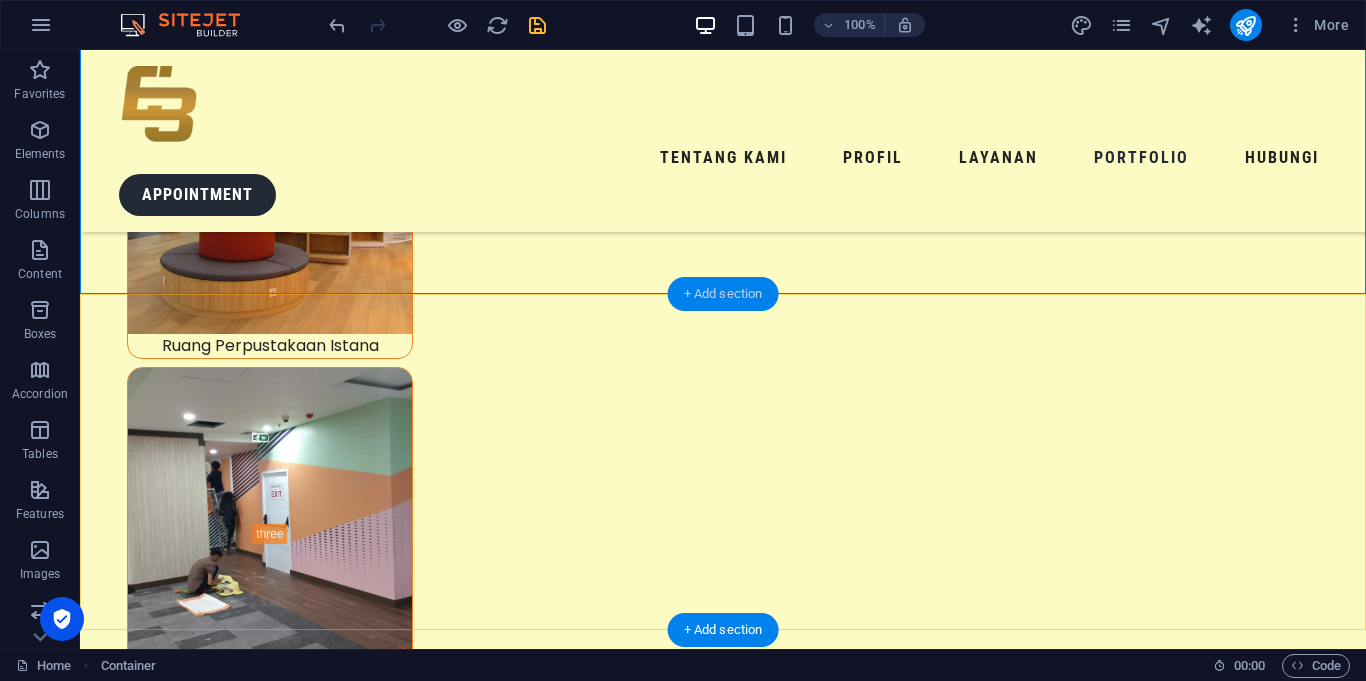 click on "+ Add section" at bounding box center [723, 294] 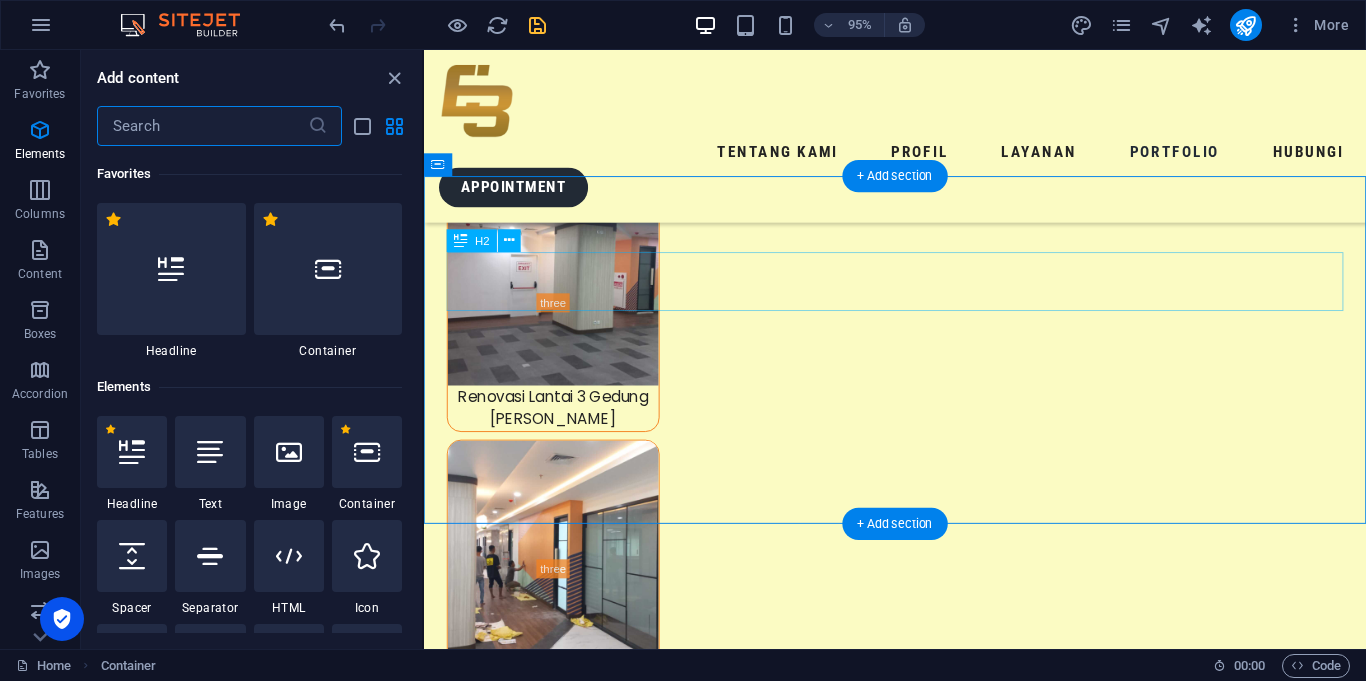 scroll, scrollTop: 3499, scrollLeft: 0, axis: vertical 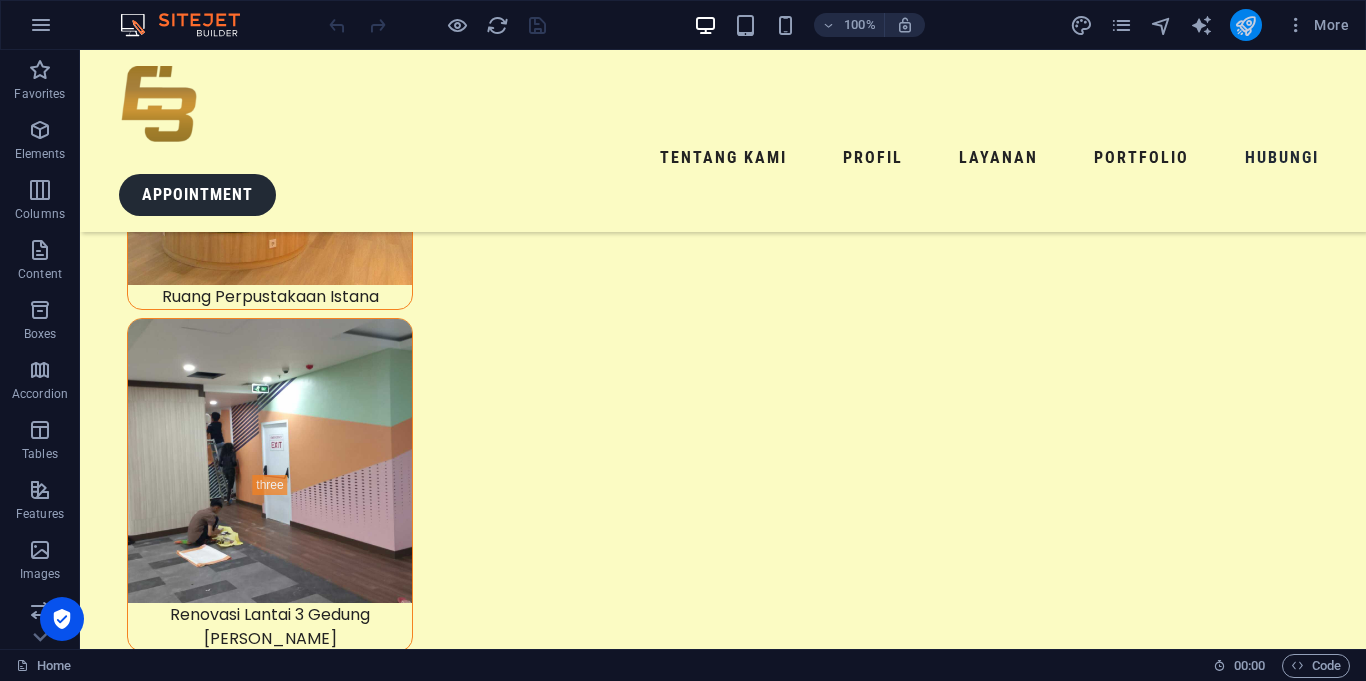 click at bounding box center (1246, 25) 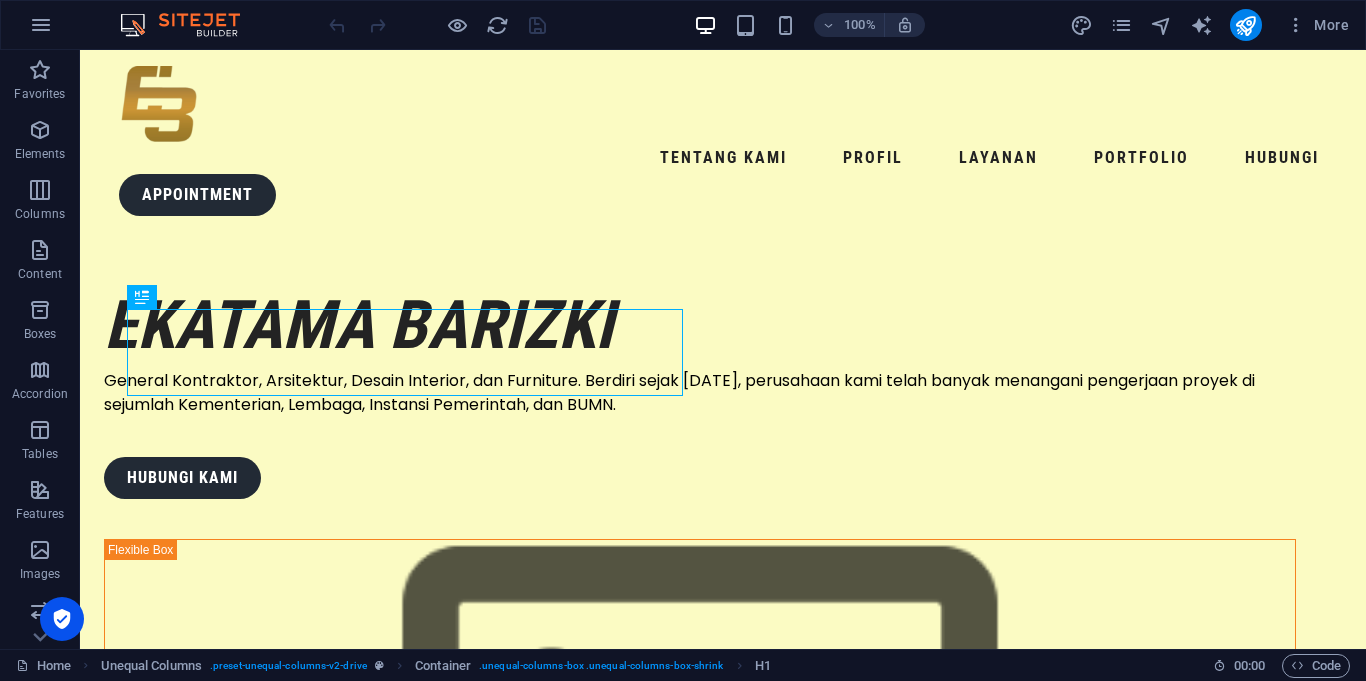 scroll, scrollTop: 0, scrollLeft: 0, axis: both 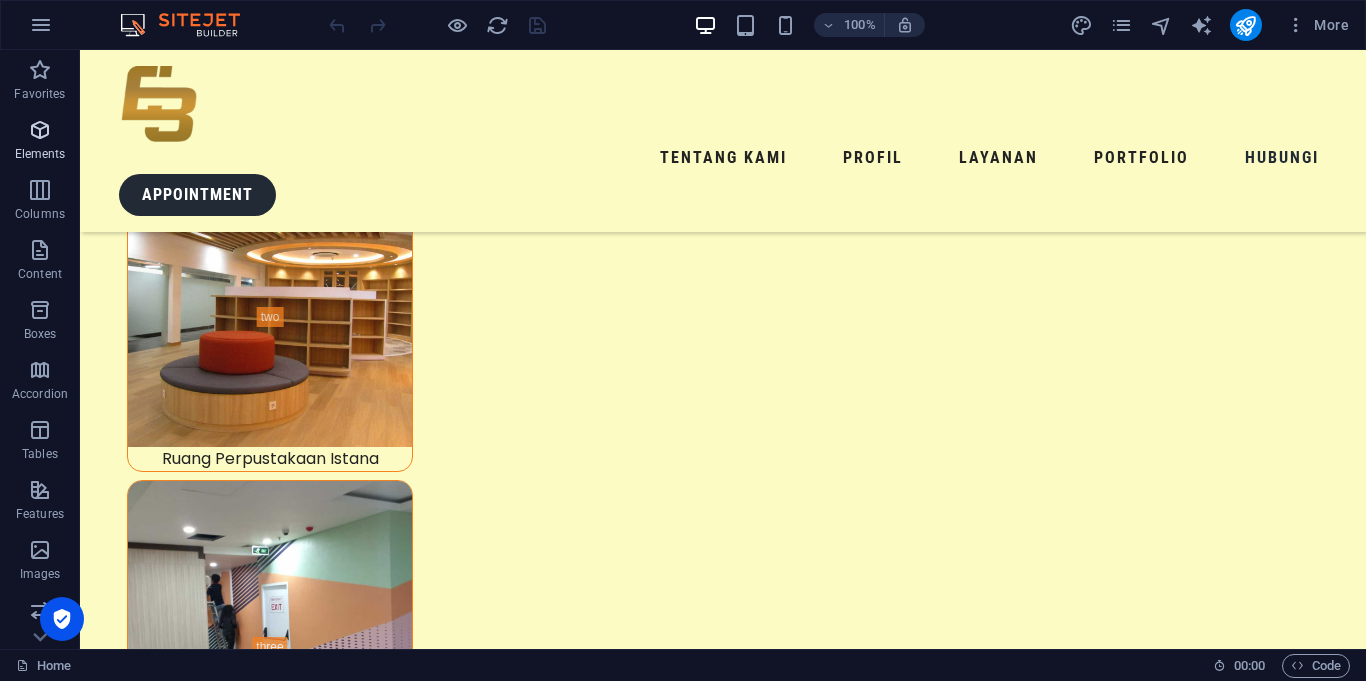 click on "Elements" at bounding box center (40, 154) 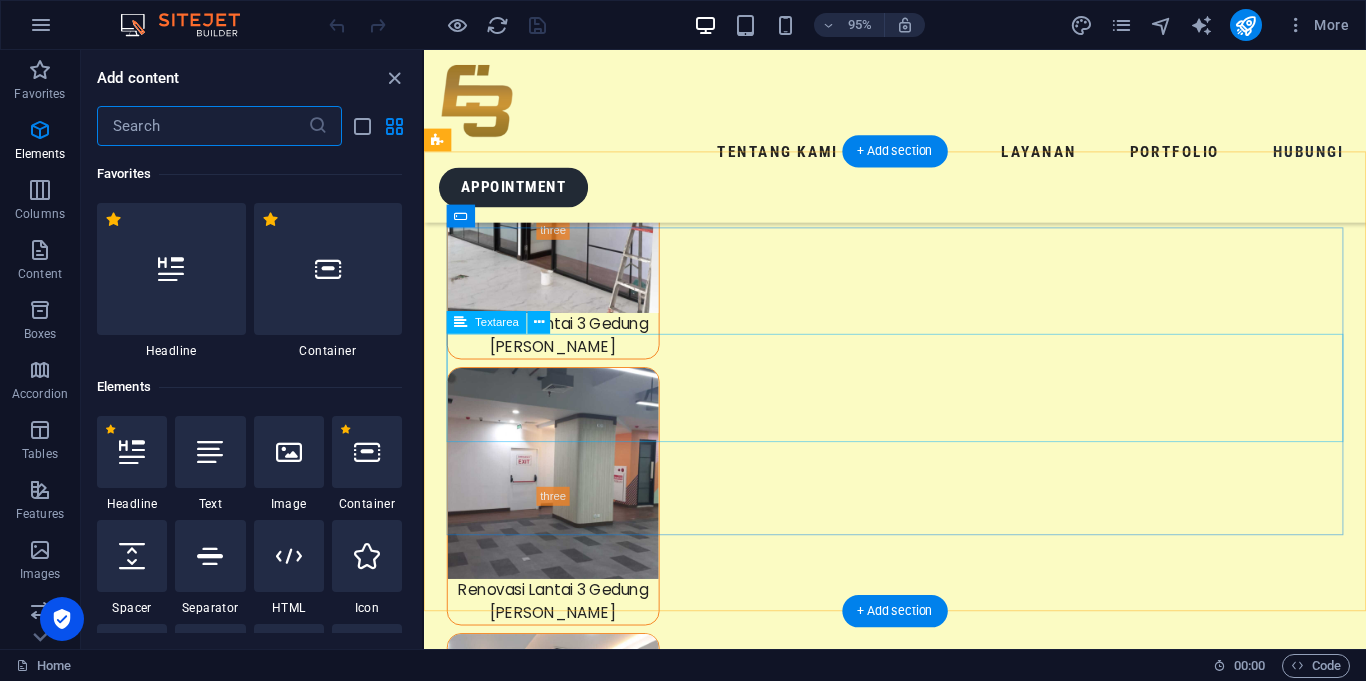 scroll, scrollTop: 213, scrollLeft: 0, axis: vertical 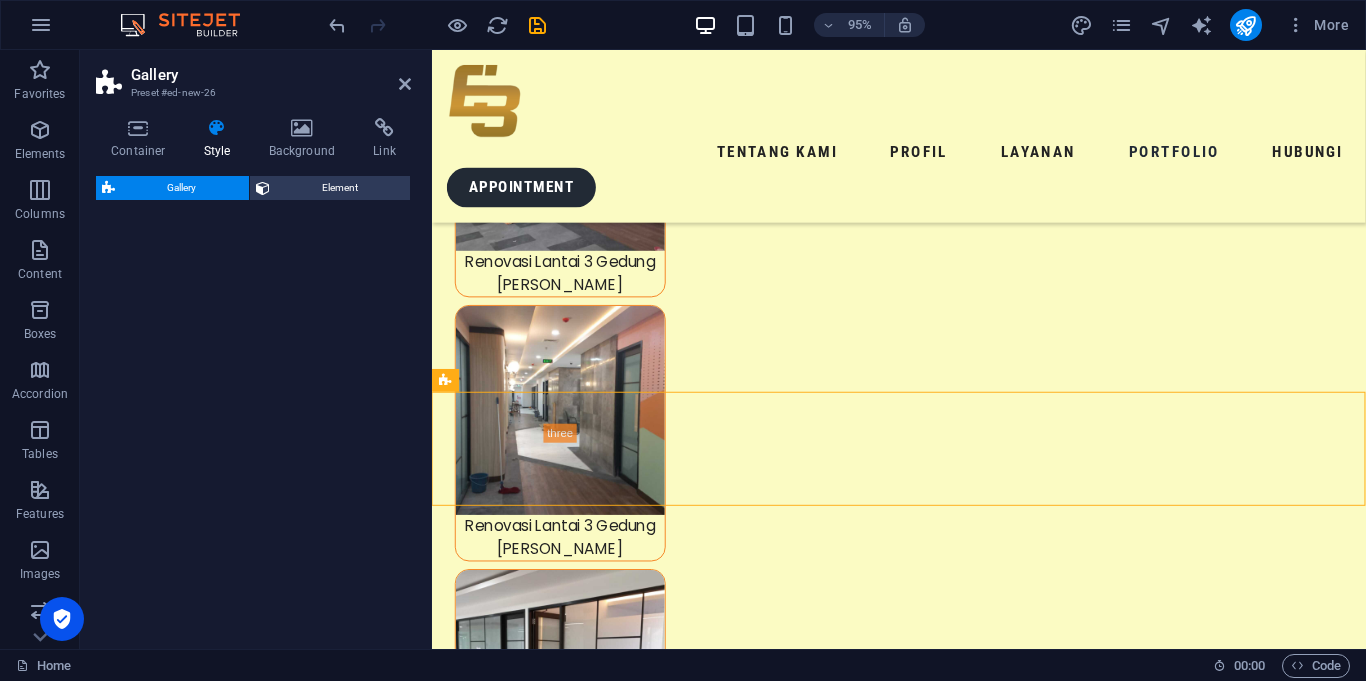 select on "rem" 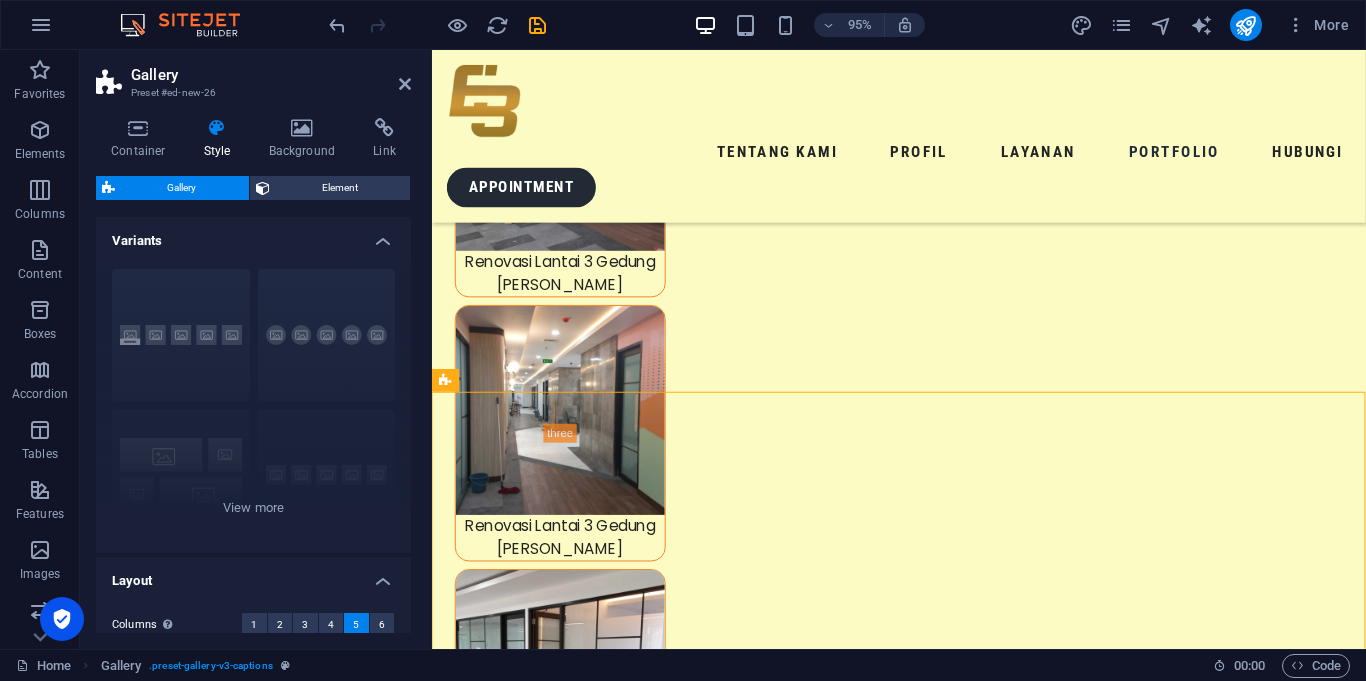 scroll, scrollTop: 8202, scrollLeft: 0, axis: vertical 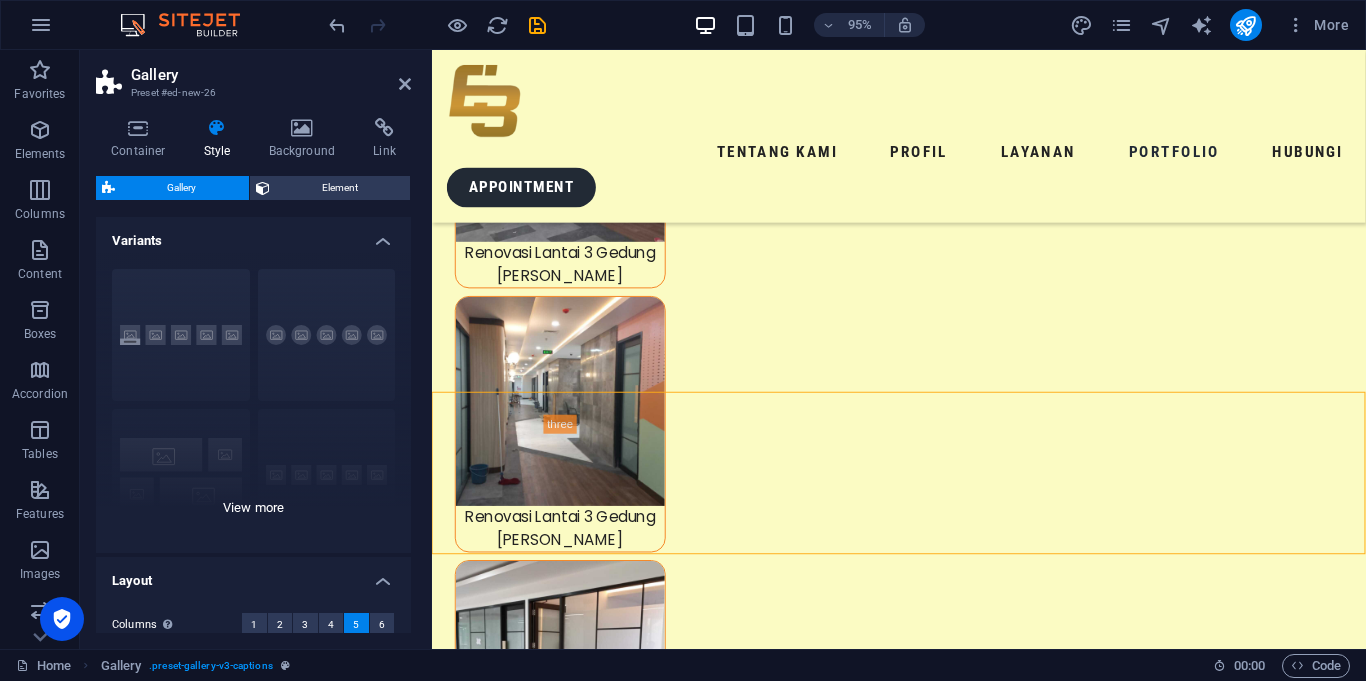 click on "Captions Circle Collage Default Grid Grid shifted" at bounding box center [253, 403] 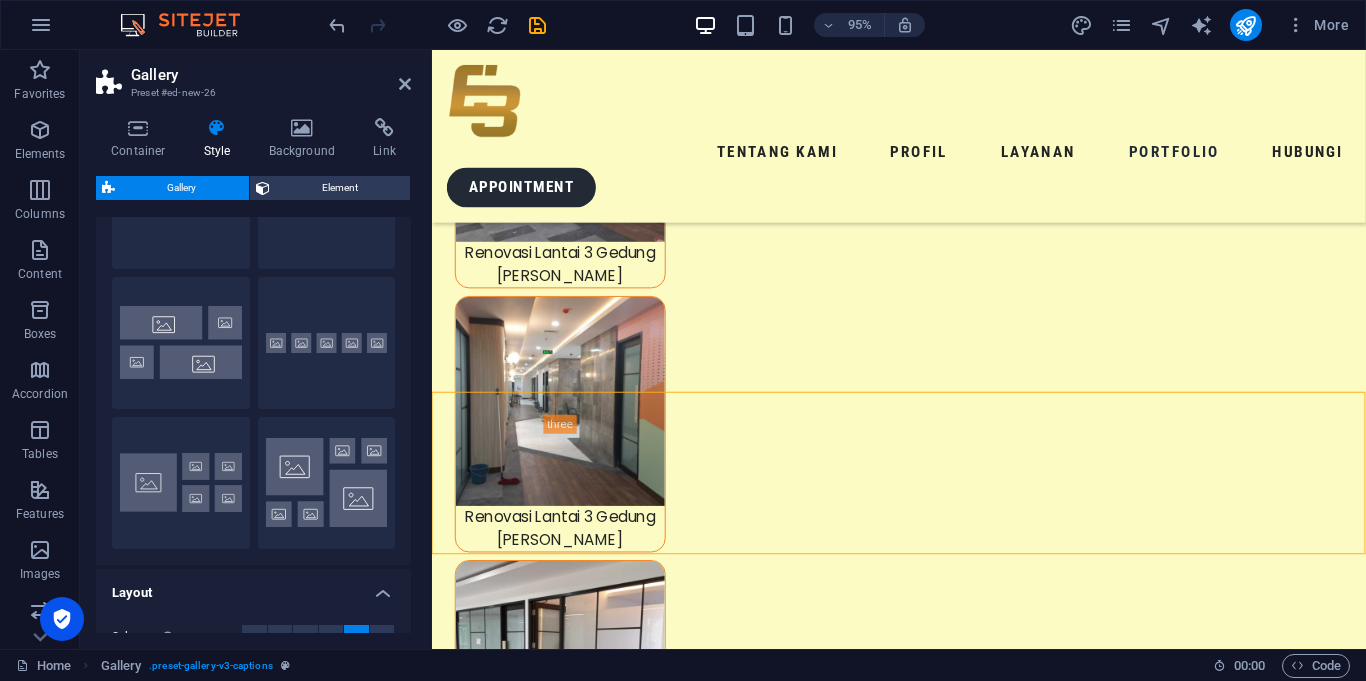 scroll, scrollTop: 133, scrollLeft: 0, axis: vertical 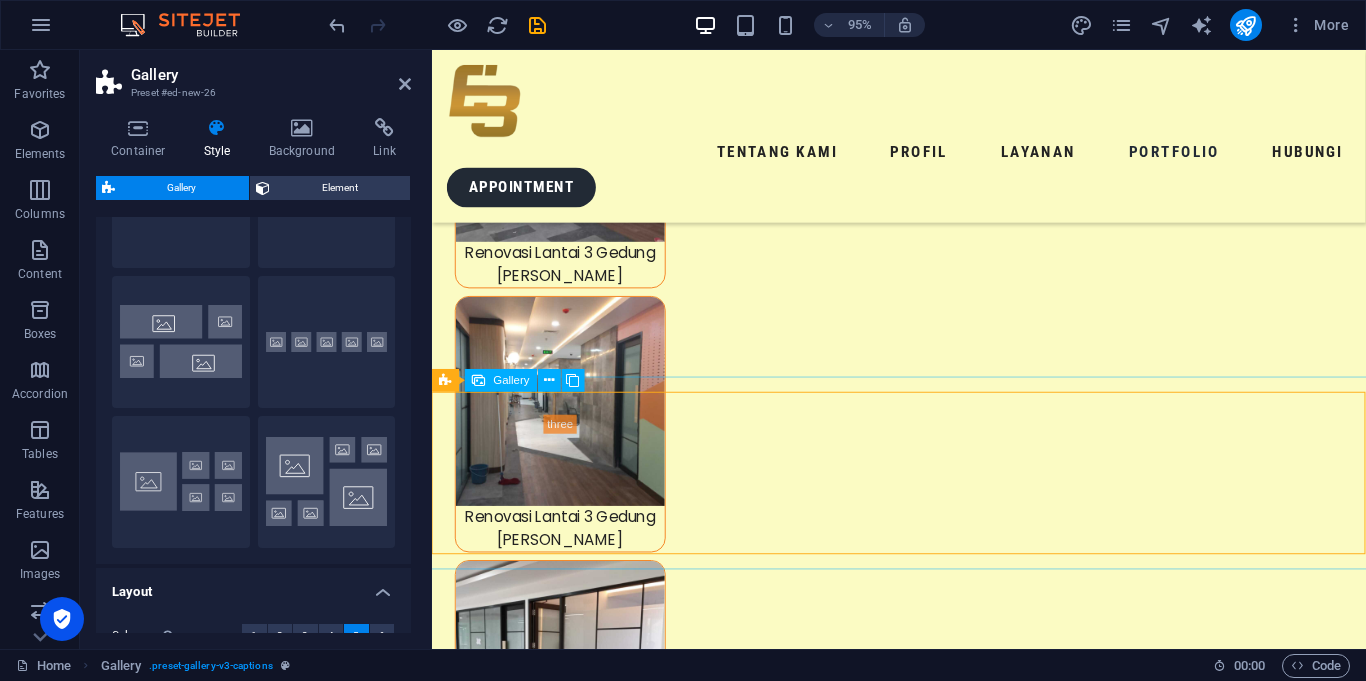 click at bounding box center (517, 15642) 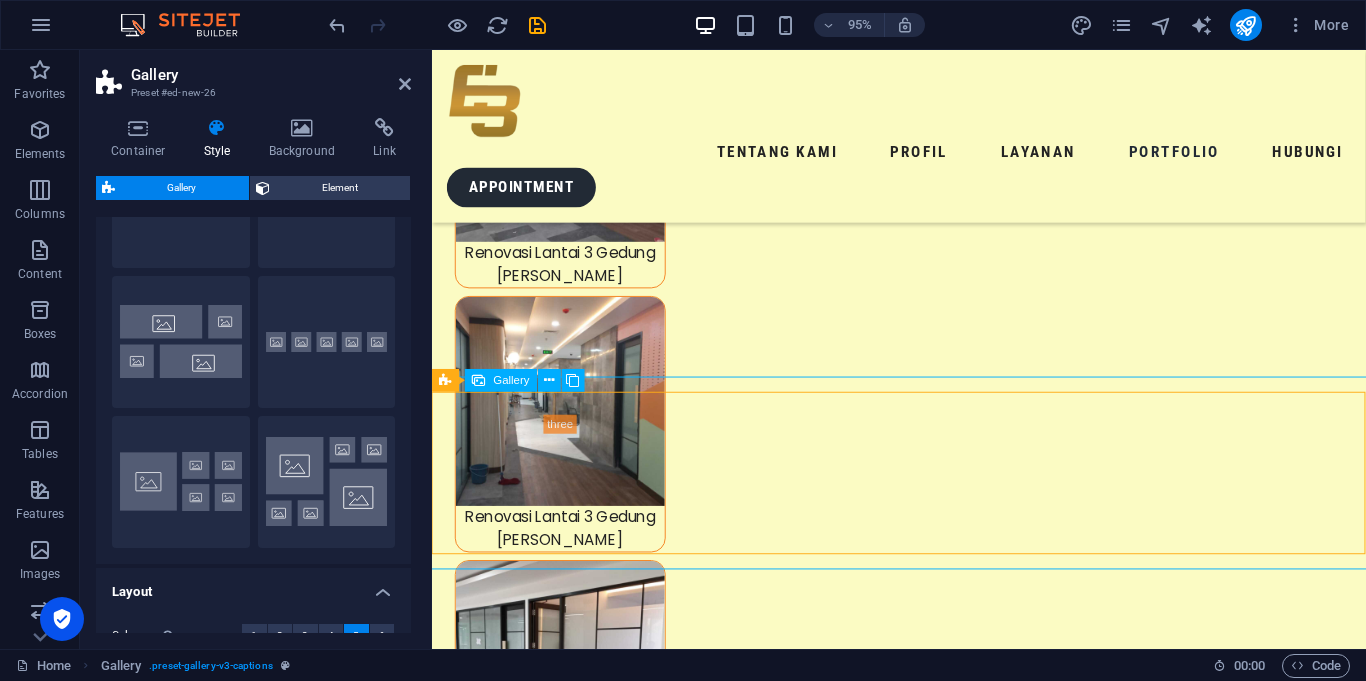 click at bounding box center [517, 15642] 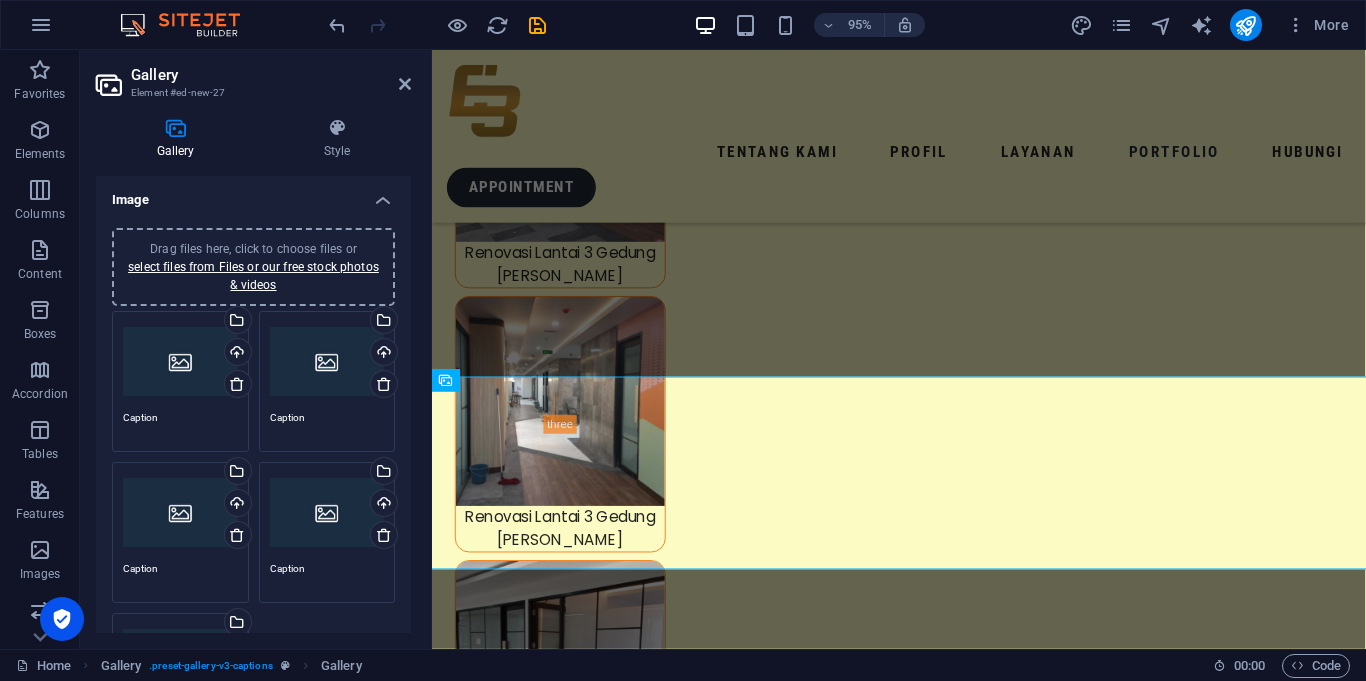 click on "Drag files here, click to choose files or select files from Files or our free stock photos & videos" at bounding box center [180, 362] 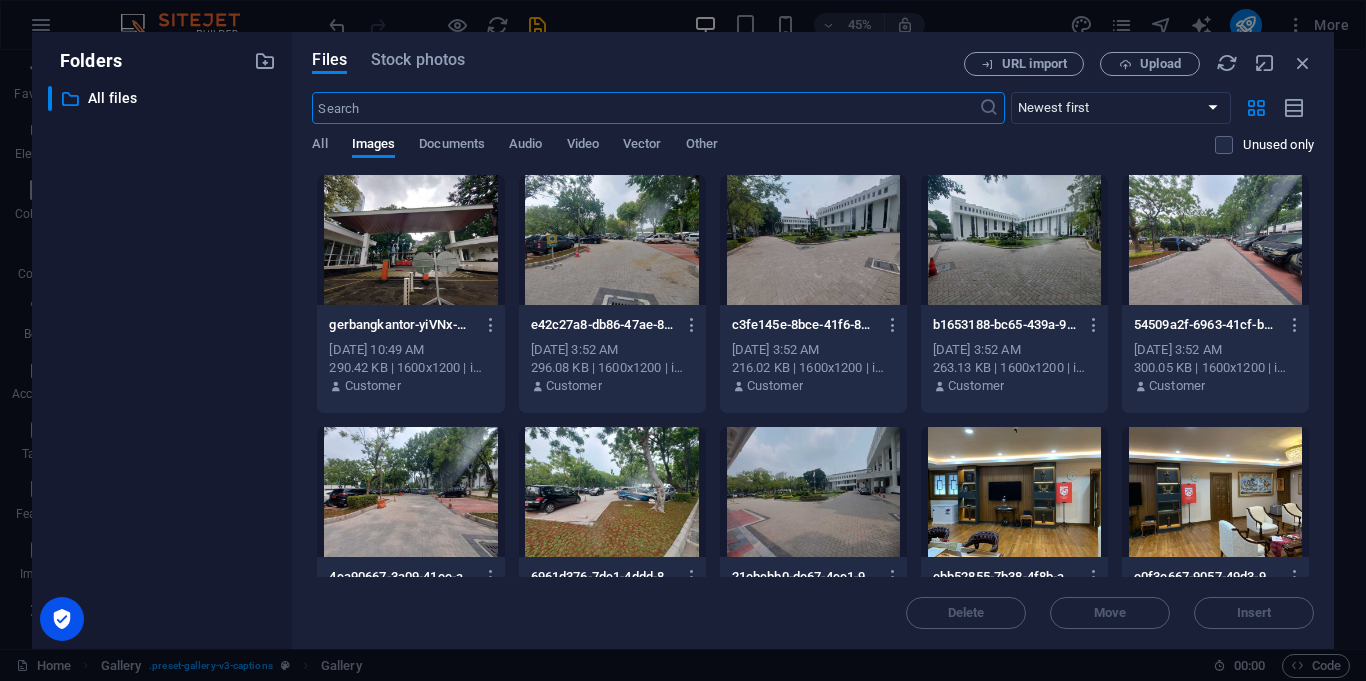 scroll, scrollTop: 8219, scrollLeft: 0, axis: vertical 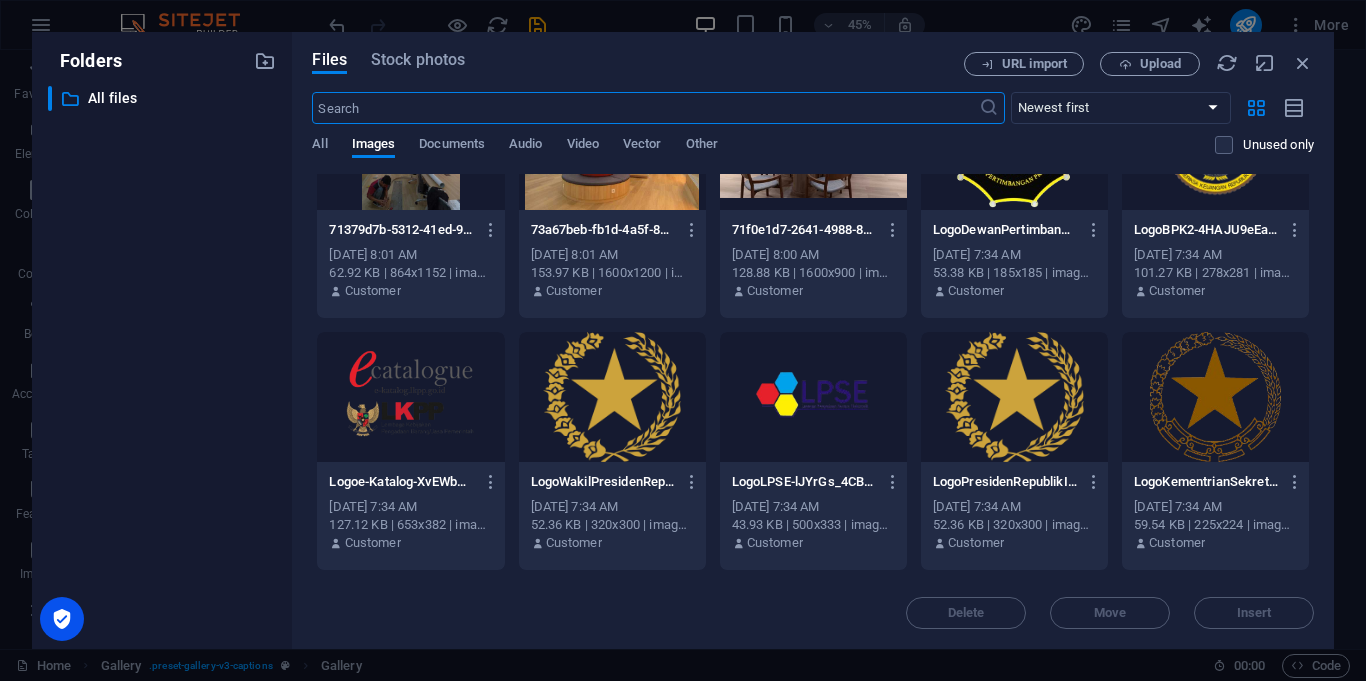 click at bounding box center (1014, 397) 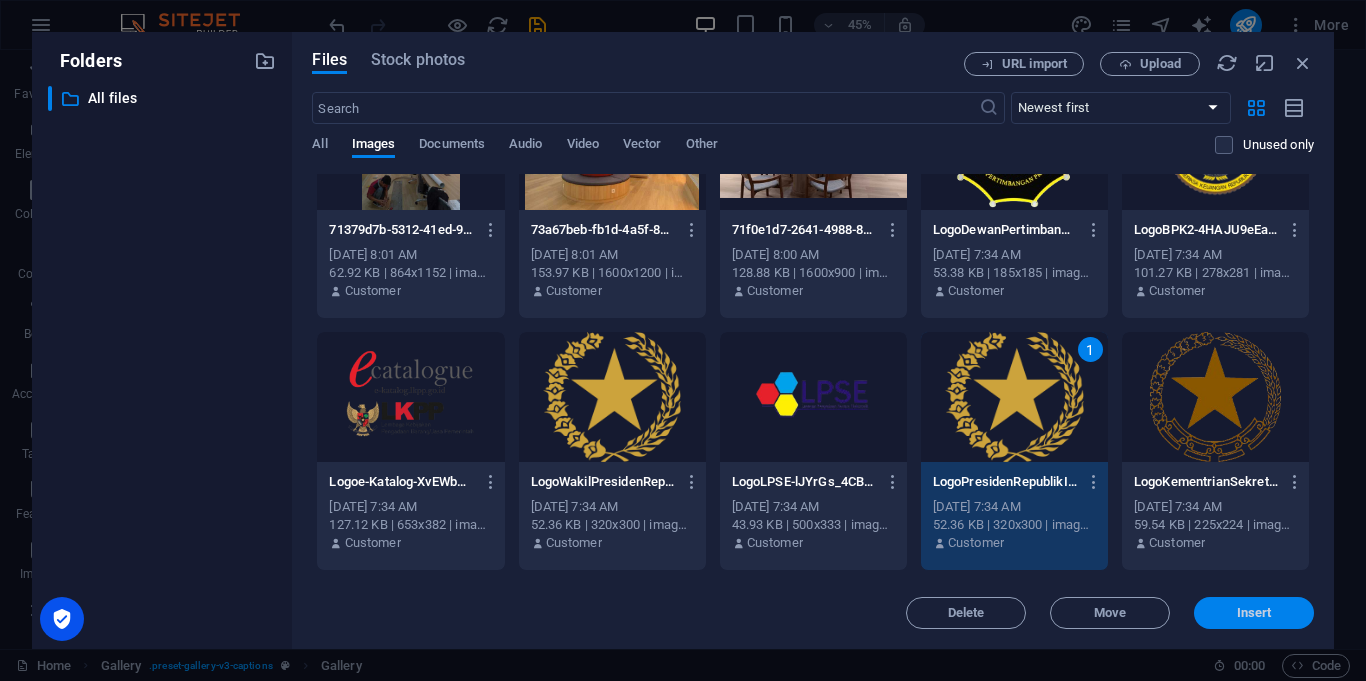 click on "Insert" at bounding box center (1254, 613) 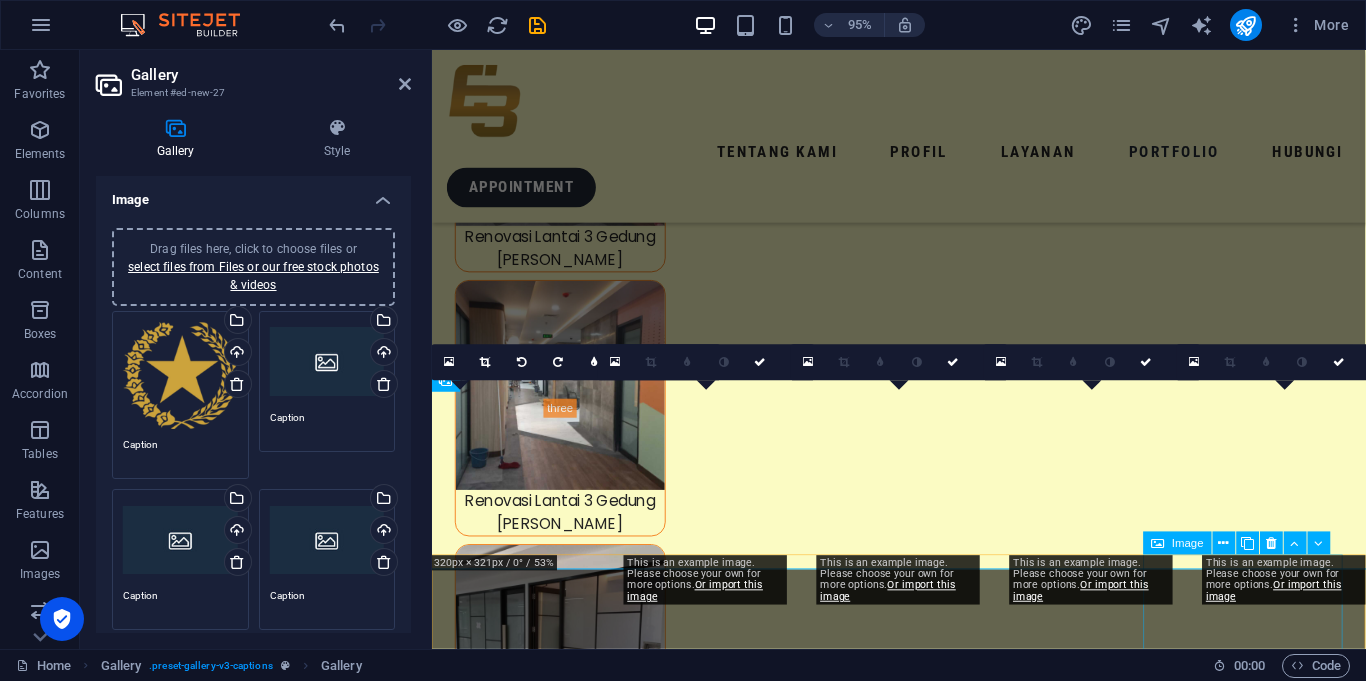 scroll, scrollTop: 8202, scrollLeft: 0, axis: vertical 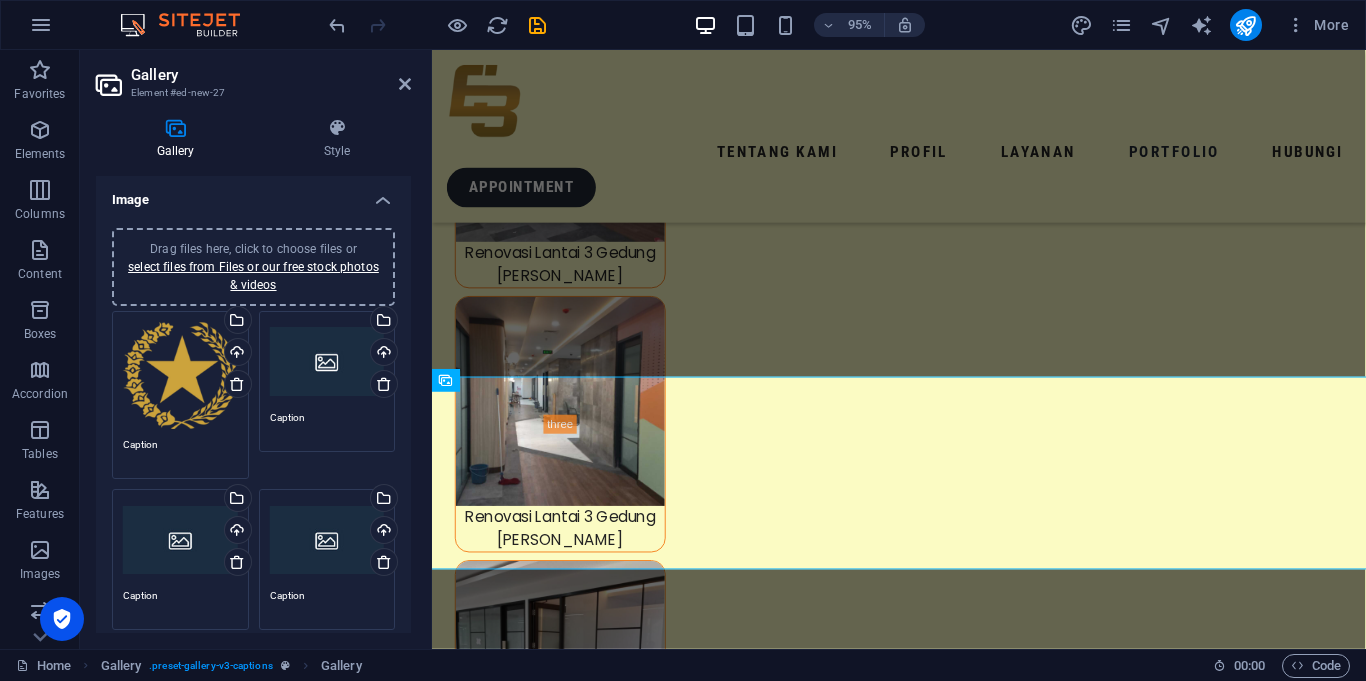 click on "Caption" at bounding box center [180, 452] 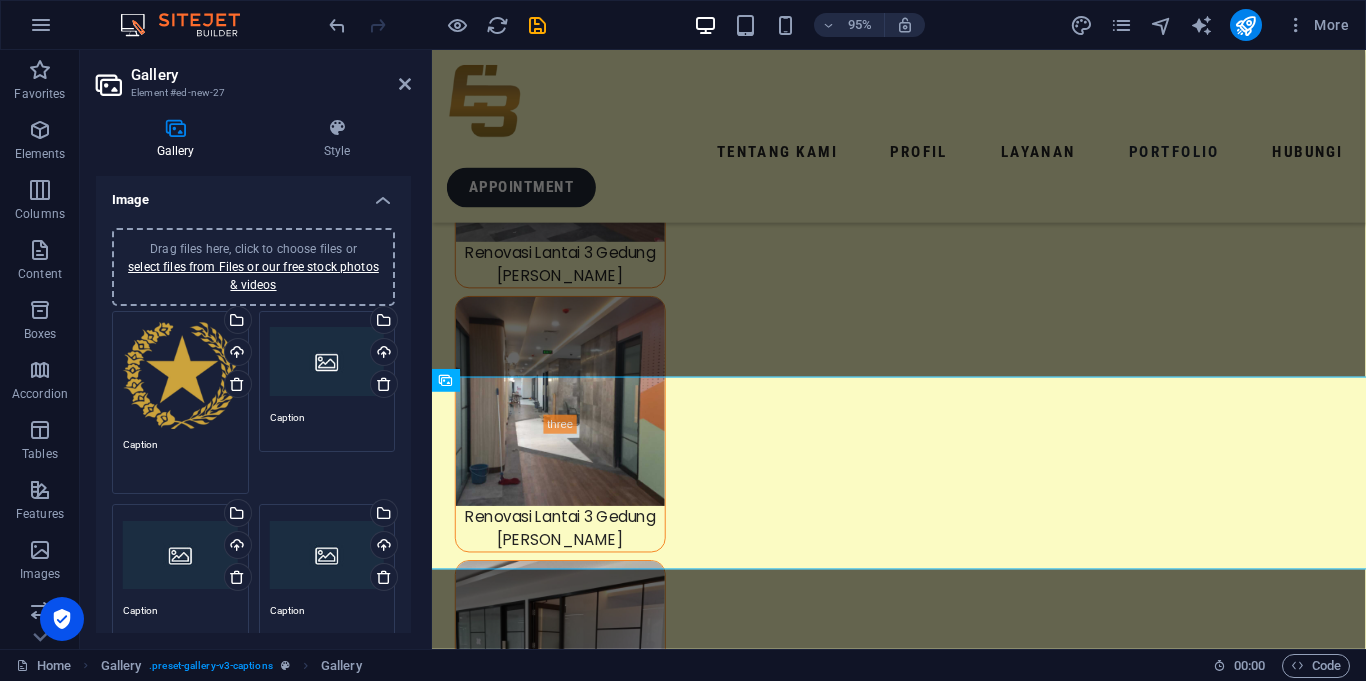 click on "Caption" at bounding box center (180, 459) 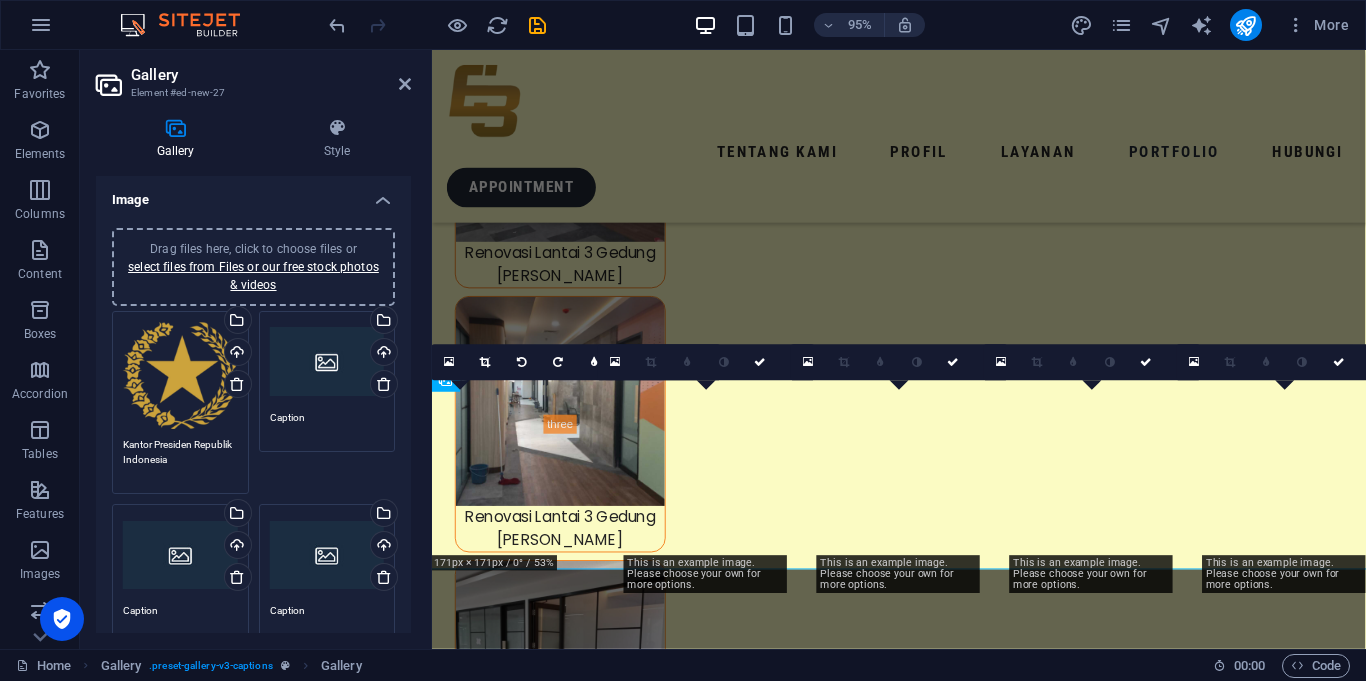 type on "Kantor Presiden Republik Indonesia" 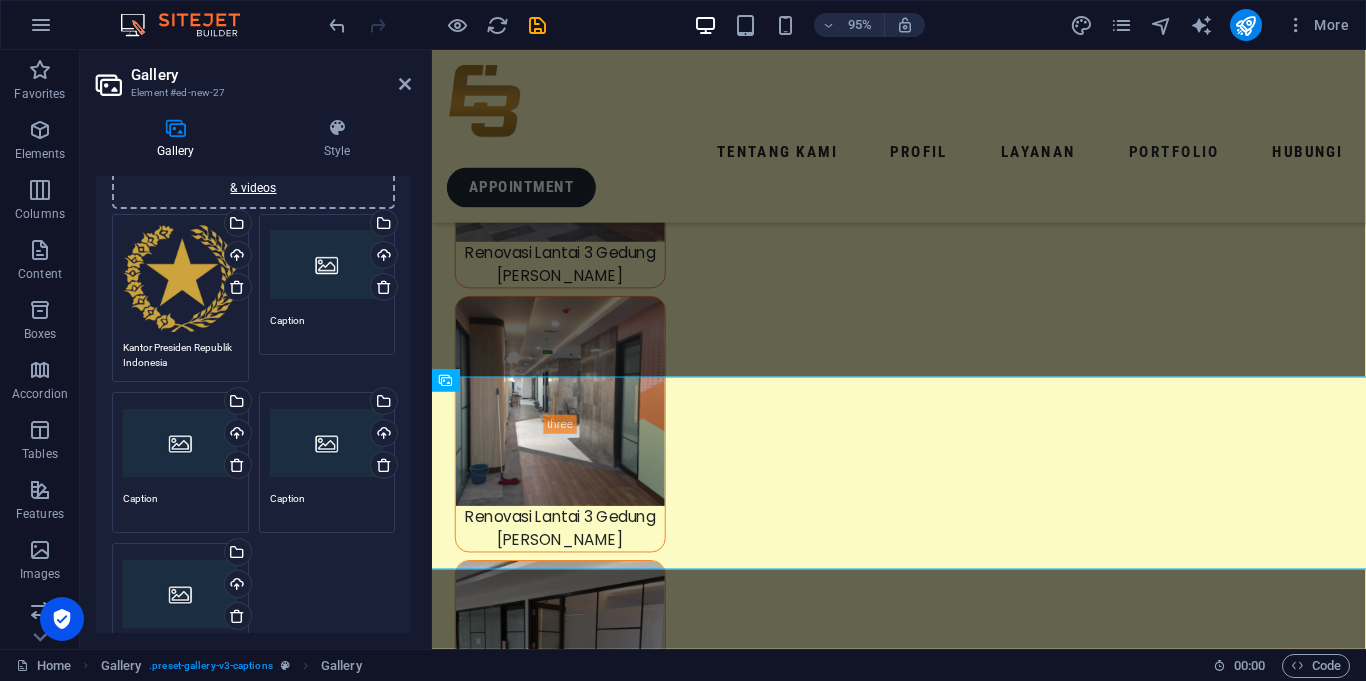 scroll, scrollTop: 0, scrollLeft: 0, axis: both 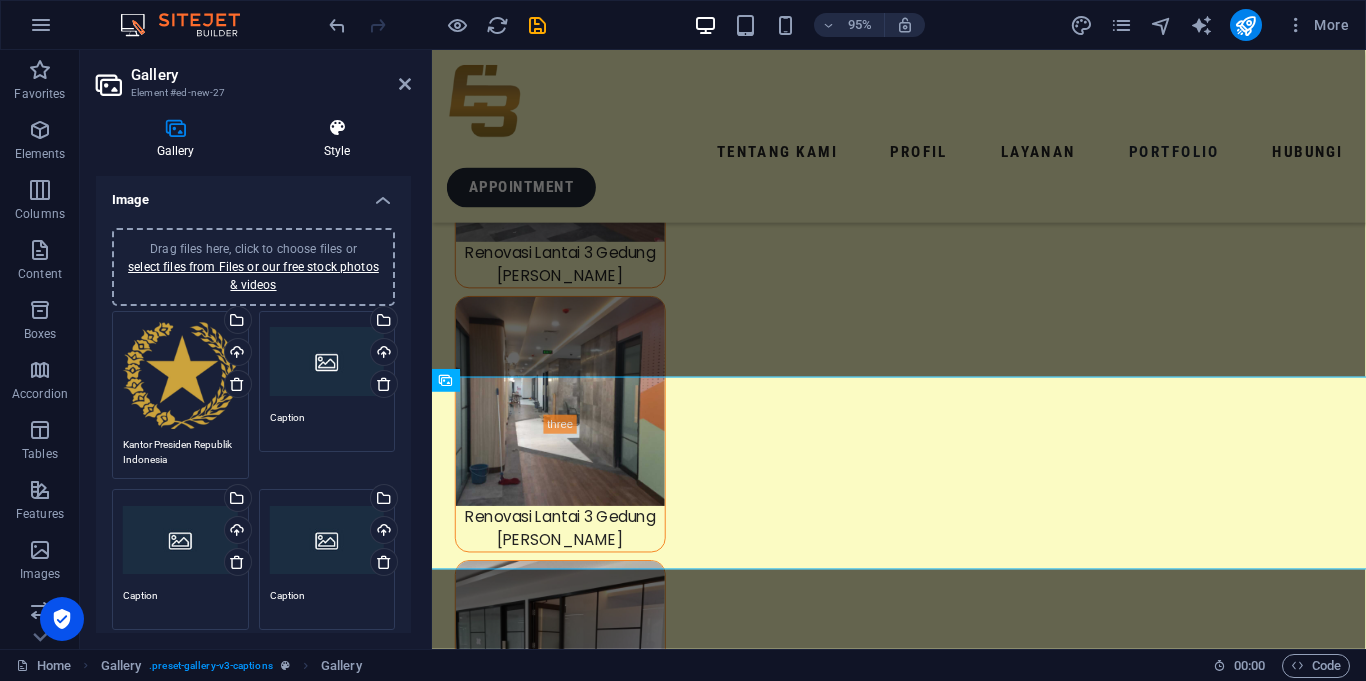 click at bounding box center [337, 128] 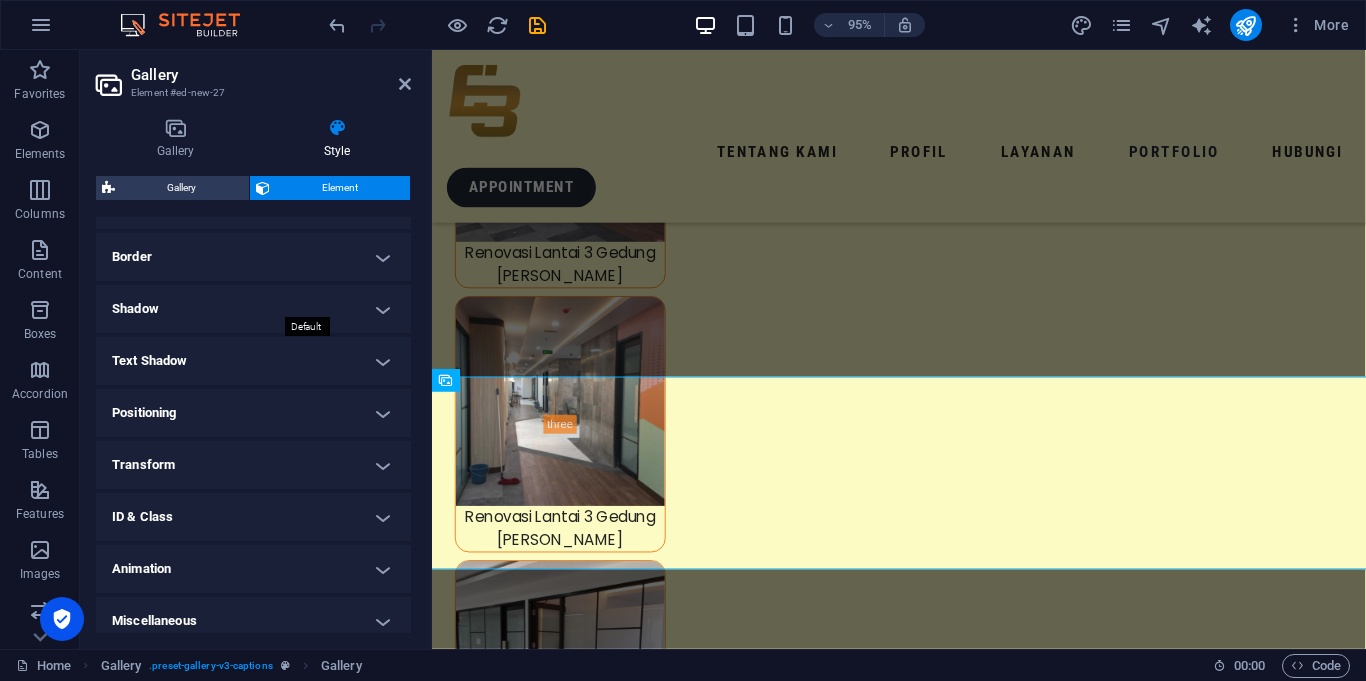 scroll, scrollTop: 429, scrollLeft: 0, axis: vertical 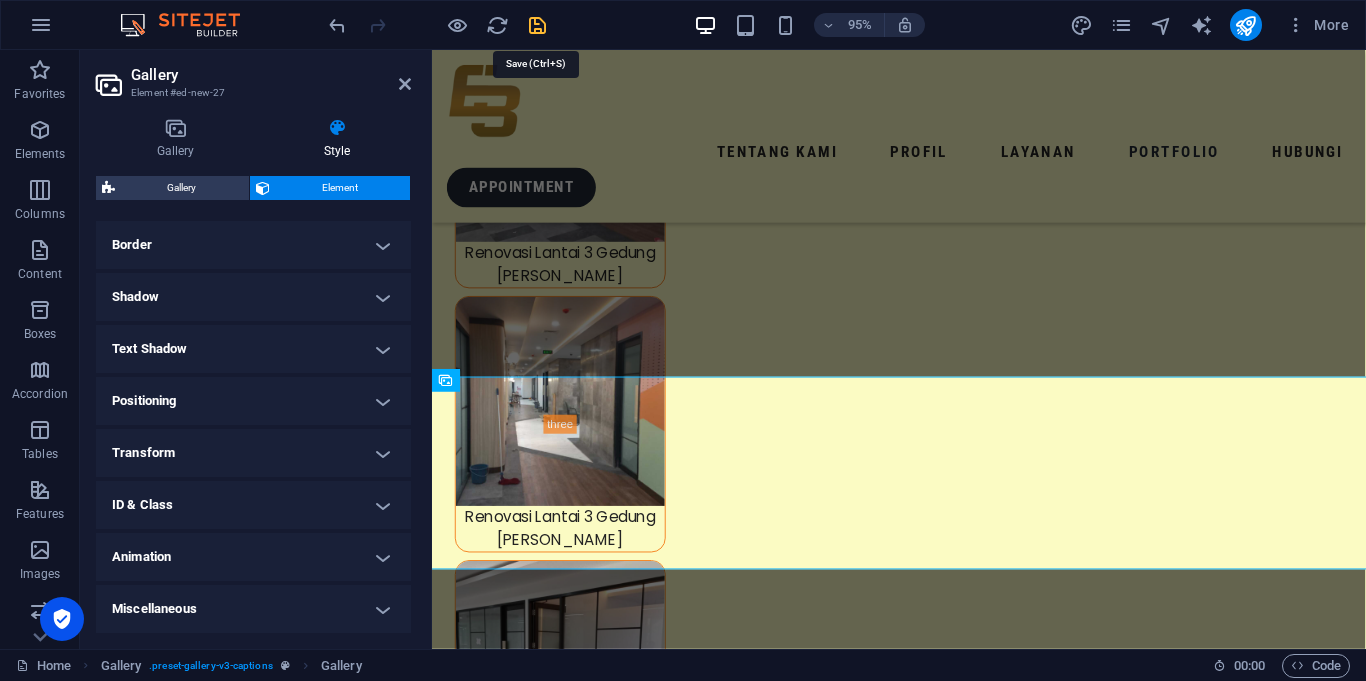 click at bounding box center (537, 25) 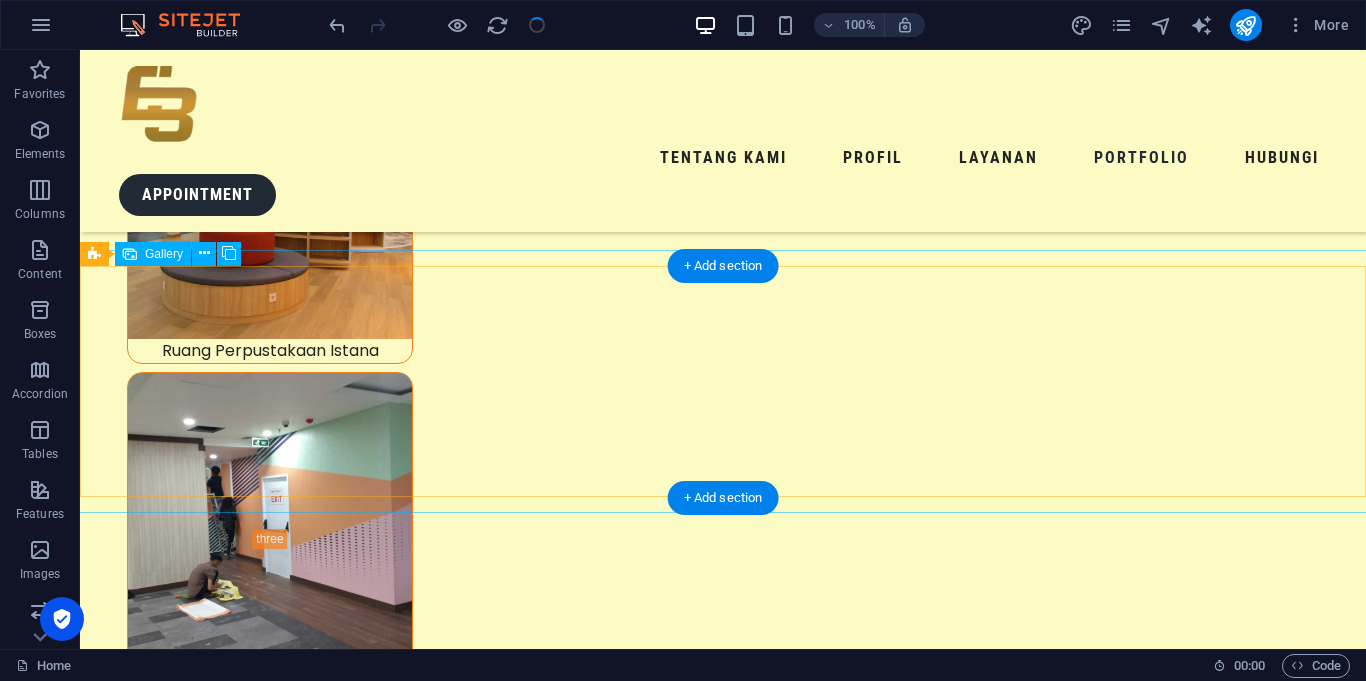 scroll, scrollTop: 8972, scrollLeft: 0, axis: vertical 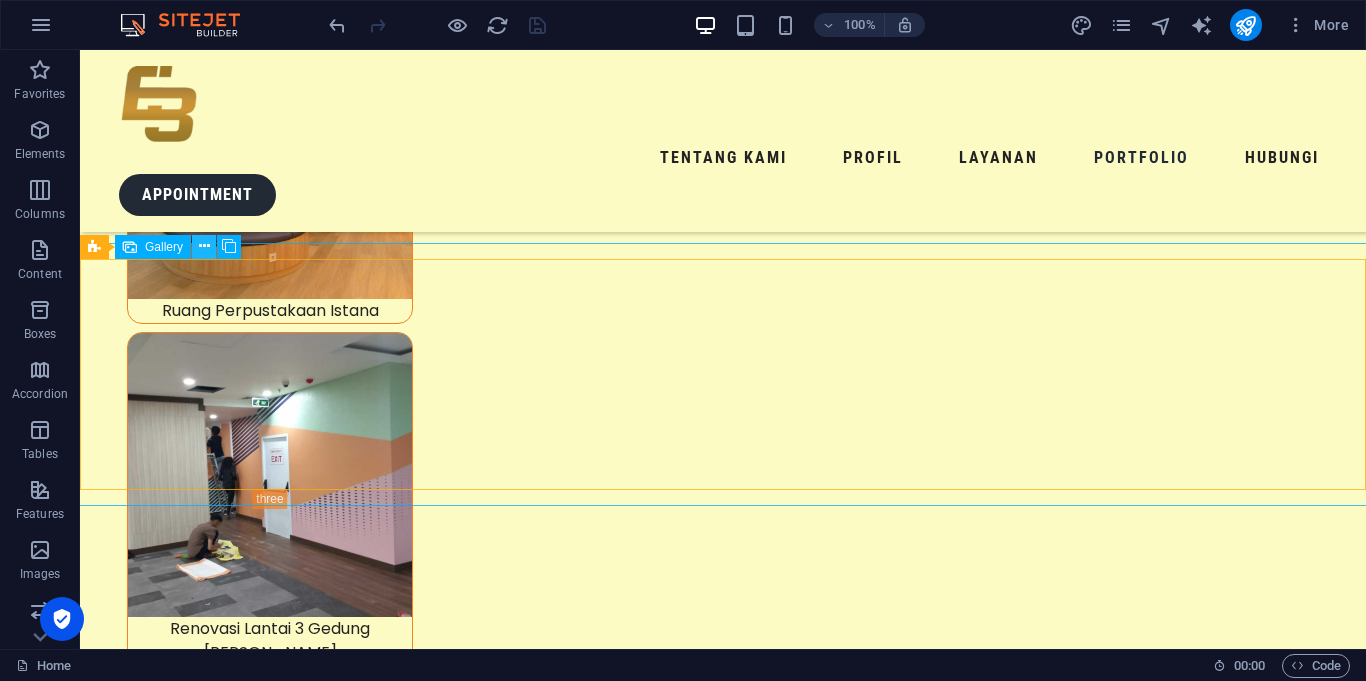 click at bounding box center [204, 246] 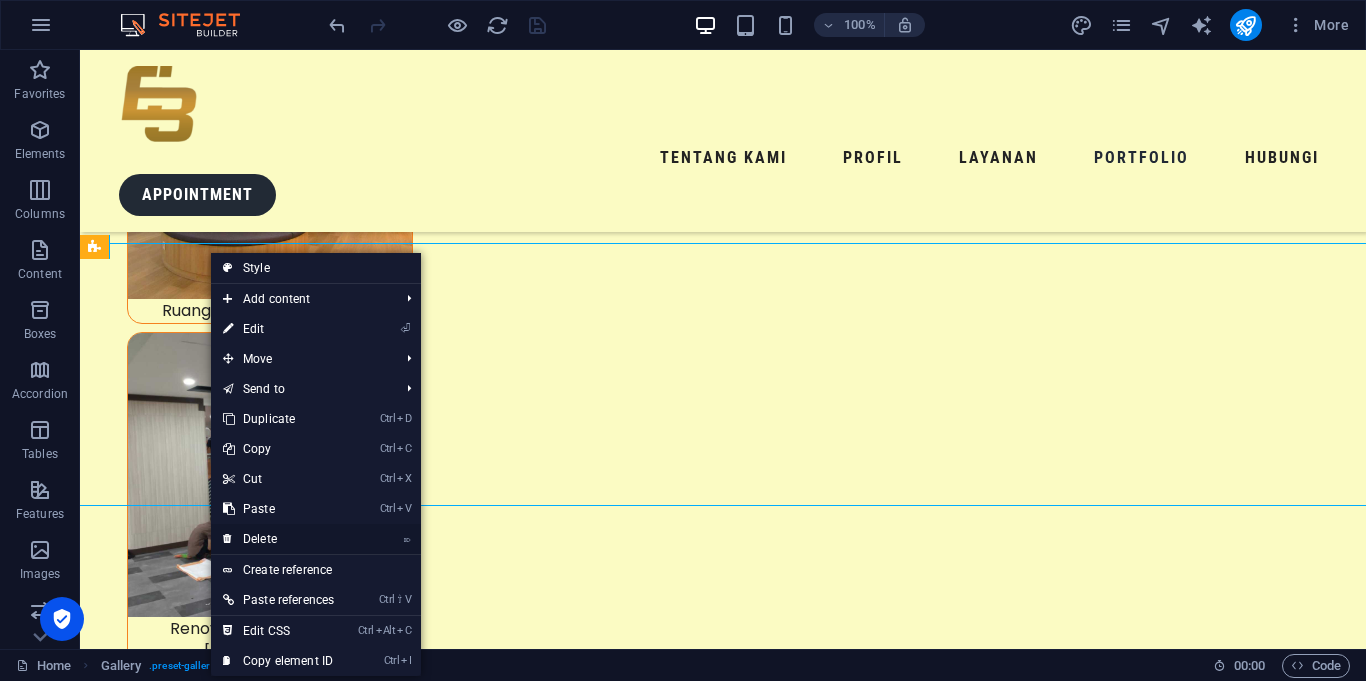 click on "⌦  Delete" at bounding box center (278, 539) 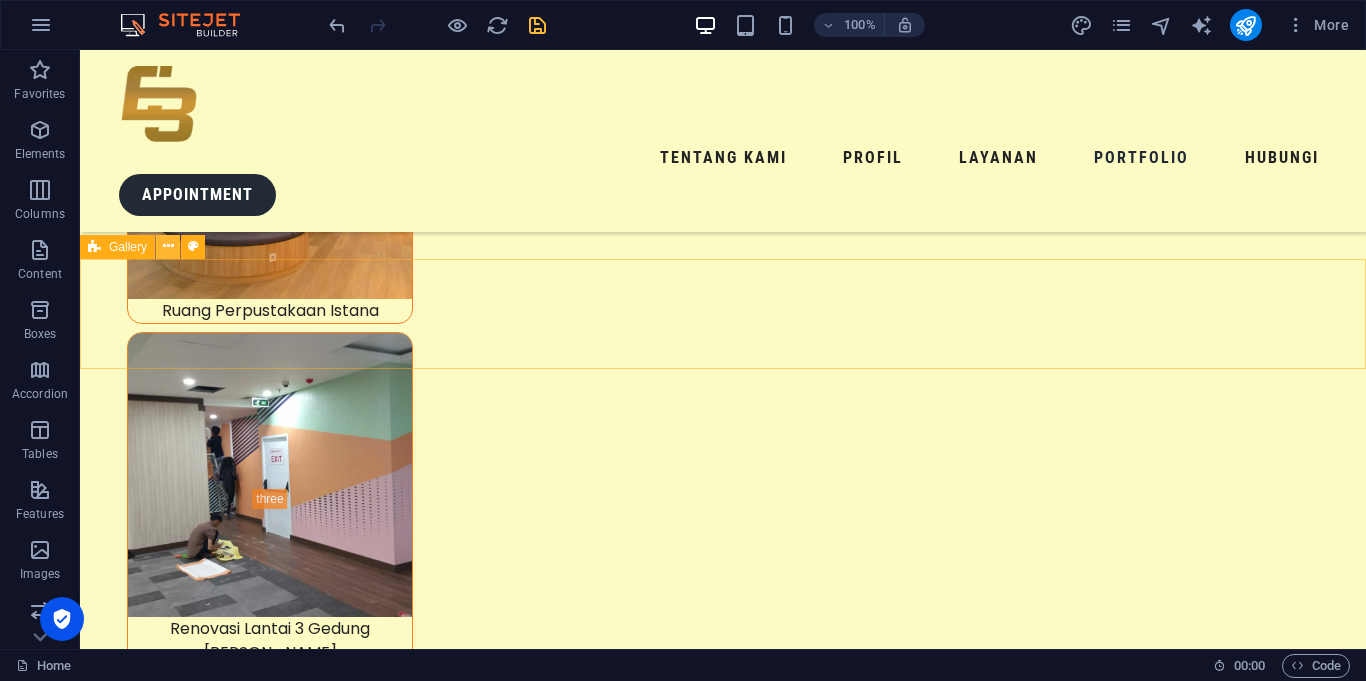click at bounding box center [168, 246] 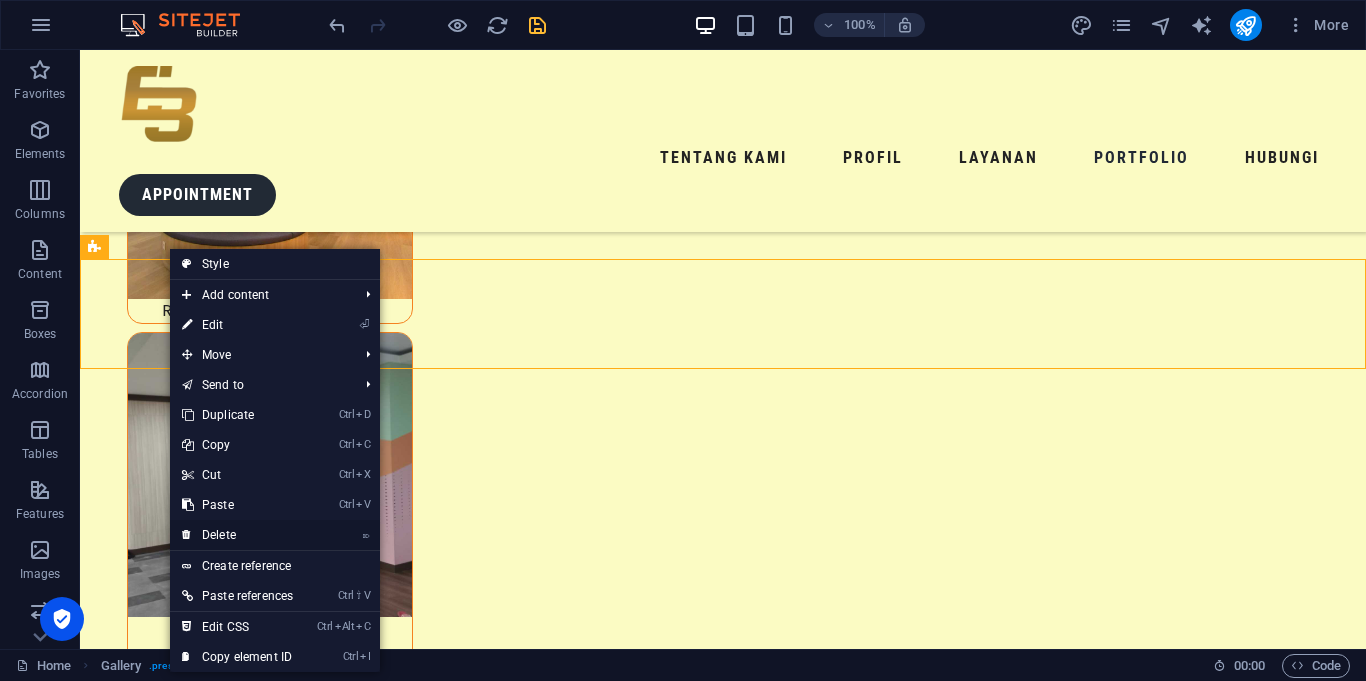 click on "⌦  Delete" at bounding box center [237, 535] 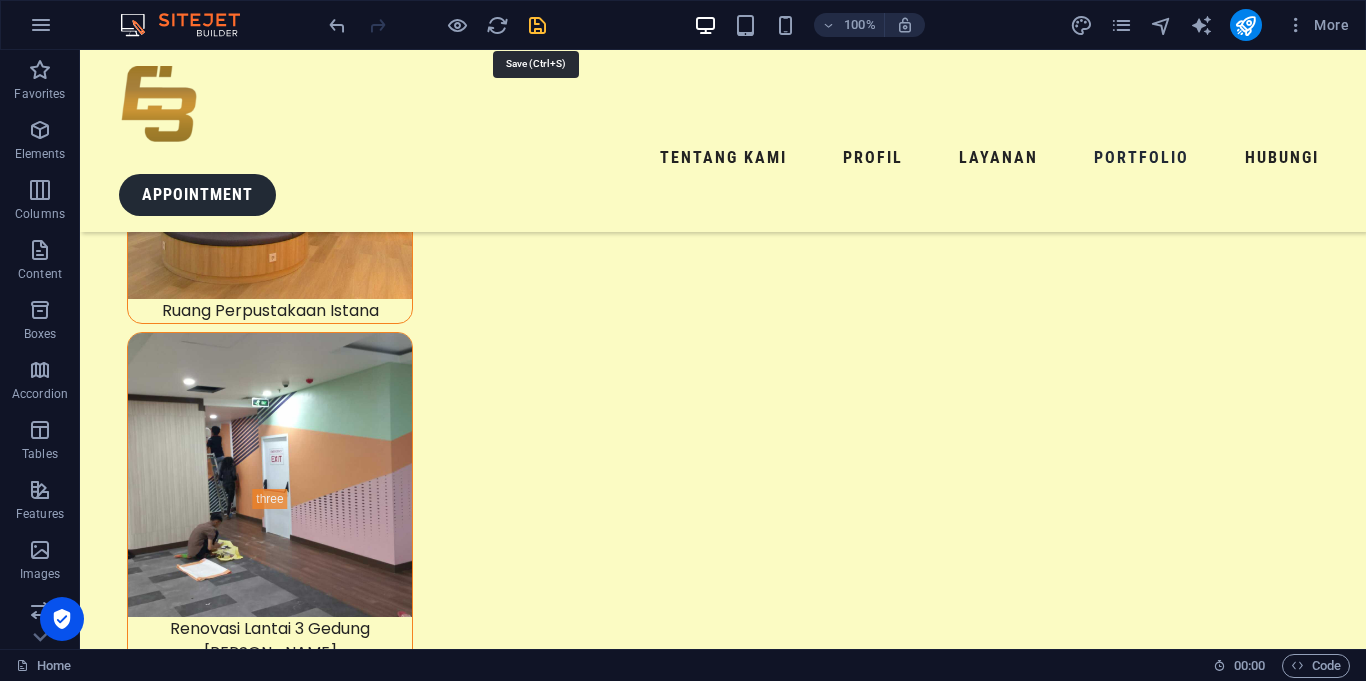 click at bounding box center (537, 25) 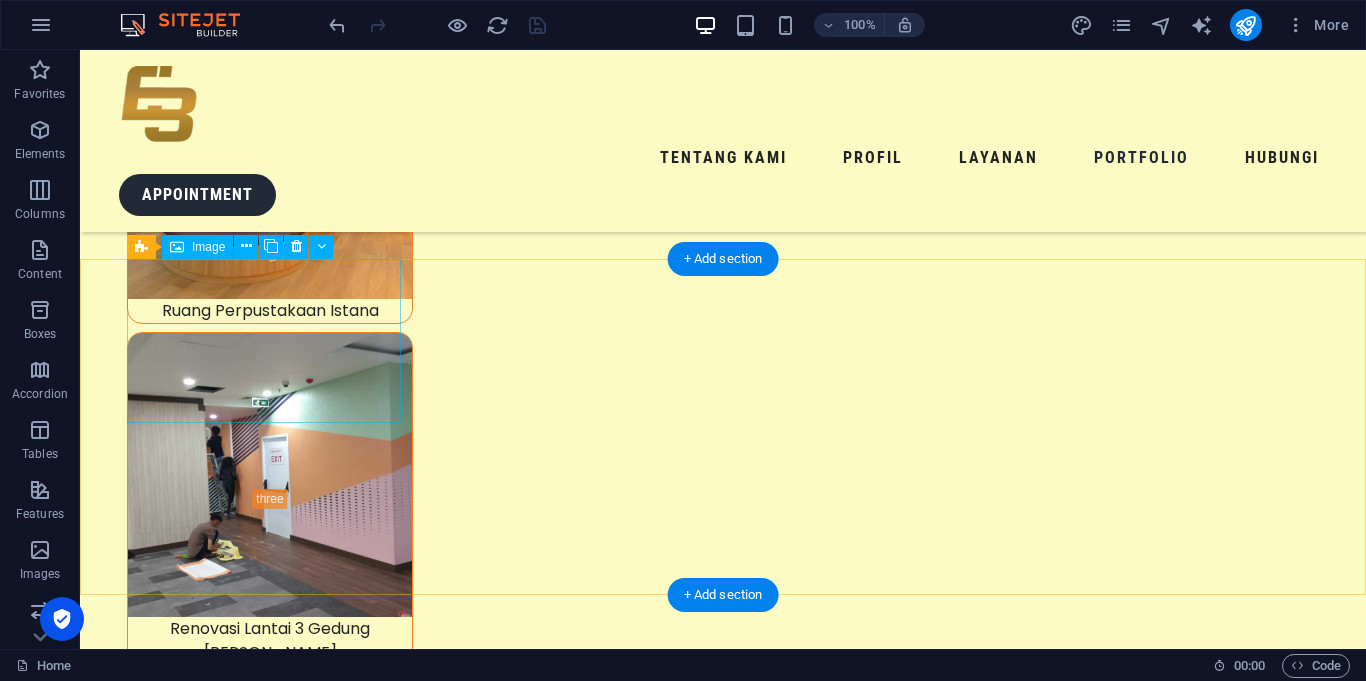 click on "Dewan Pertimbangan Presiden" at bounding box center (241, 19411) 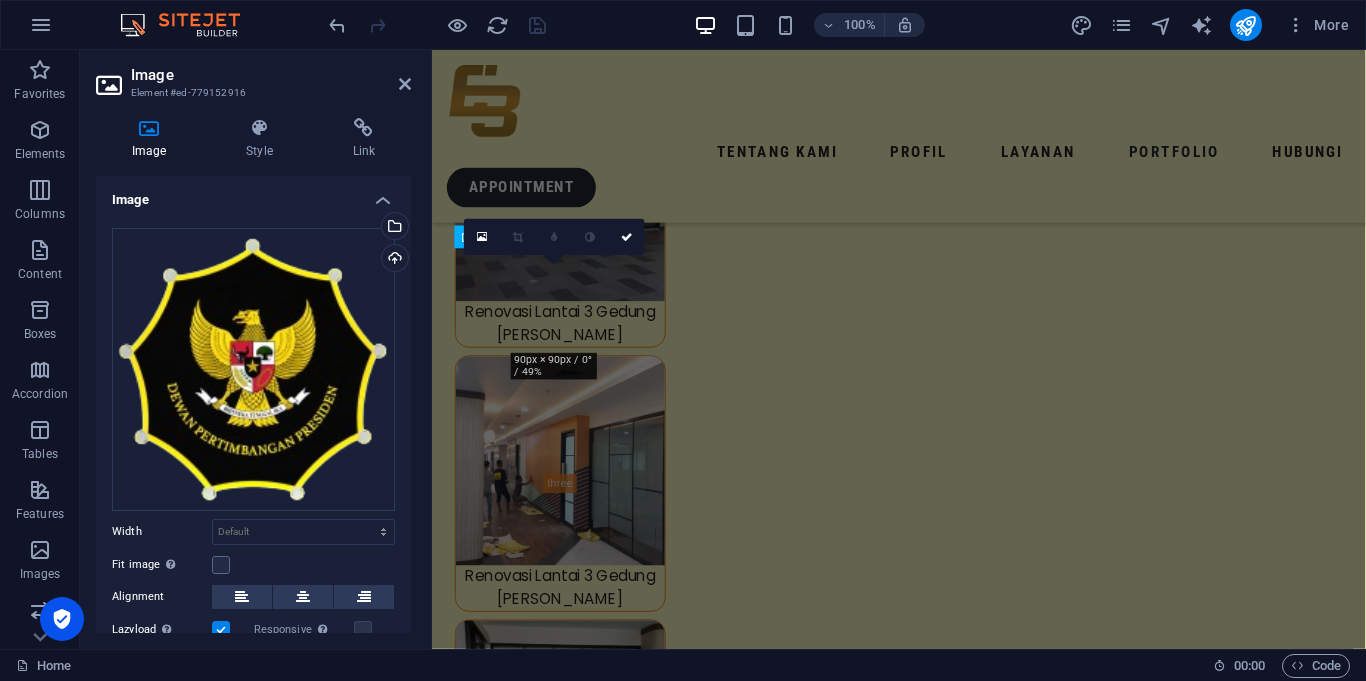 scroll, scrollTop: 8353, scrollLeft: 0, axis: vertical 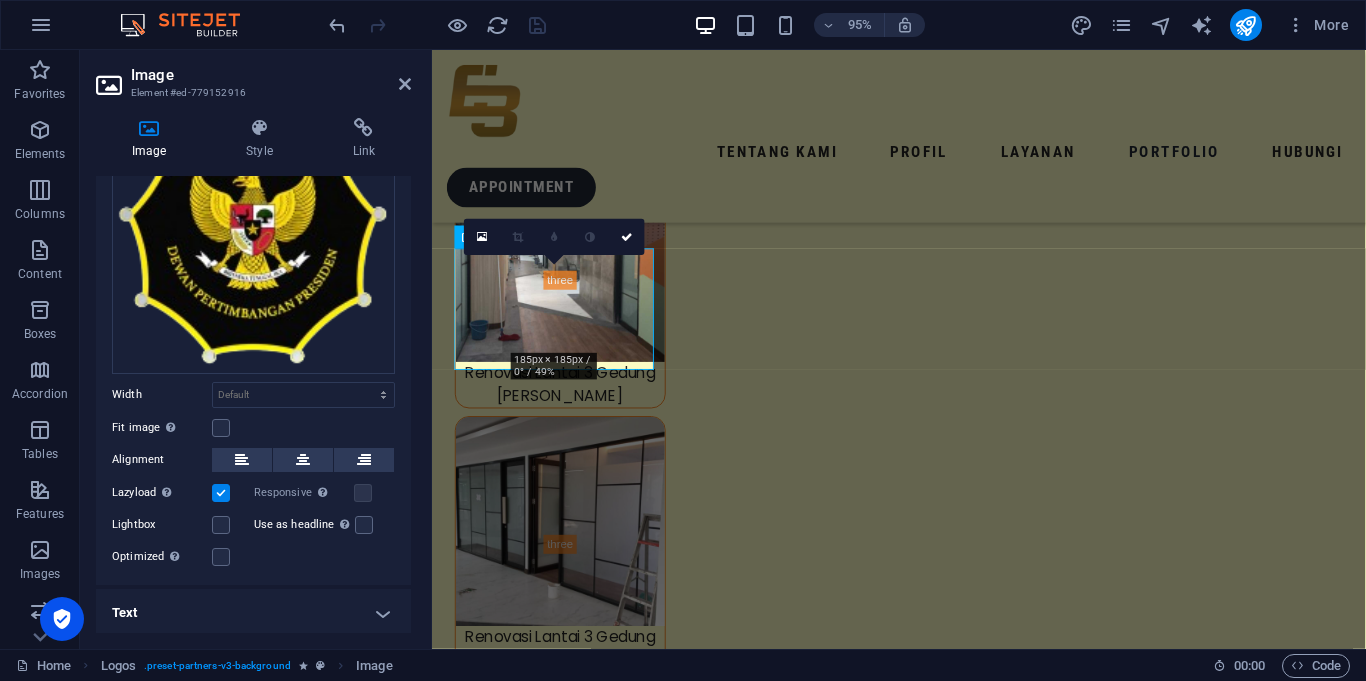 click on "Text" at bounding box center (253, 613) 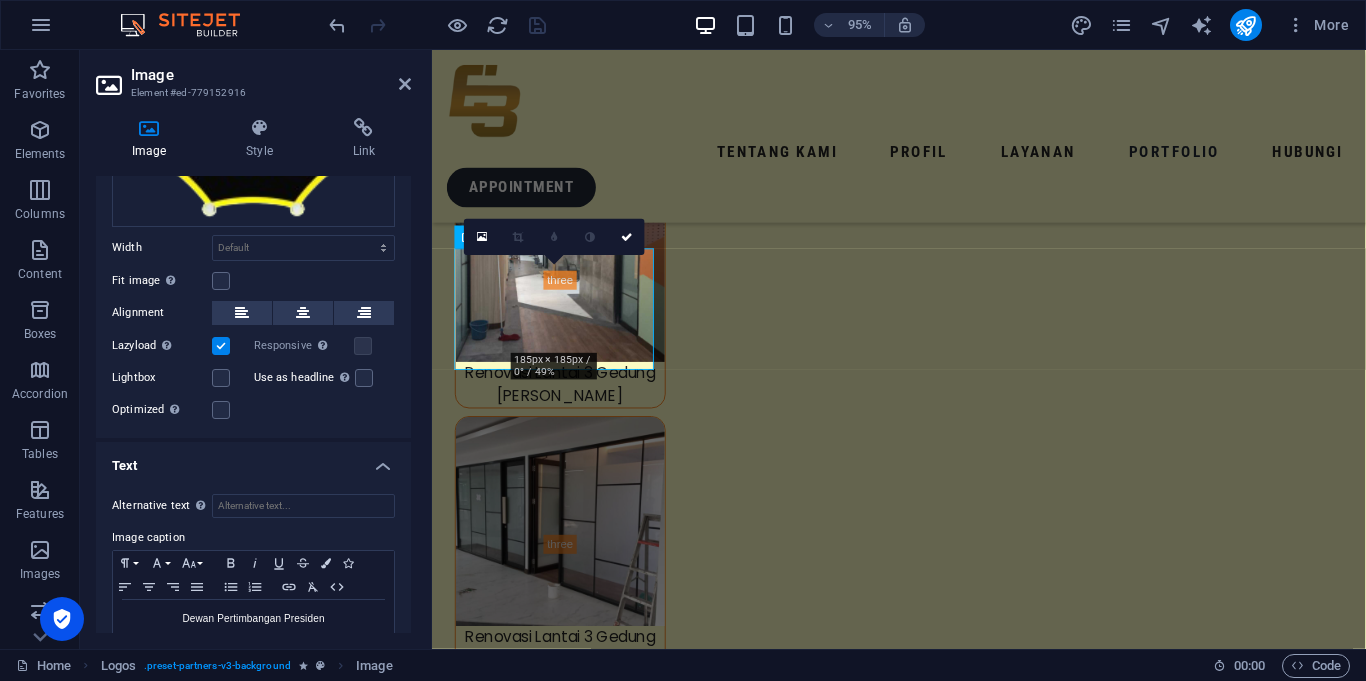 scroll, scrollTop: 325, scrollLeft: 0, axis: vertical 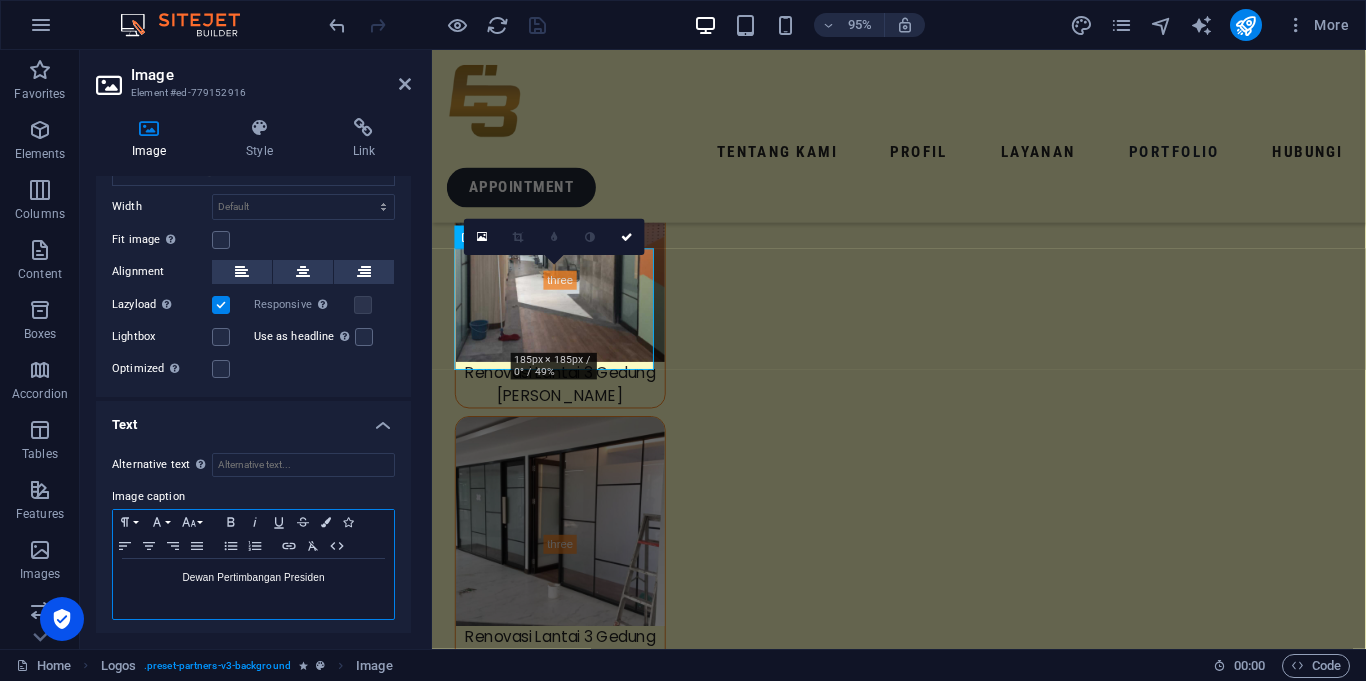 click on "Dewan Pertimbangan Presiden" at bounding box center (253, 578) 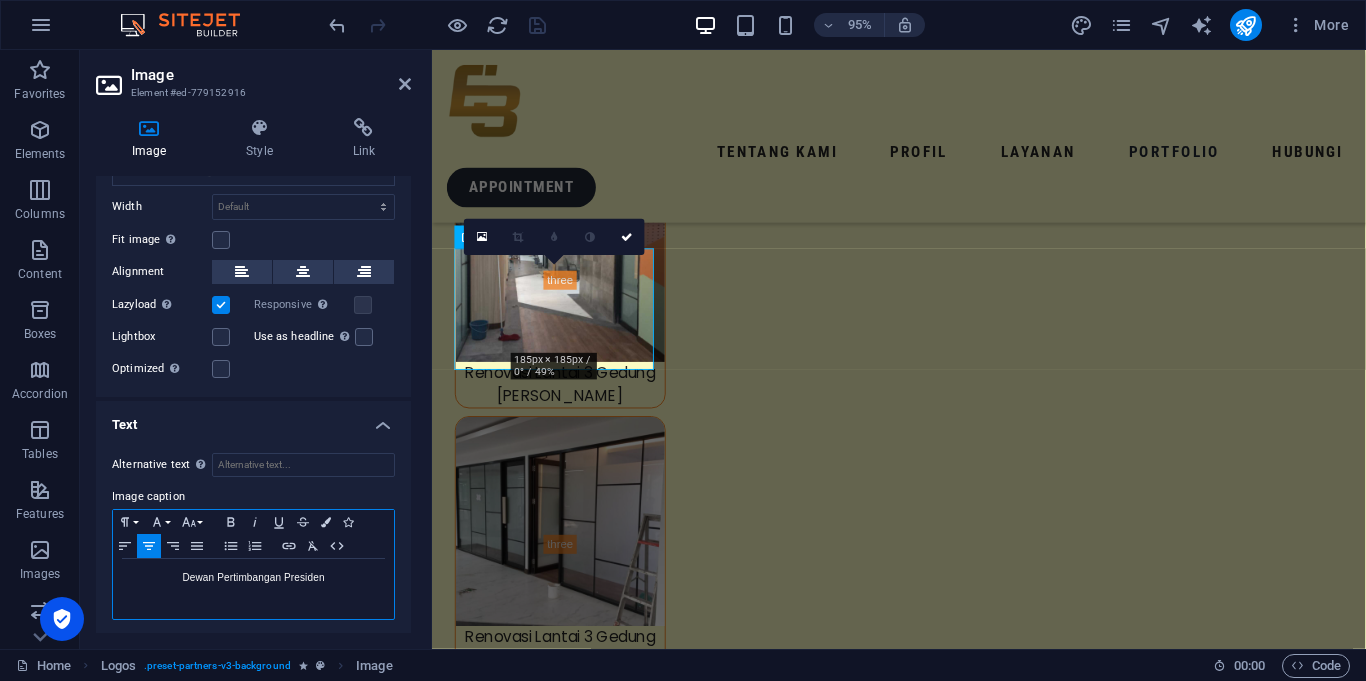 click on "Dewan Pertimbangan Presiden" at bounding box center [253, 578] 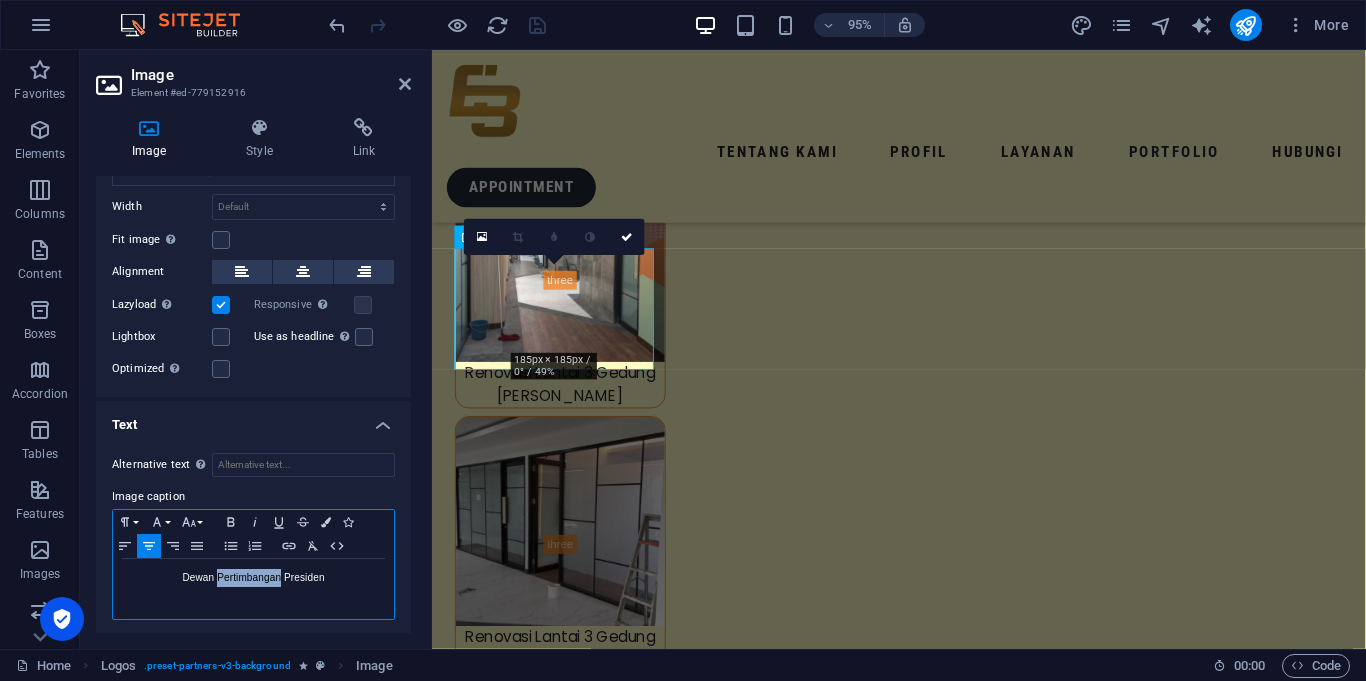 click on "Dewan Pertimbangan Presiden" at bounding box center [253, 578] 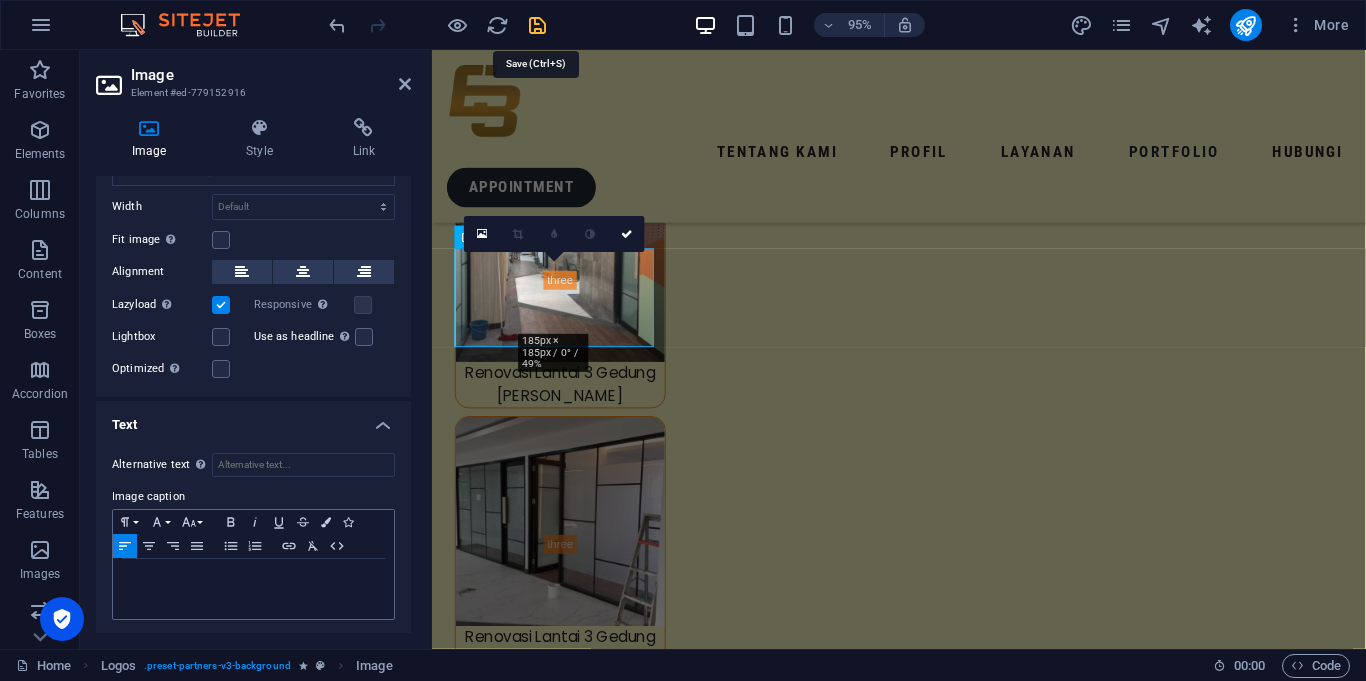 click at bounding box center (537, 25) 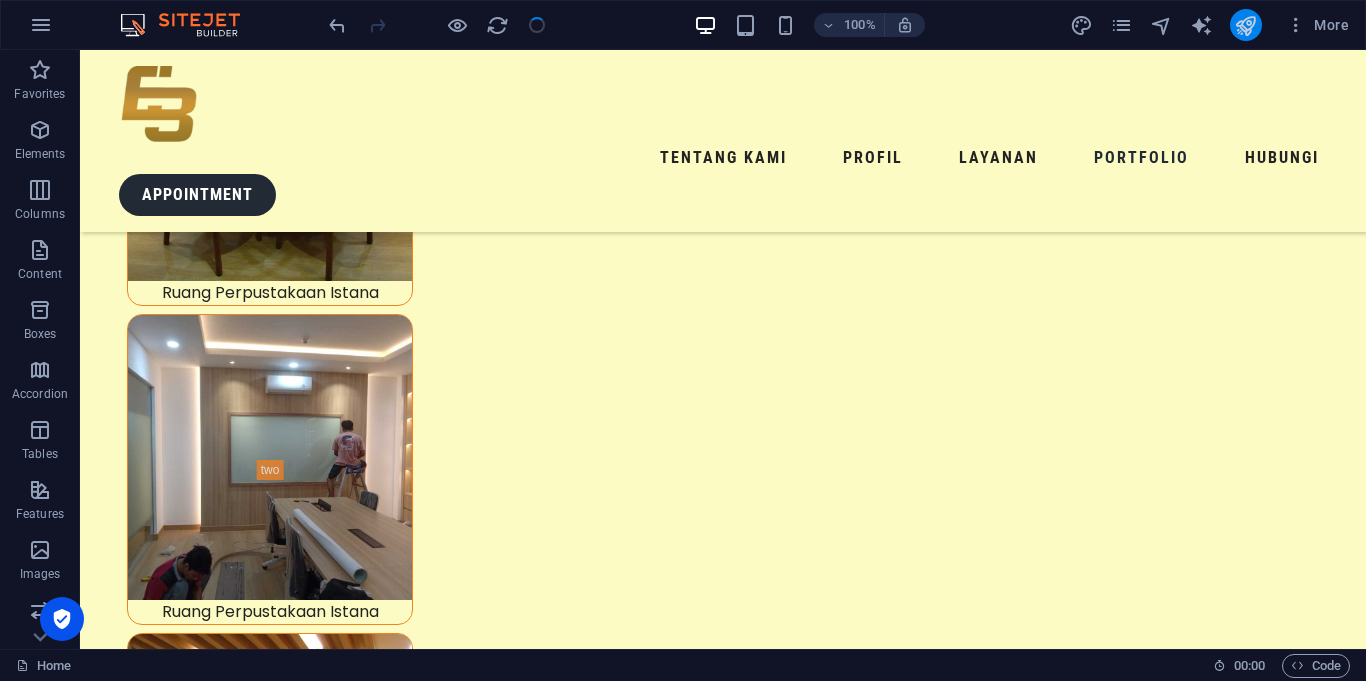 scroll, scrollTop: 8972, scrollLeft: 0, axis: vertical 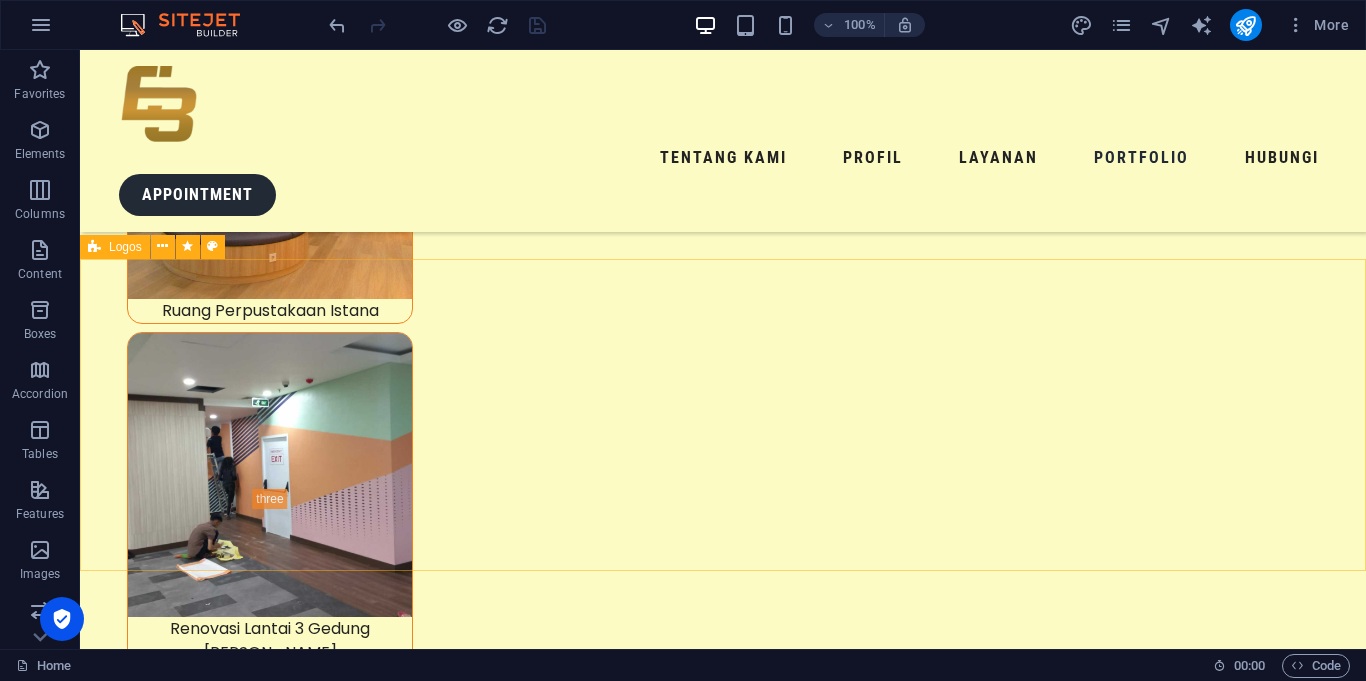 click on "Logos" at bounding box center [125, 247] 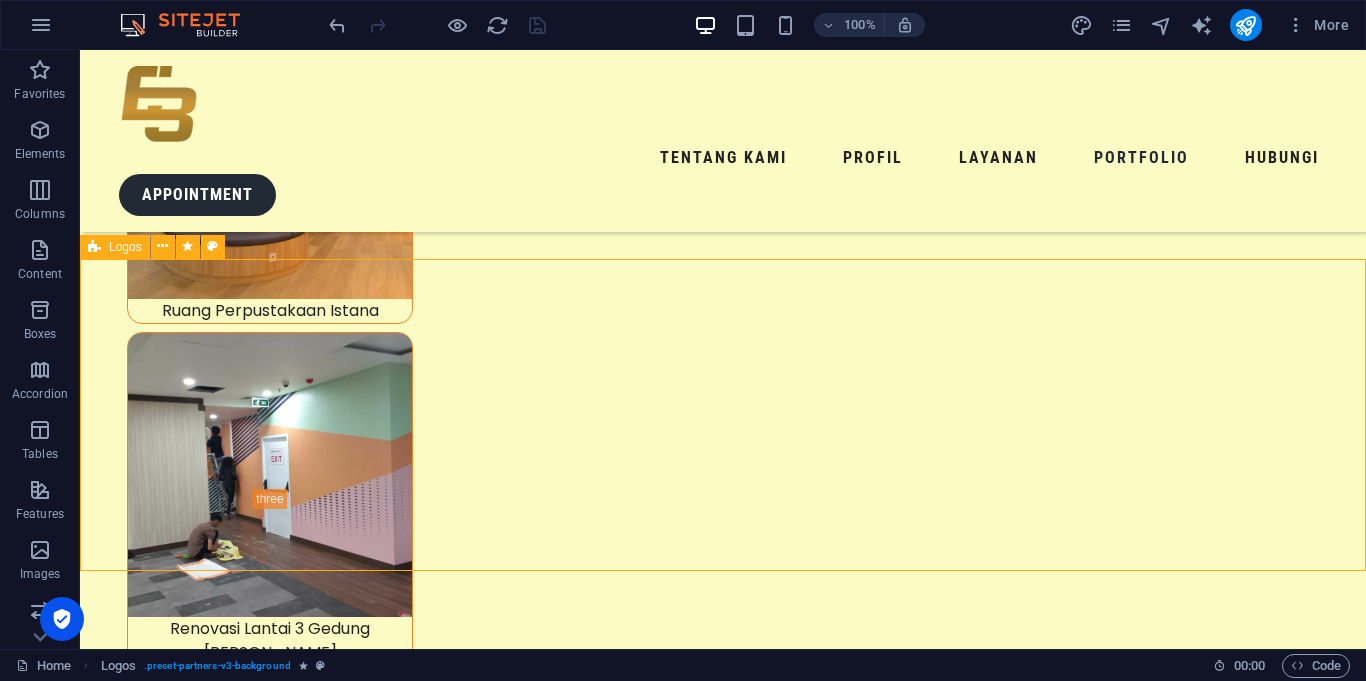click on "Logos" at bounding box center [125, 247] 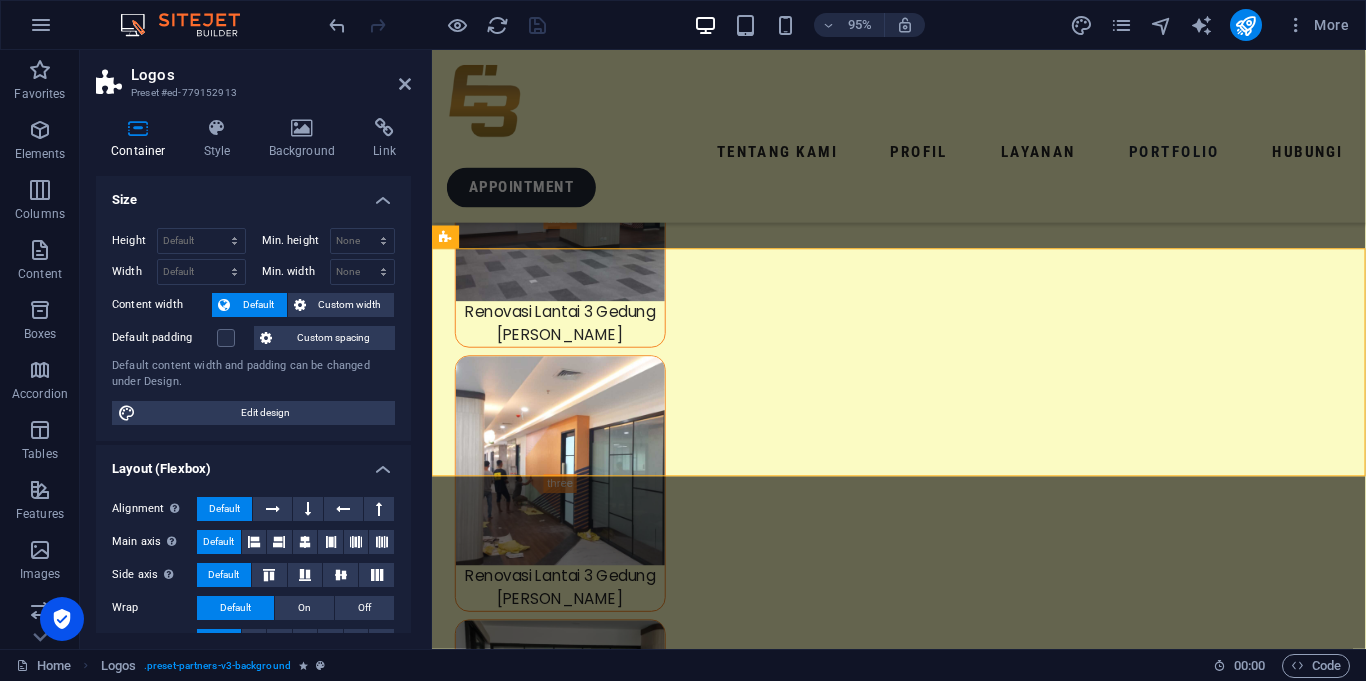 scroll, scrollTop: 8353, scrollLeft: 0, axis: vertical 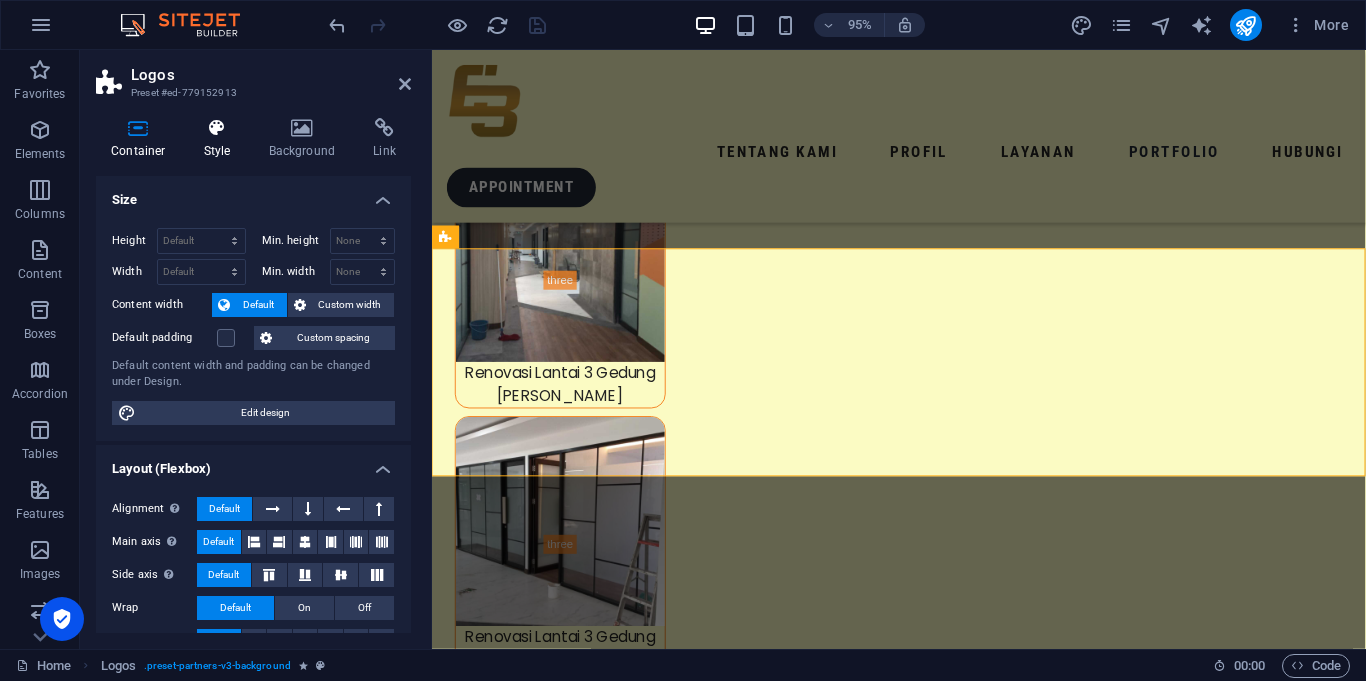 click at bounding box center (217, 128) 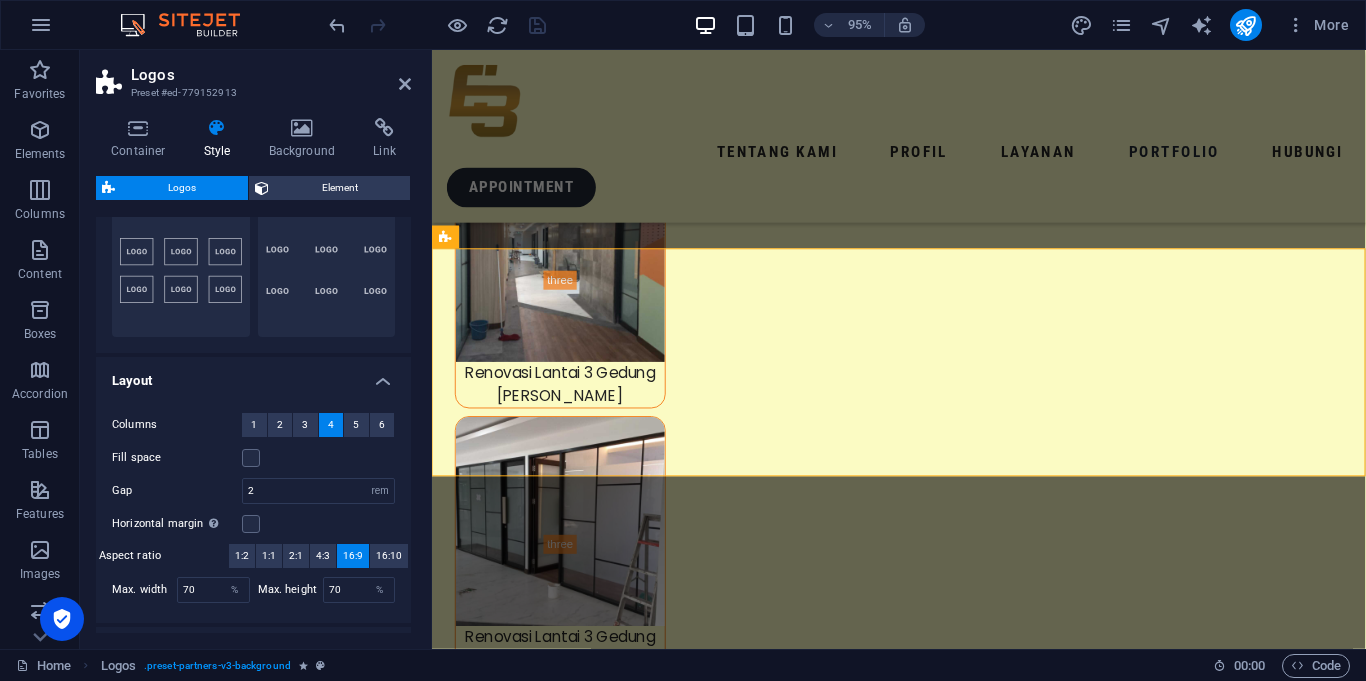 scroll, scrollTop: 217, scrollLeft: 0, axis: vertical 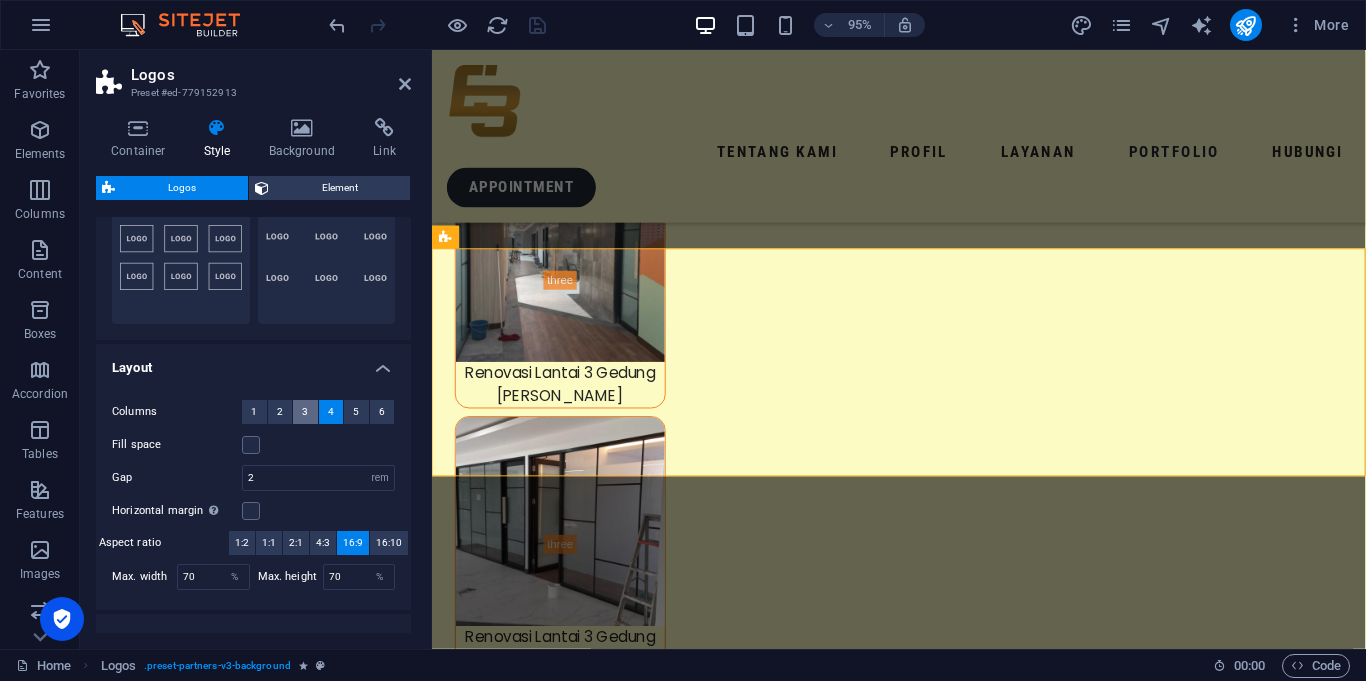 click on "3" at bounding box center [305, 412] 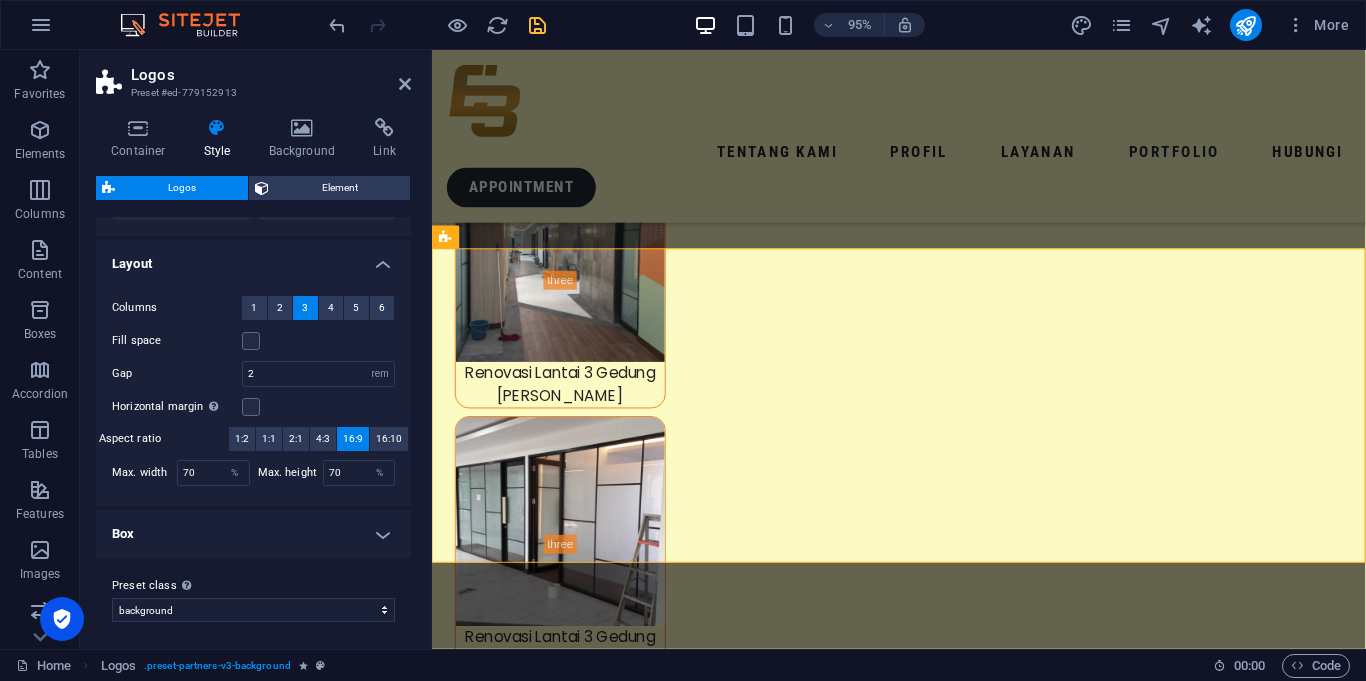 scroll, scrollTop: 326, scrollLeft: 0, axis: vertical 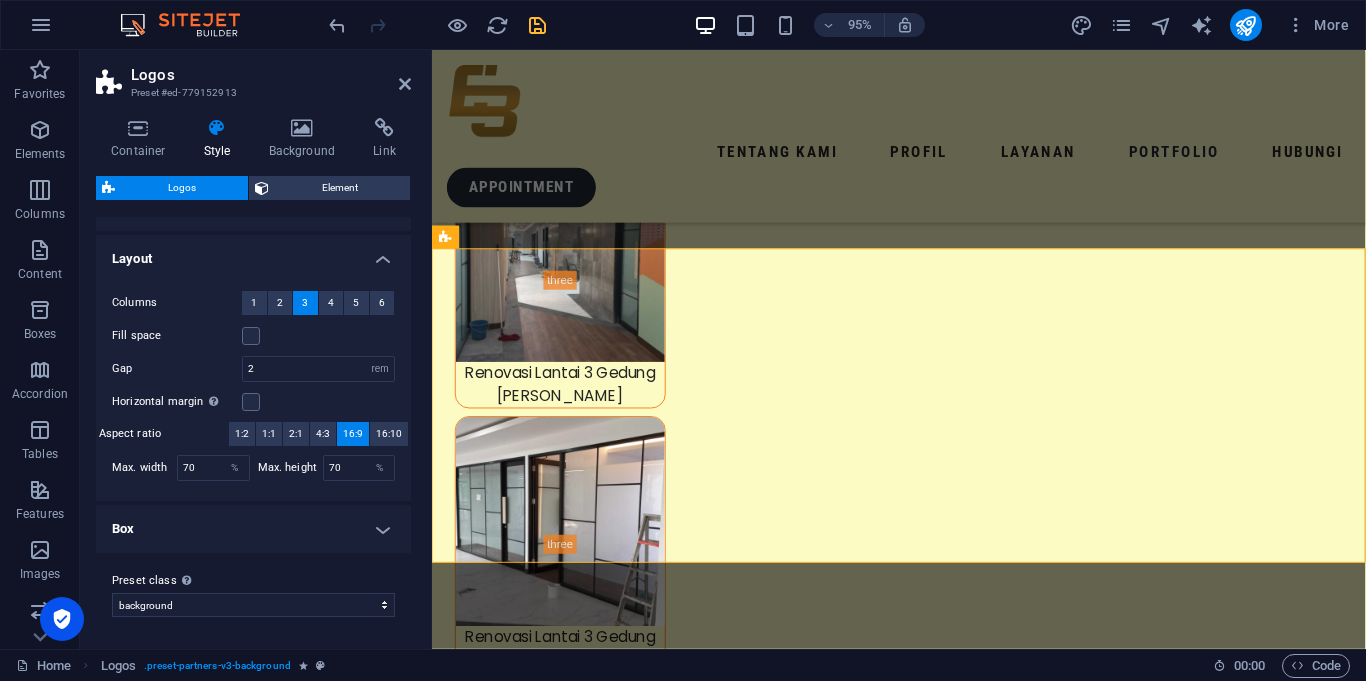 click on "Box" at bounding box center [253, 529] 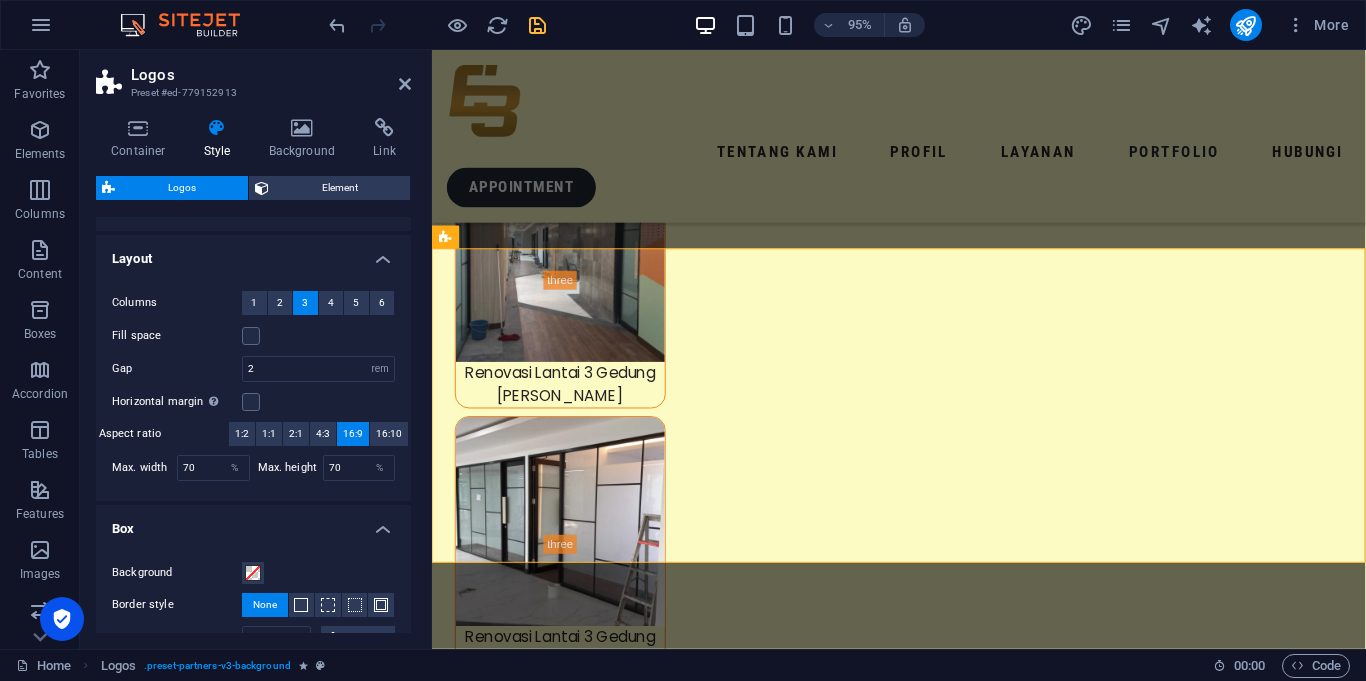 scroll, scrollTop: 478, scrollLeft: 0, axis: vertical 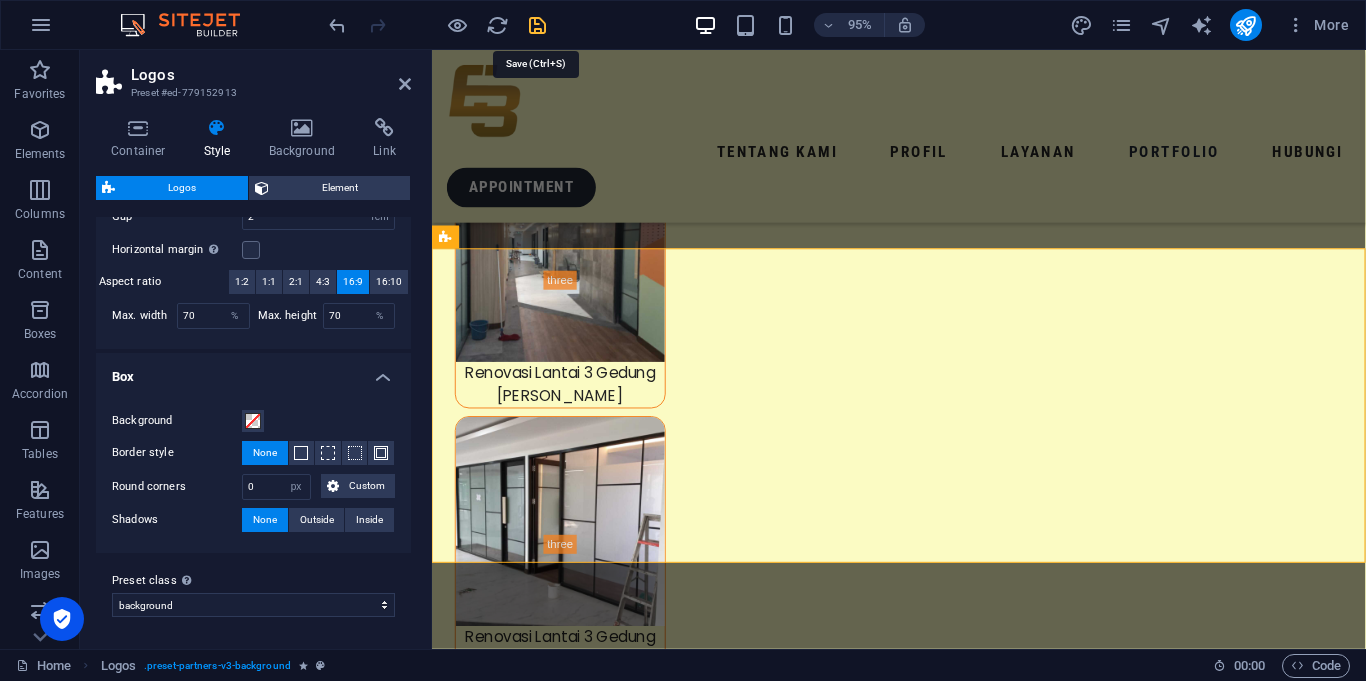 click at bounding box center (537, 25) 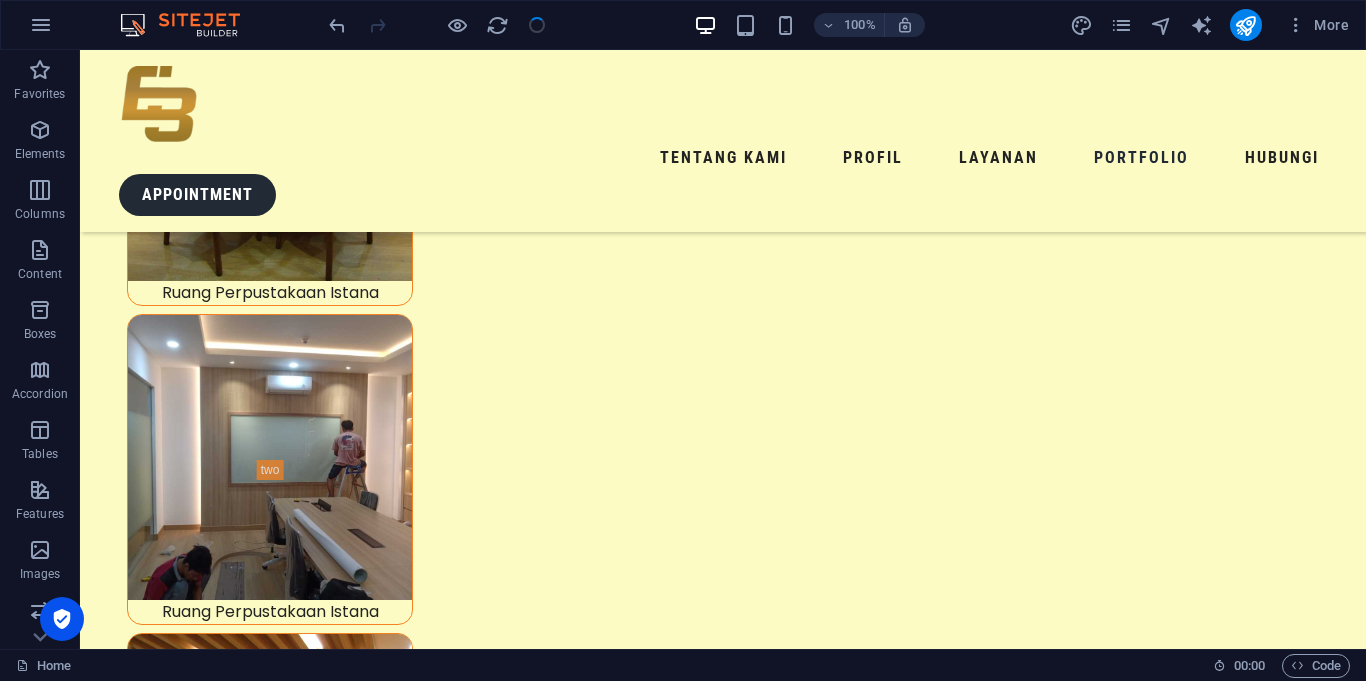 scroll, scrollTop: 8972, scrollLeft: 0, axis: vertical 